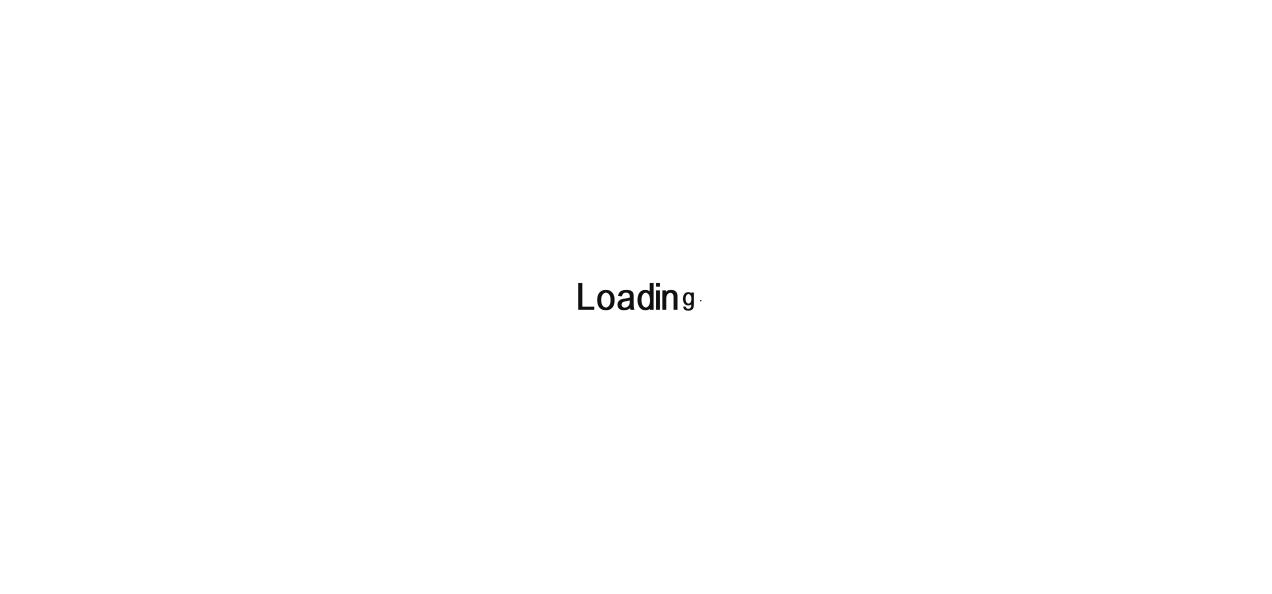 scroll, scrollTop: 0, scrollLeft: 0, axis: both 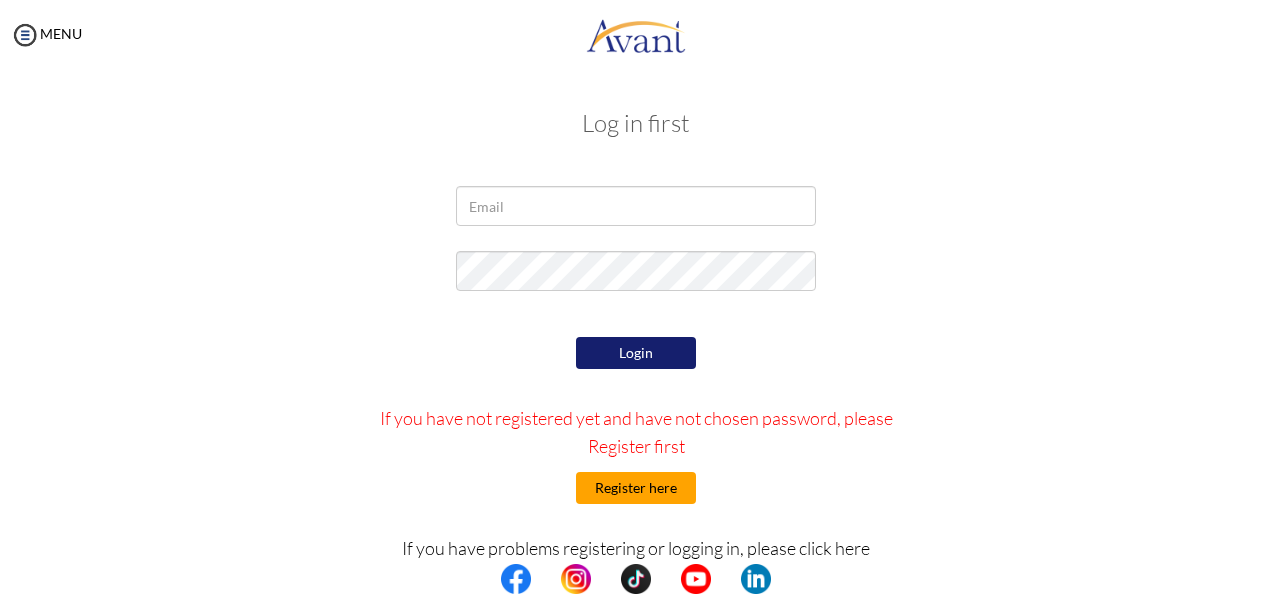 click on "Register here" at bounding box center (636, 488) 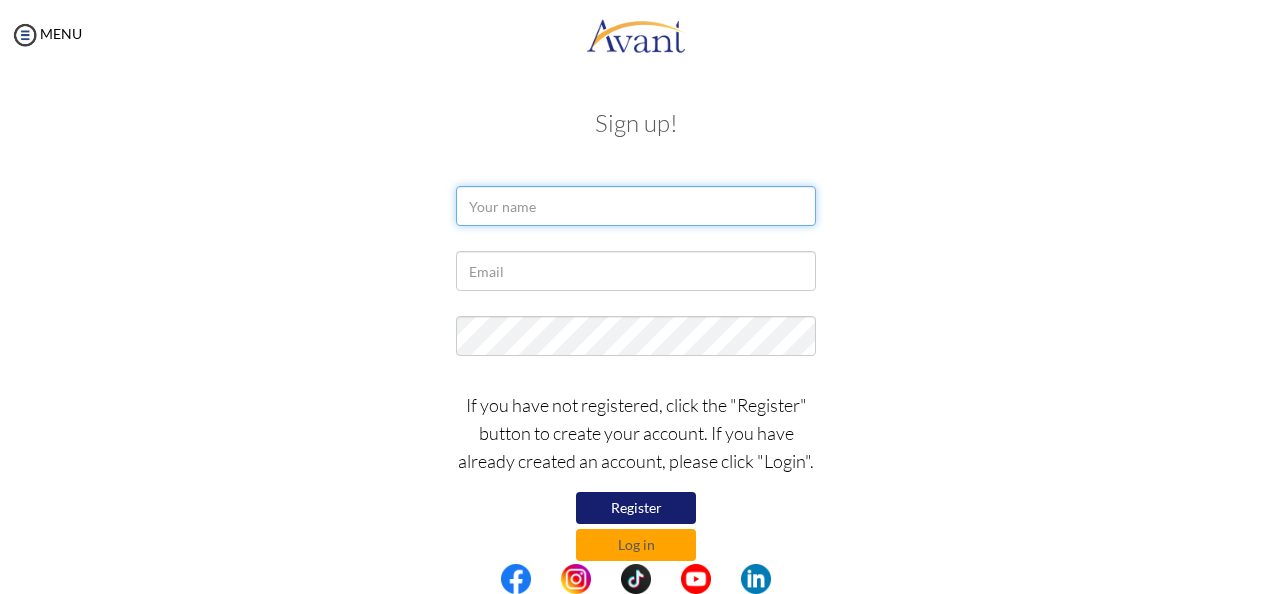 click at bounding box center (636, 206) 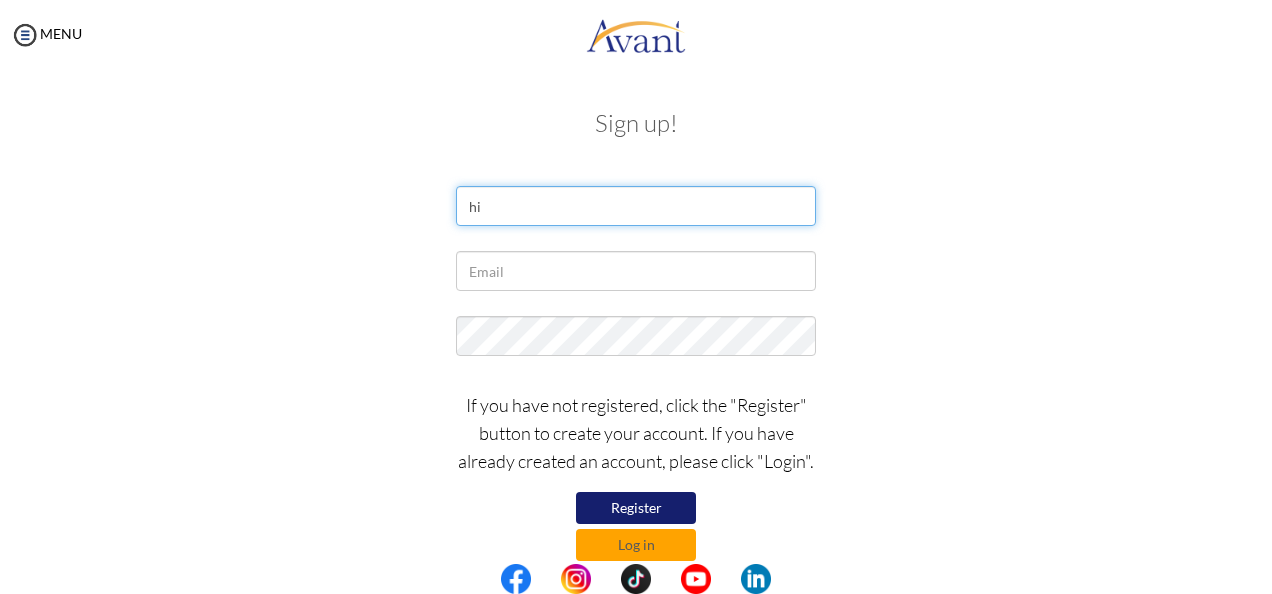 type on "h" 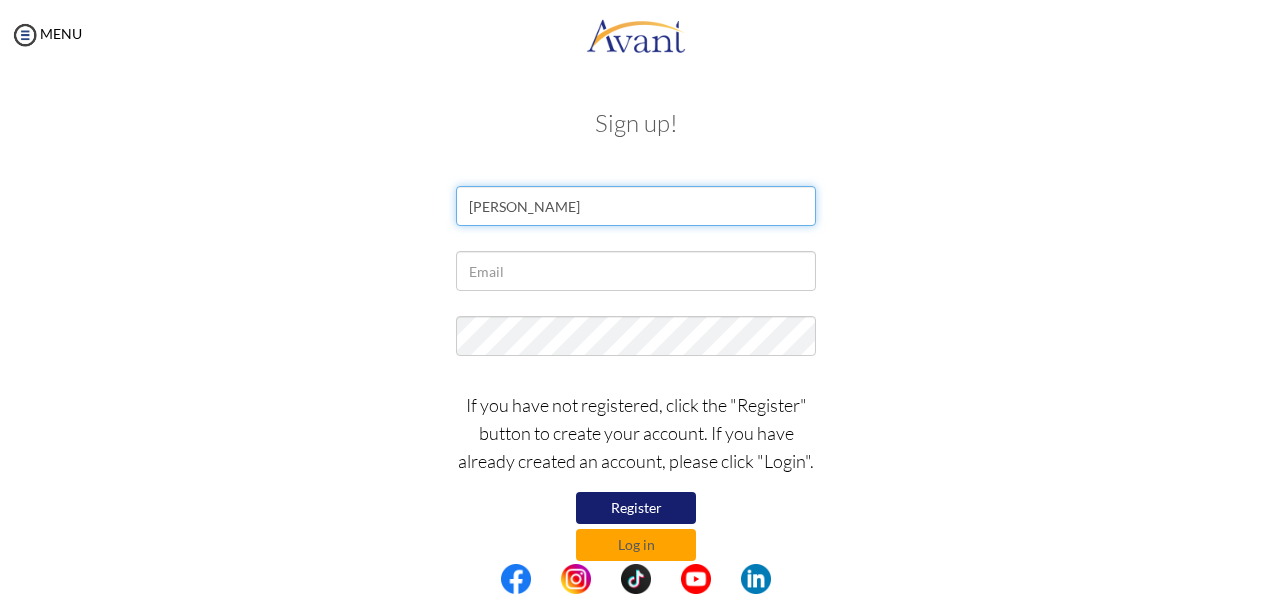 type on "Hina Haider" 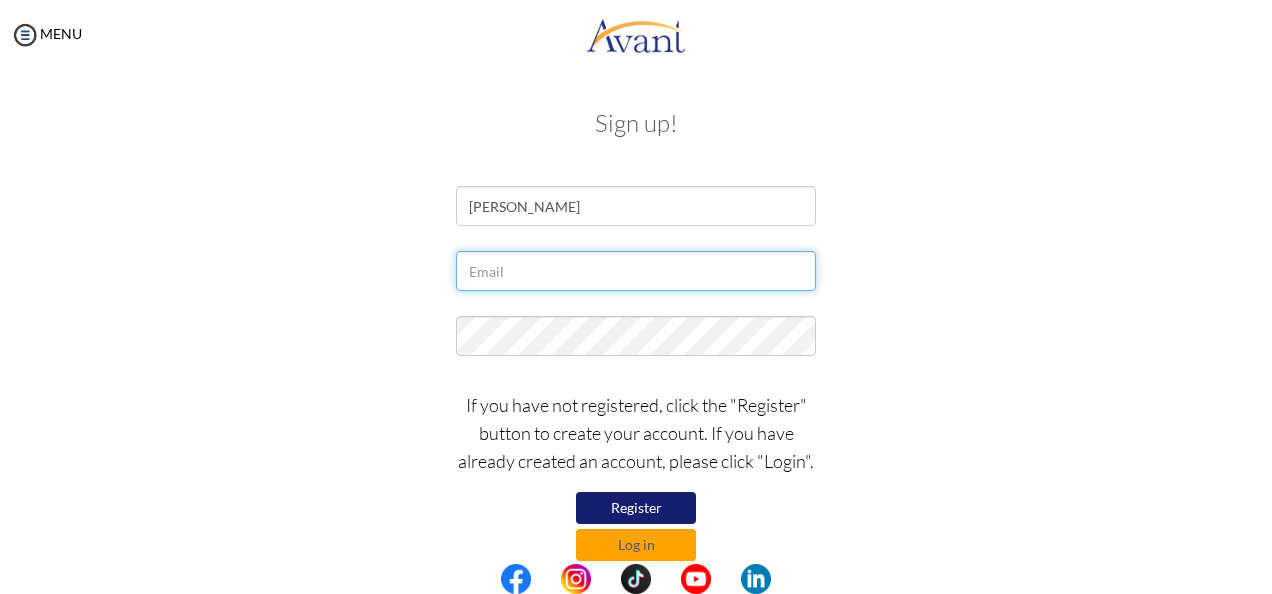 click at bounding box center [636, 271] 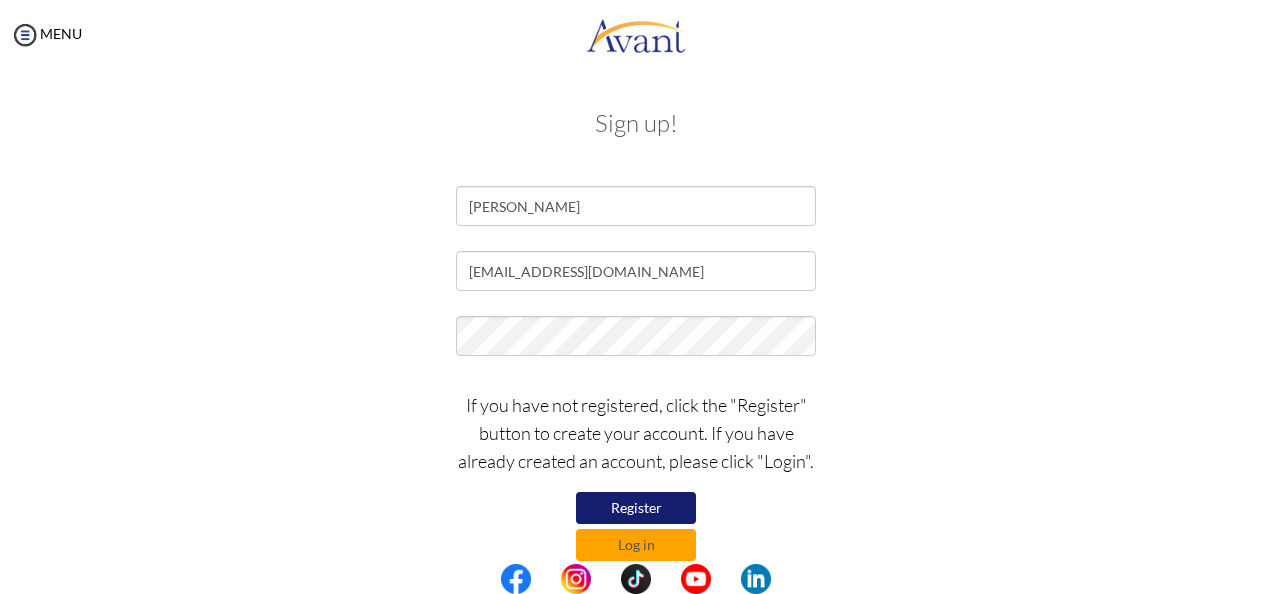 click on "Register" at bounding box center (636, 508) 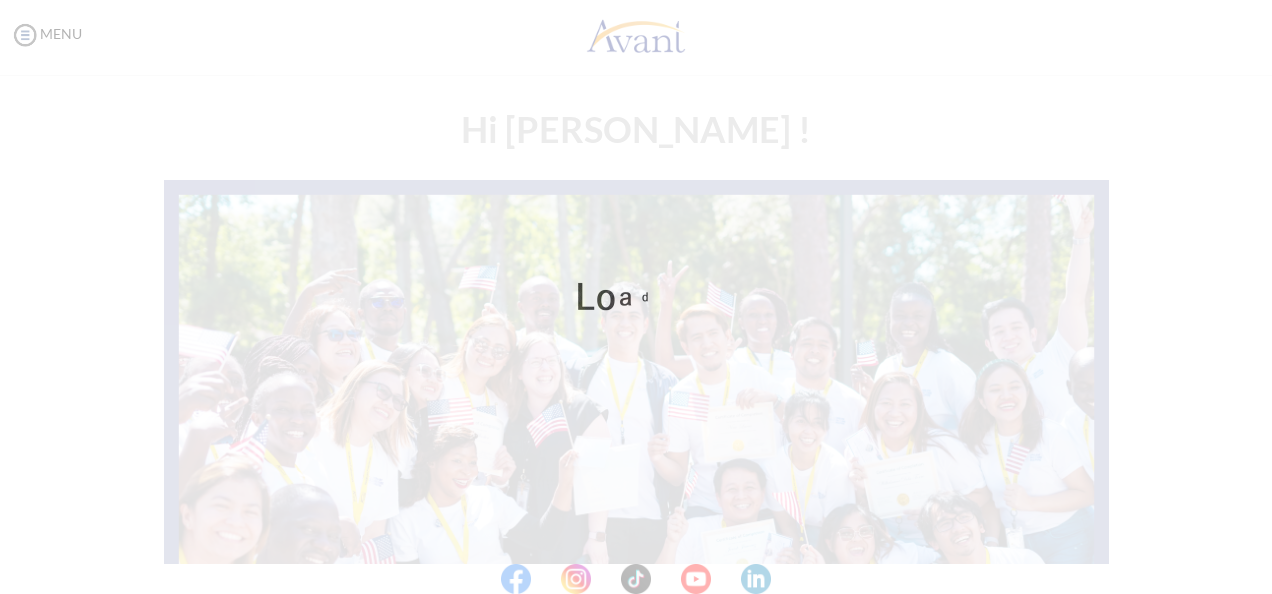 scroll, scrollTop: 0, scrollLeft: 0, axis: both 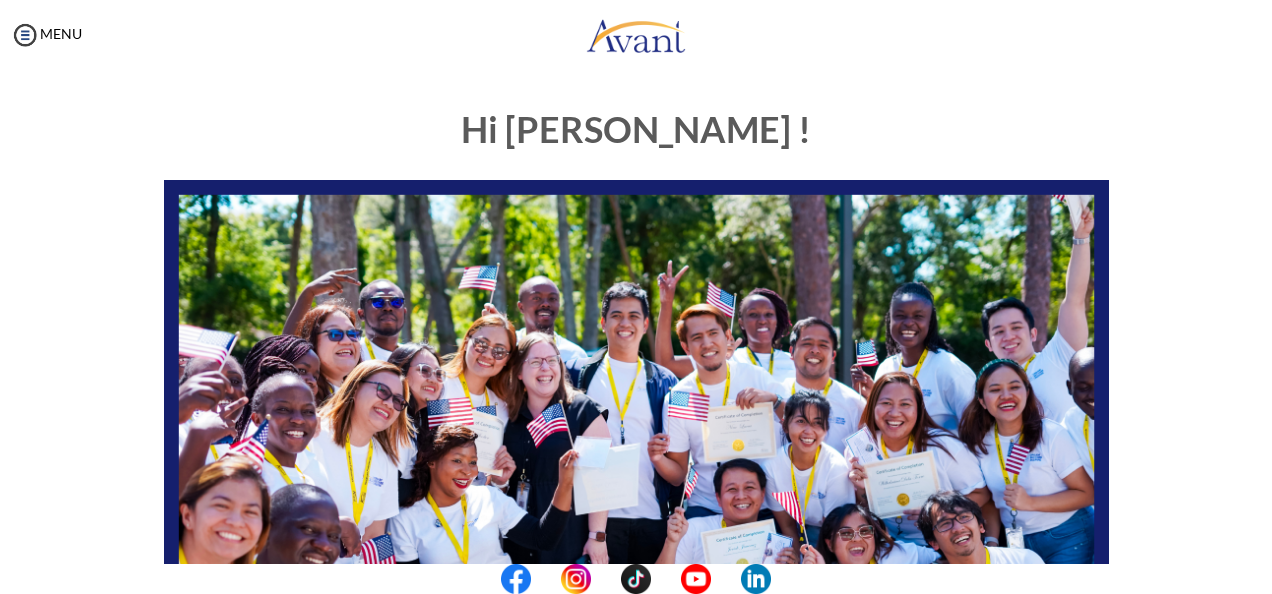 click on "Hi Hina !
START HERE: Avant Video Library
My Process
My Resources
About Avant
Refer a Friend" at bounding box center (636, 550) 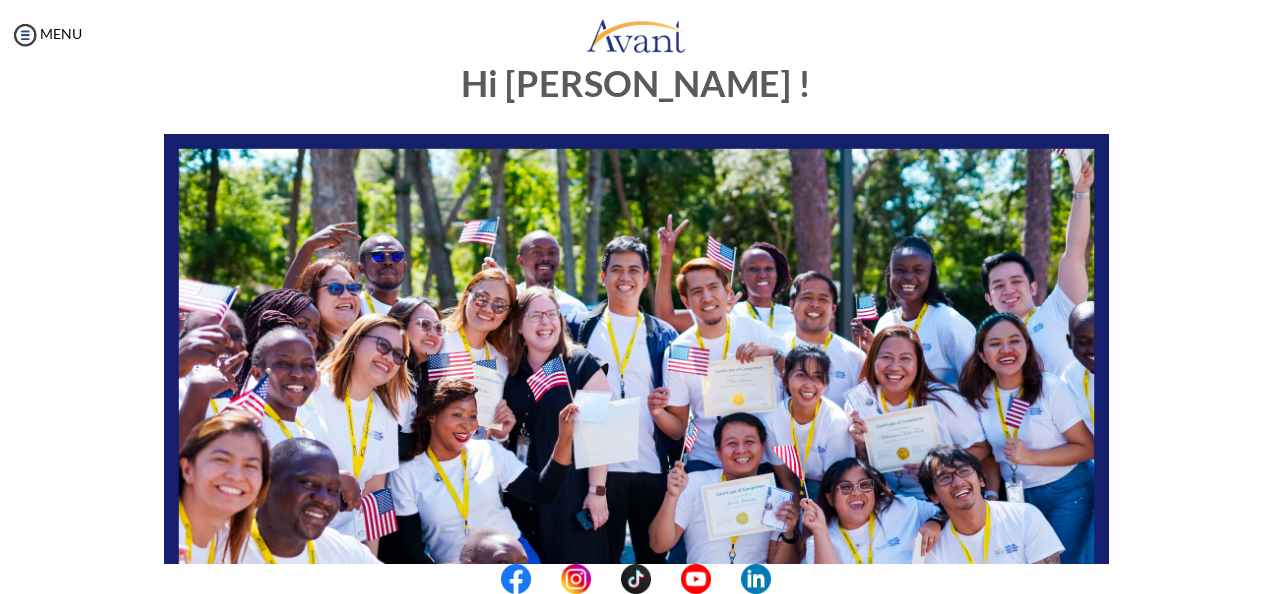 scroll, scrollTop: 0, scrollLeft: 0, axis: both 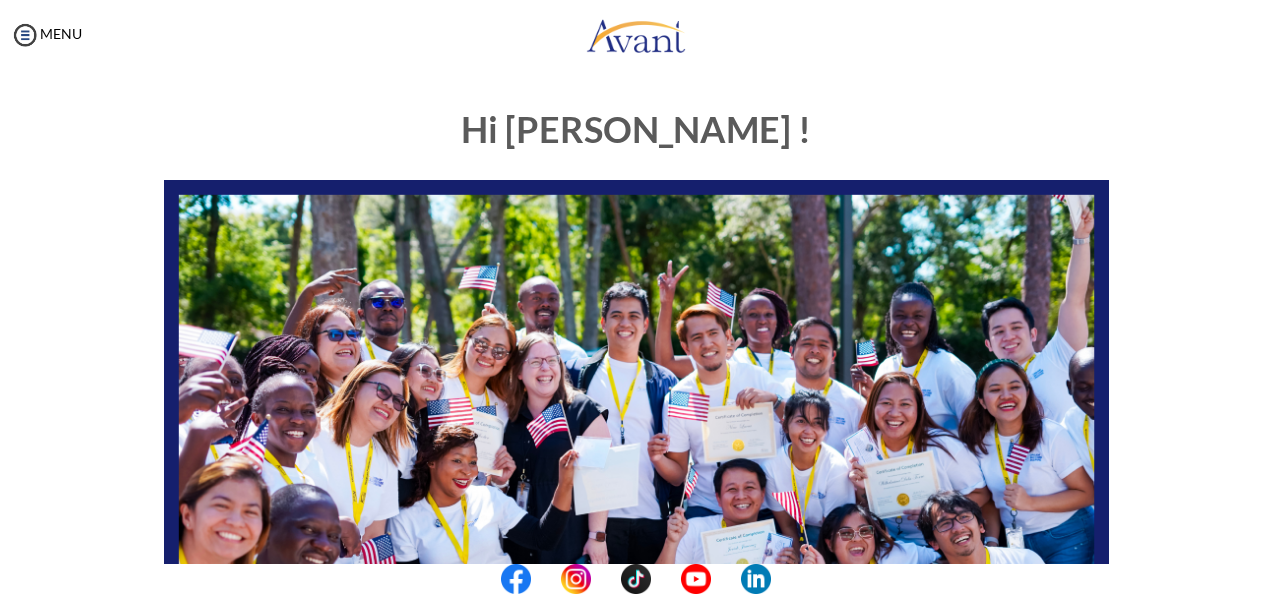 click on "Hi [PERSON_NAME] !" at bounding box center (636, 130) 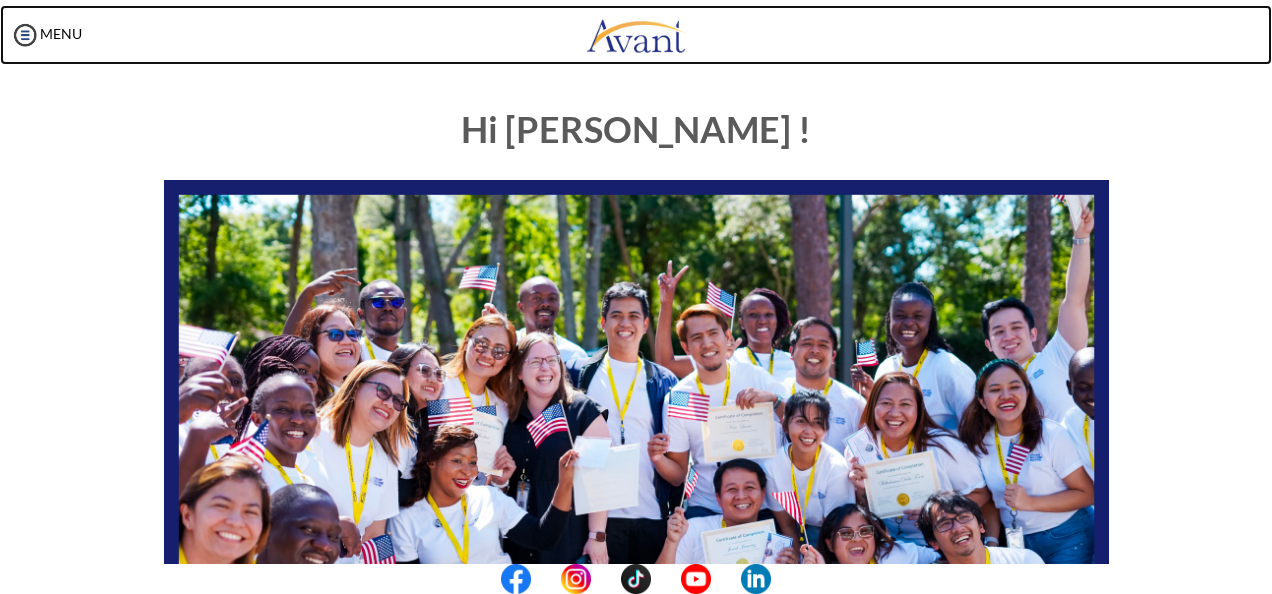 click at bounding box center [636, 35] 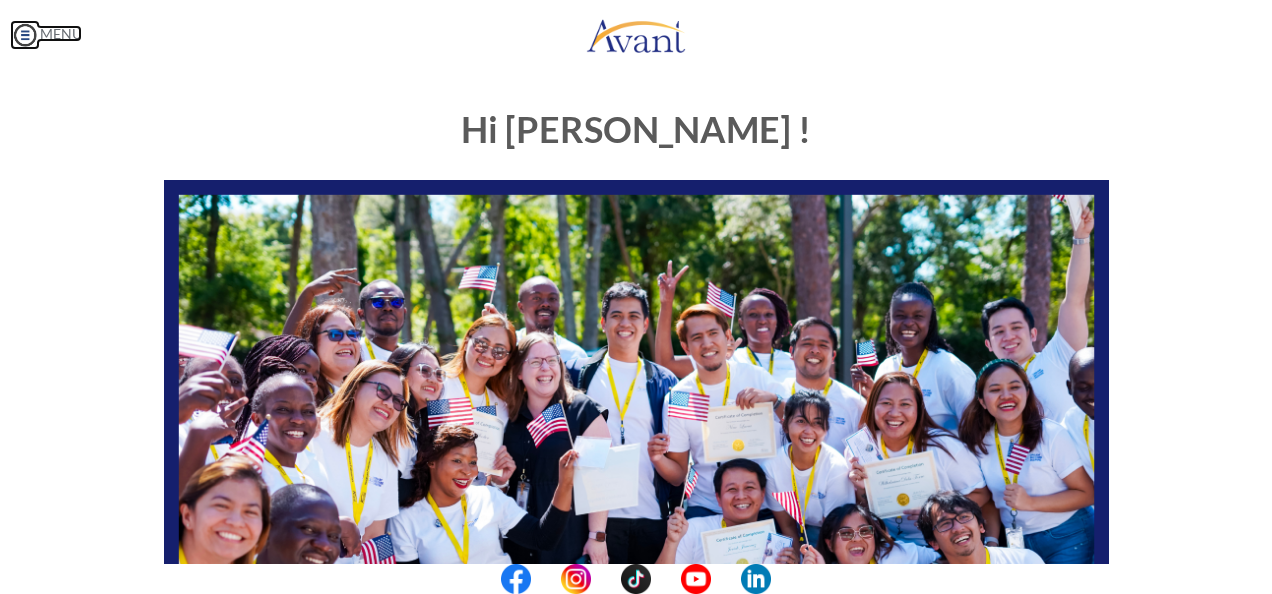 click at bounding box center (25, 35) 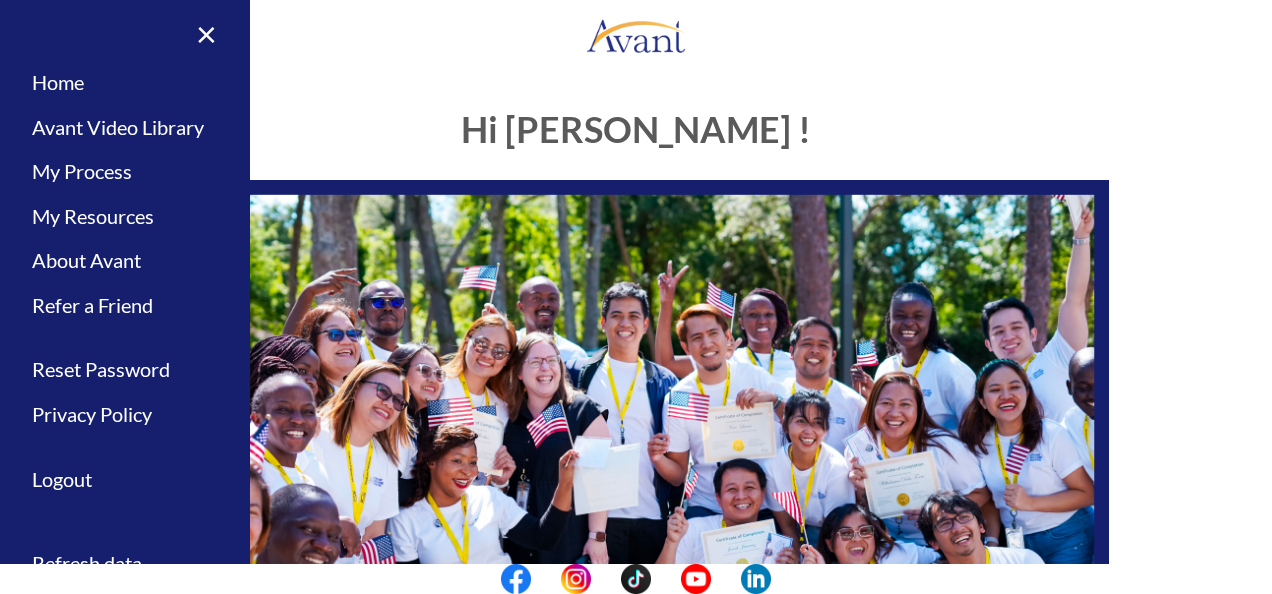 click on "Hi [PERSON_NAME] !
START HERE: Avant Video Library
My Process
My Resources
About Avant
Refer a Friend" at bounding box center (636, 550) 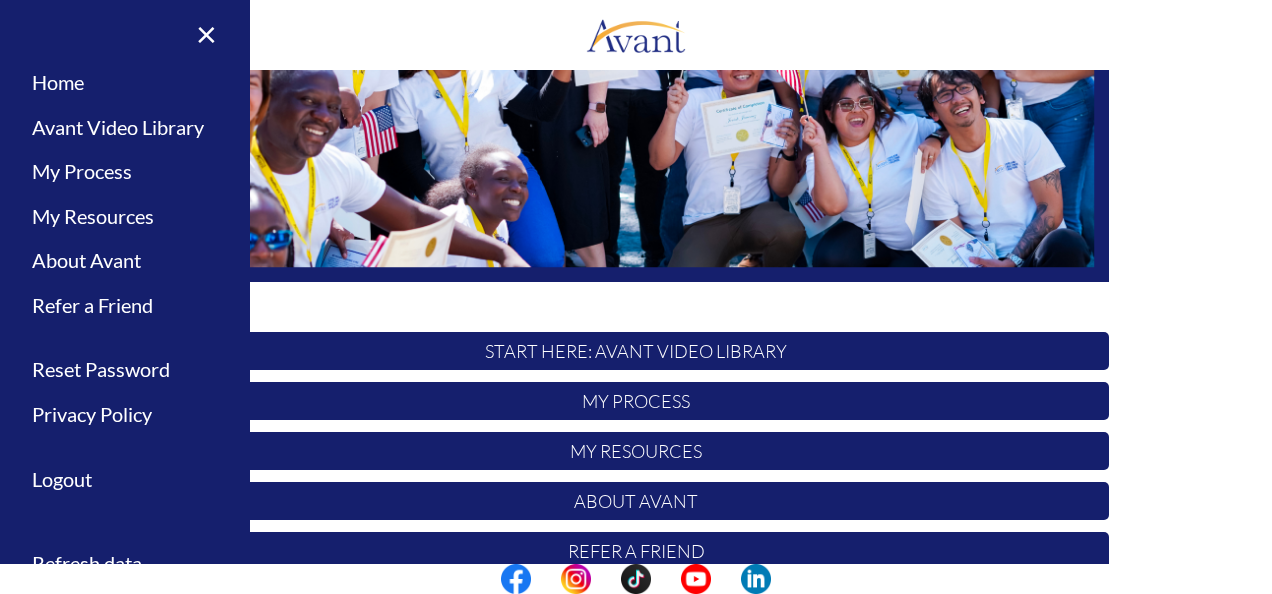 scroll, scrollTop: 427, scrollLeft: 0, axis: vertical 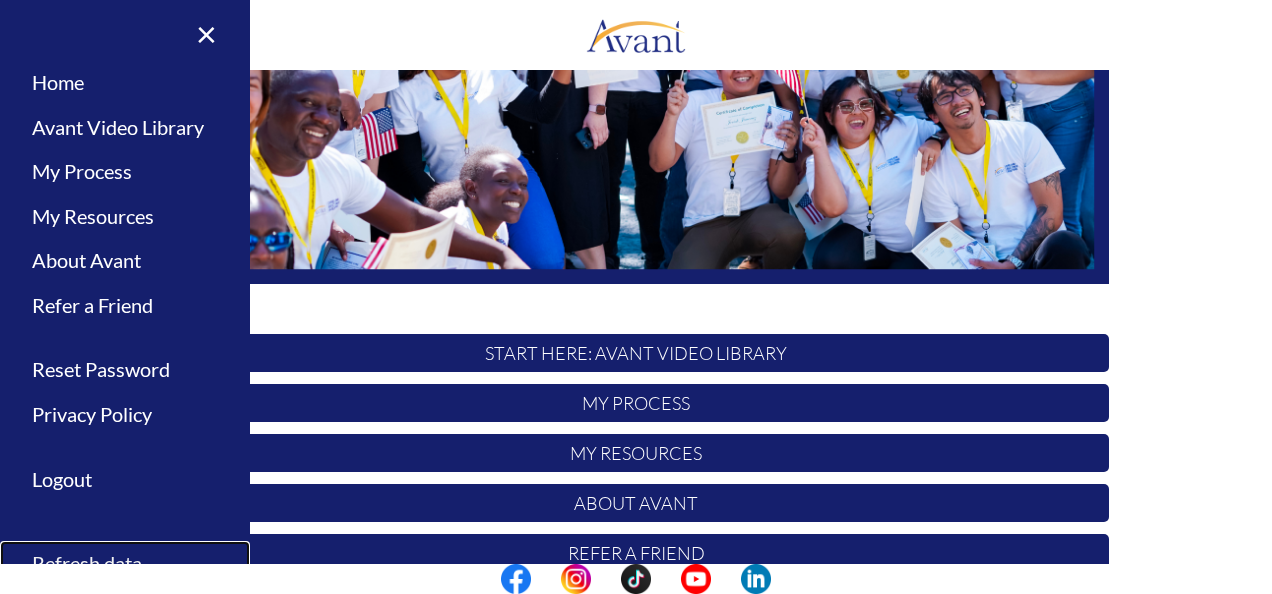 click on "Refresh data" at bounding box center [125, 563] 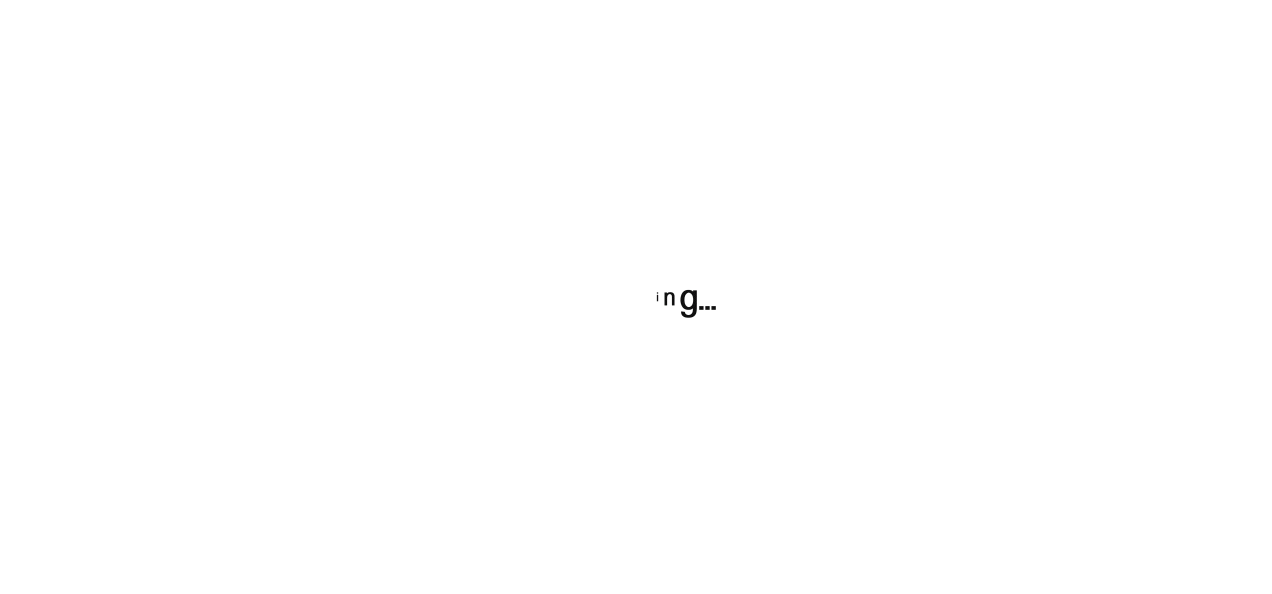 scroll, scrollTop: 0, scrollLeft: 0, axis: both 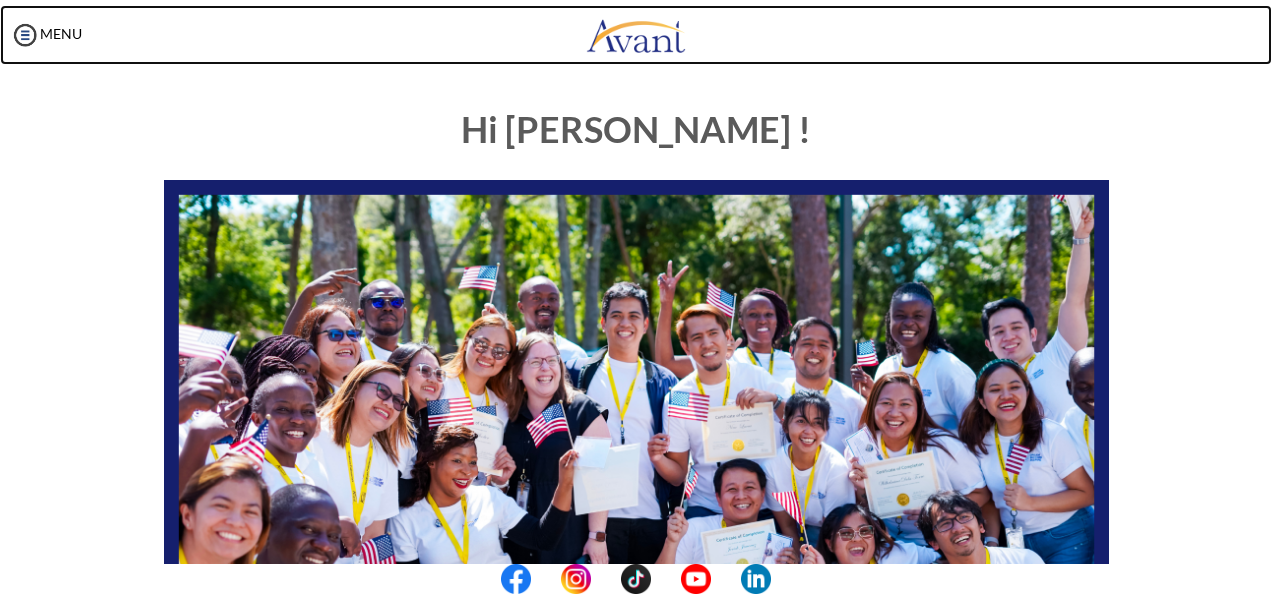 click at bounding box center [636, 35] 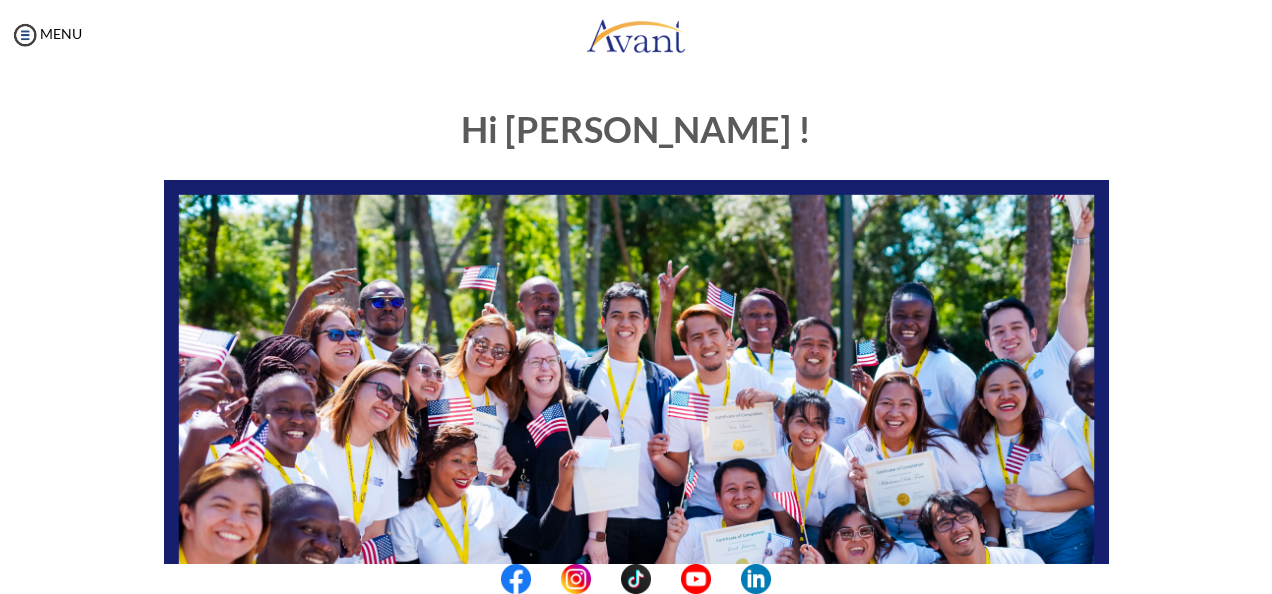 click on "My Status
What is the next step?
We would like you to watch the introductory video Begin with Avant
We would like you to watch the program video Watch Program Video
We would like you to complete English exam Take Language Test
We would like you to complete clinical assessment Take Clinical Test
We would like you to complete qualification survey Take Qualification Survey
We would like you to watch expectations video Watch Expectations Video
You will be contacted by recruiter to schedule a call.
Your application is being reviewed. Please check your email regularly.
Process Overview
Check off each step as you go to track your progress!
Application review
1 Watch the Avant Video Library ▢ Avant Video Library
Interview
1 Complete the Pre-Interview Survey ▢
2 ▢" at bounding box center (636, 367) 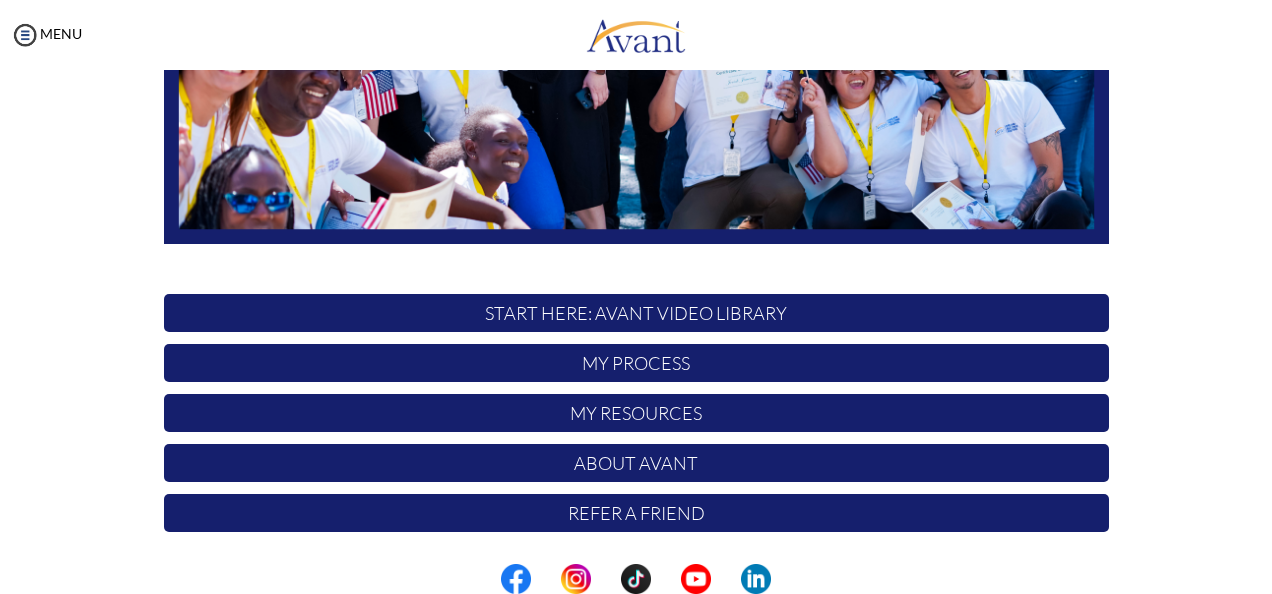 click on "START HERE: Avant Video Library" at bounding box center [636, 313] 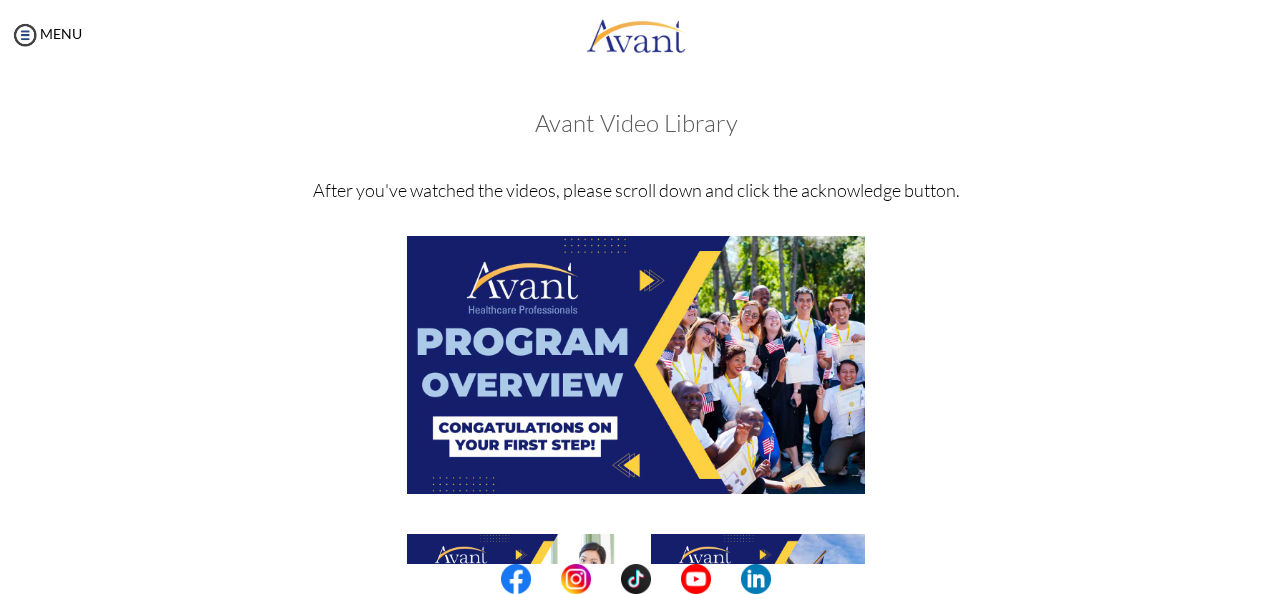 scroll, scrollTop: 519, scrollLeft: 0, axis: vertical 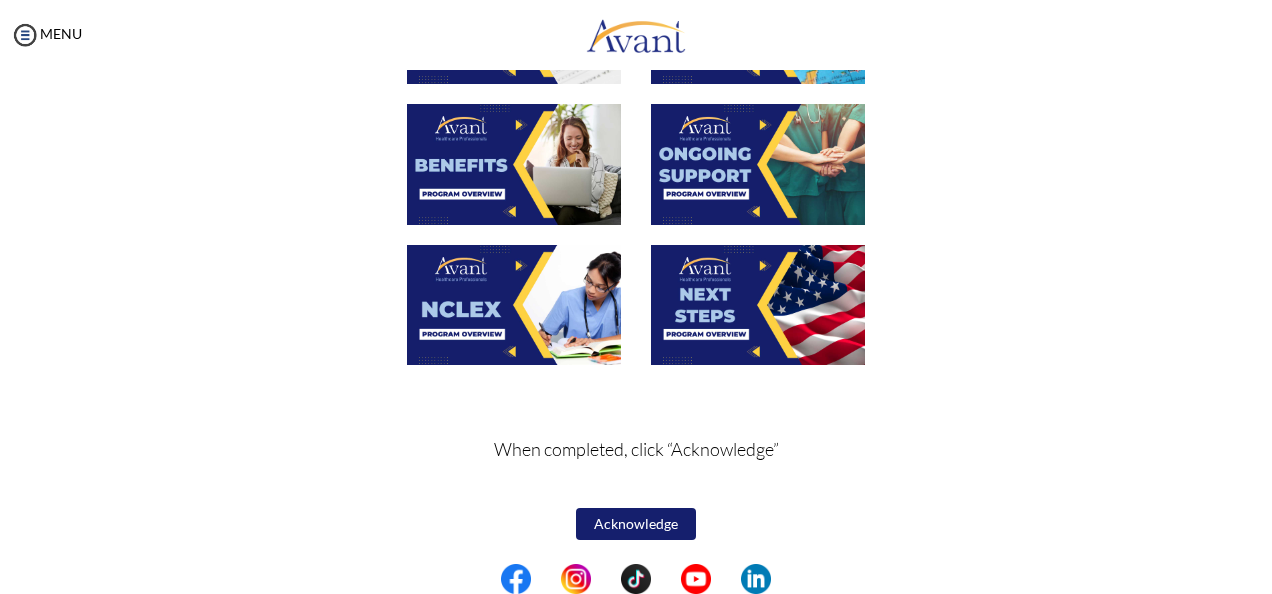 click on "Acknowledge" at bounding box center [636, 524] 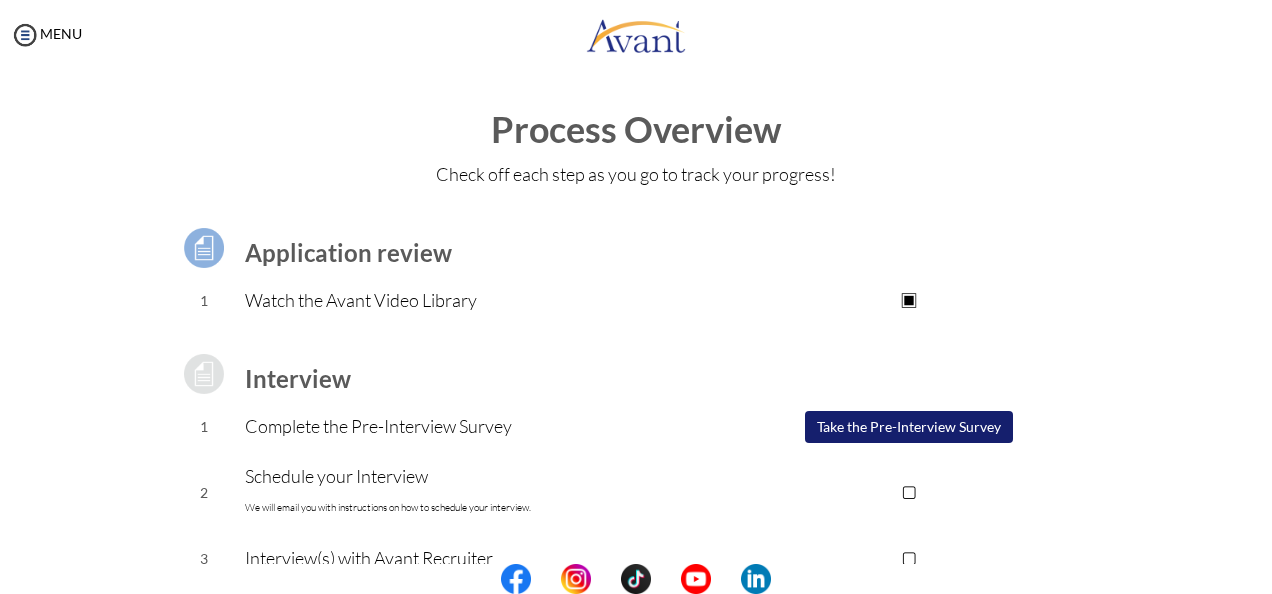 click on "Application review
1 Watch the Avant Video Library ▣ Avant Video Library
Interview
1 Complete the Pre-Interview Survey ▢ Take the Pre-Interview Survey
2 Schedule your Interview We will email you with instructions on how to schedule your interview. ▢
3 Interview(s) with Avant Recruiter ▢
Offer
1 Receive an Offer ▢
2 Review and sign your contract ▢
3 Gather your documents ▢ Review the Document Checklist
4 Start your US-RN Journey! ▢" at bounding box center (636, 530) 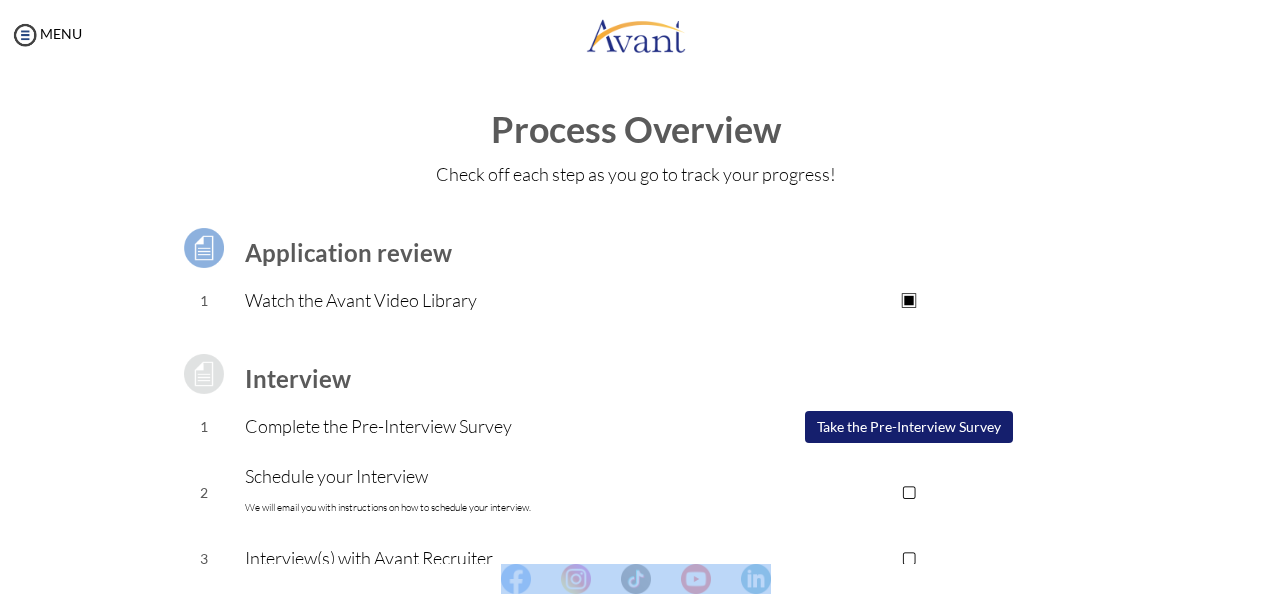 click at bounding box center (636, 579) 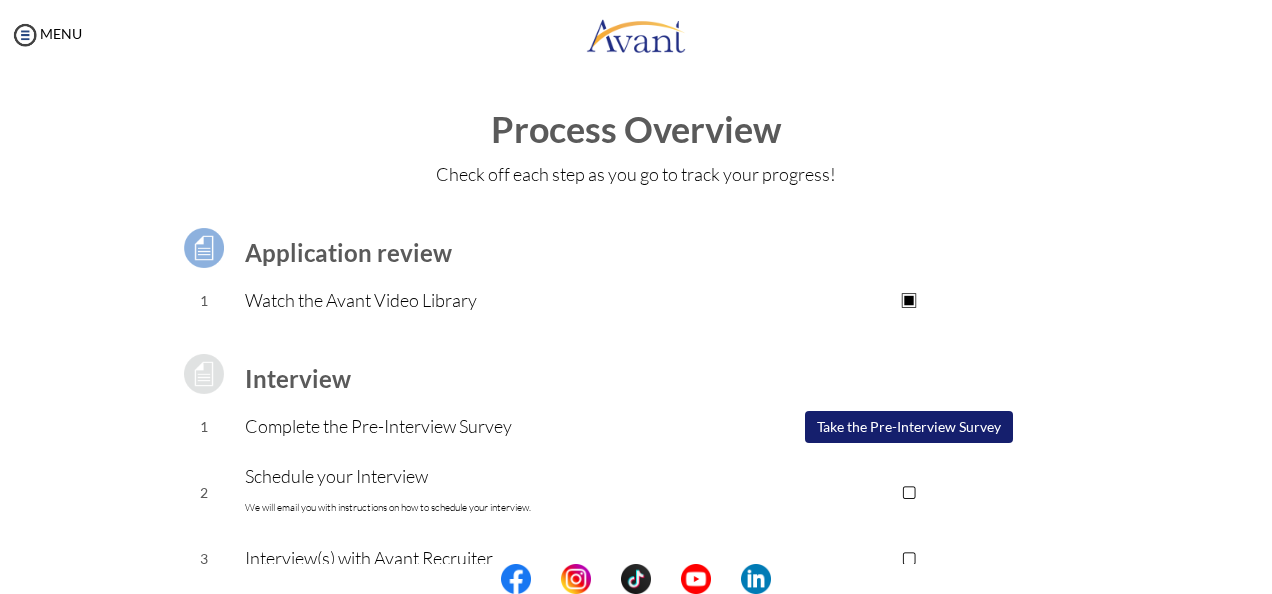 drag, startPoint x: 1262, startPoint y: 575, endPoint x: 1178, endPoint y: 394, distance: 199.54198 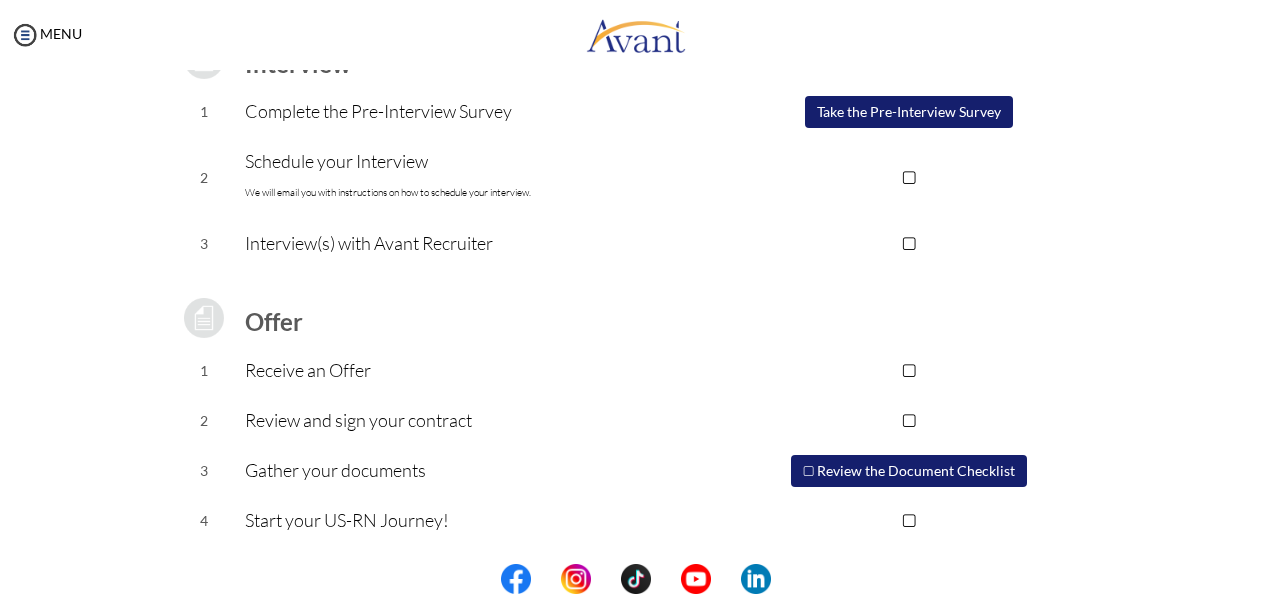 click at bounding box center [636, 579] 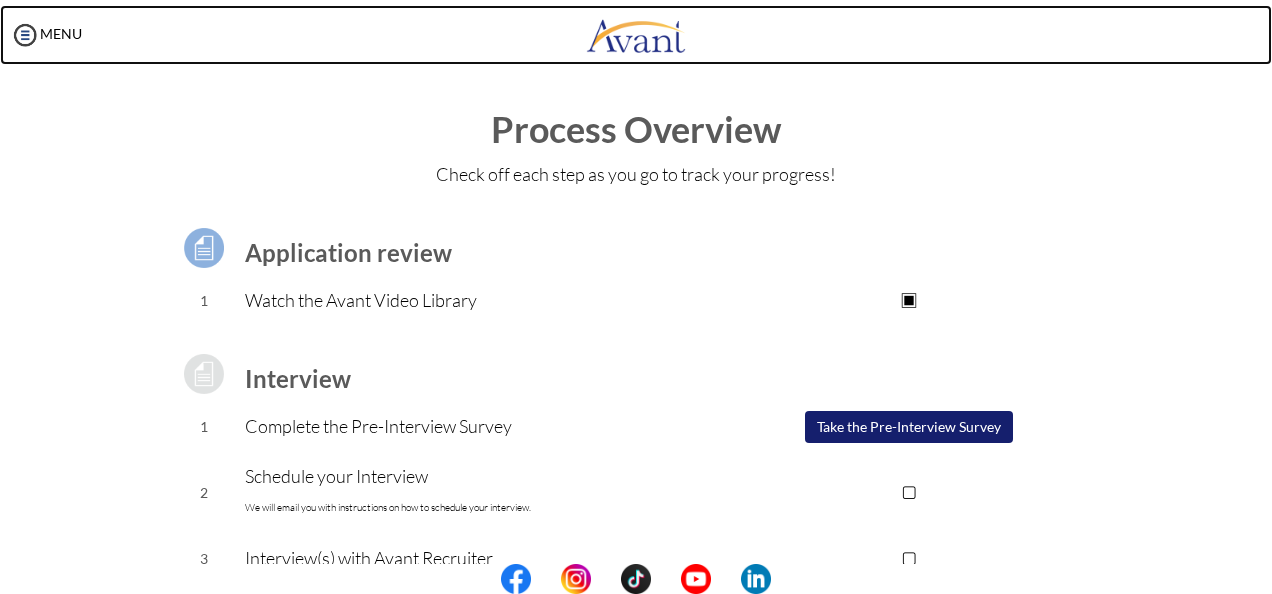 click at bounding box center (636, 35) 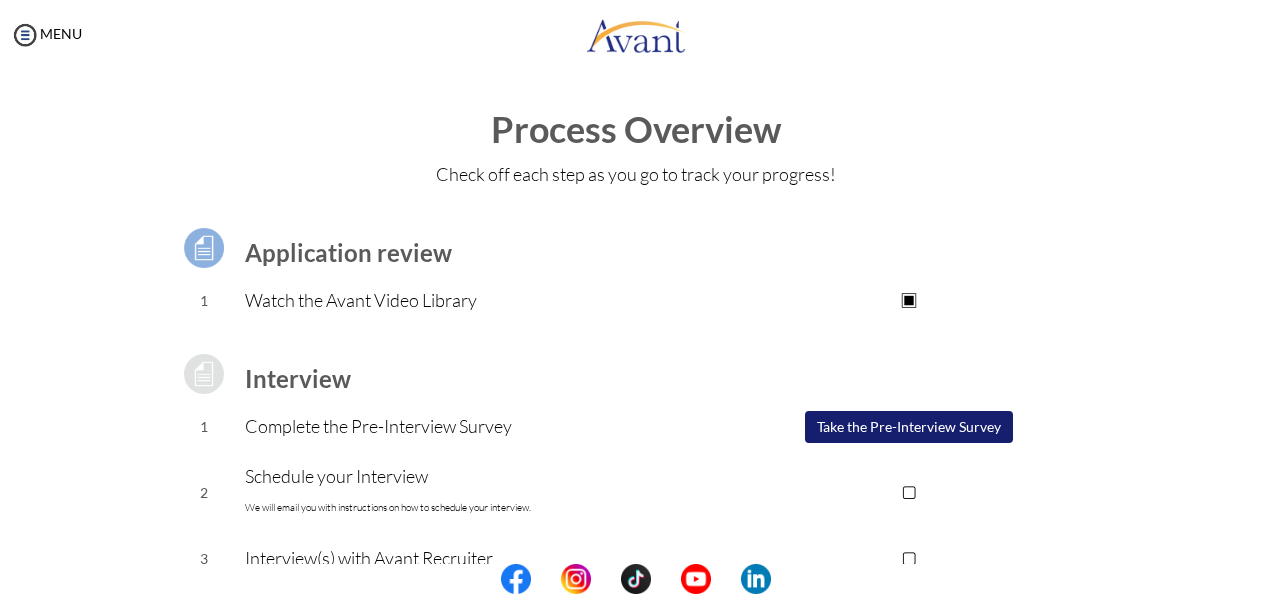 click on "Take the Pre-Interview Survey" at bounding box center [909, 427] 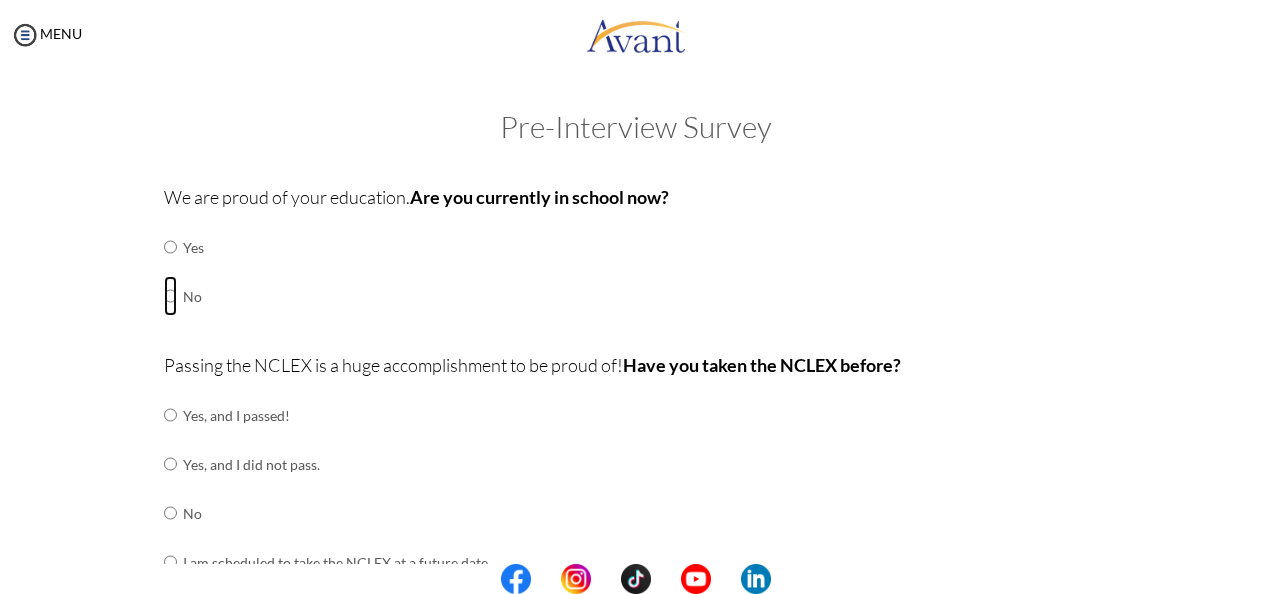 click at bounding box center [170, 247] 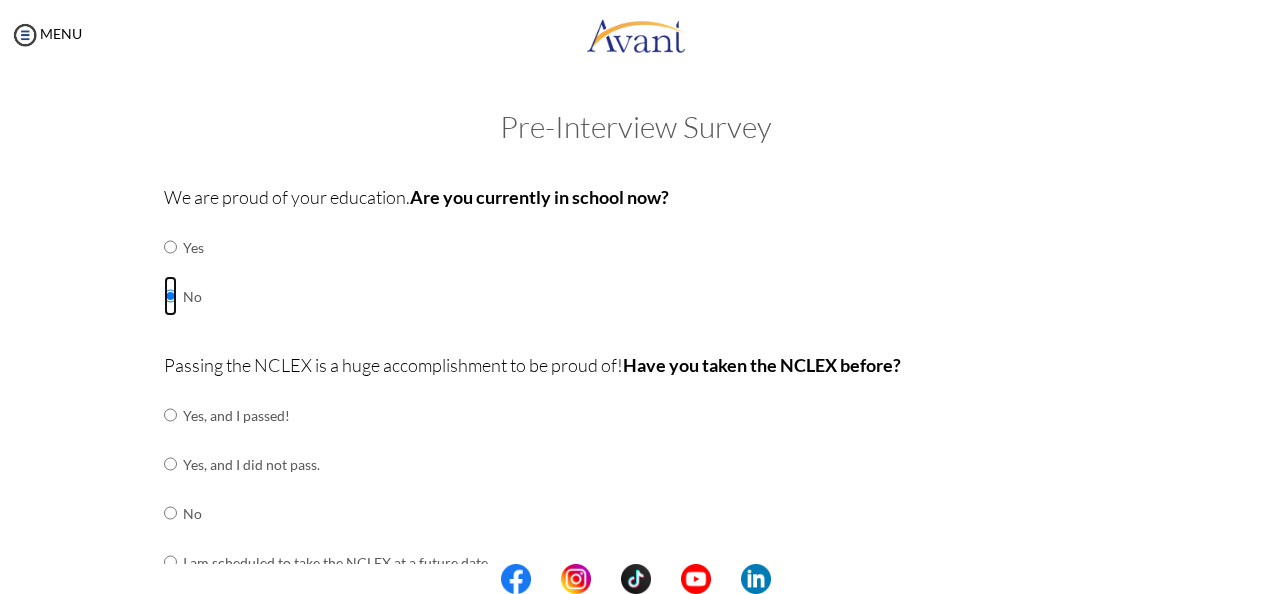 drag, startPoint x: 158, startPoint y: 290, endPoint x: 751, endPoint y: 460, distance: 616.88654 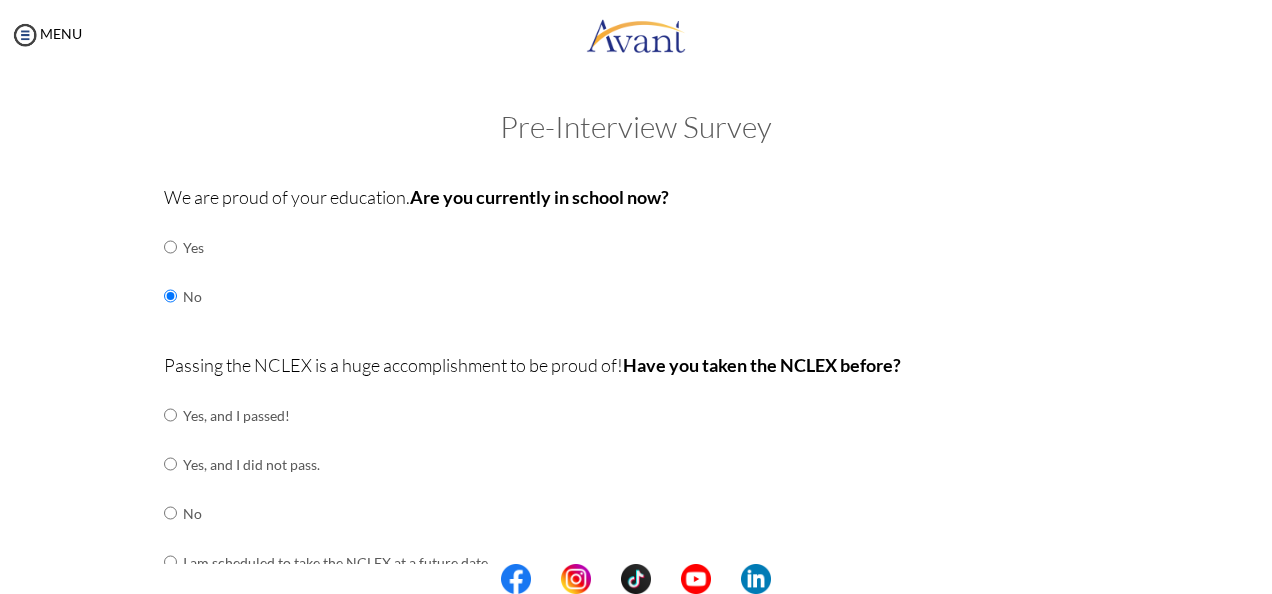 click on "My Status
What is the next step?
We would like you to watch the introductory video Begin with Avant
We would like you to watch the program video Watch Program Video
We would like you to complete English exam Take Language Test
We would like you to complete clinical assessment Take Clinical Test
We would like you to complete qualification survey Take Qualification Survey
We would like you to watch expectations video Watch Expectations Video
You will be contacted by recruiter to schedule a call.
Your application is being reviewed. Please check your email regularly.
Process Overview
Check off each step as you go to track your progress!
Application review
1 Watch the Avant Video Library ▣ Avant Video Library
Interview
1 Complete the Pre-Interview Survey ▢
2 ▢" at bounding box center [636, 367] 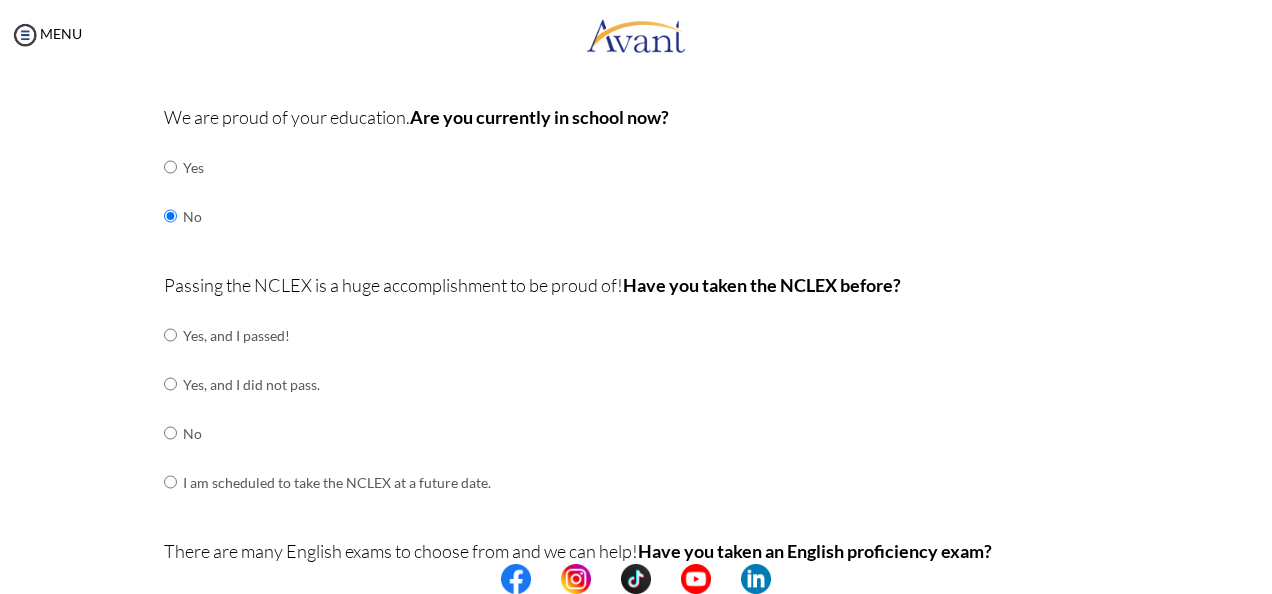 scroll, scrollTop: 120, scrollLeft: 0, axis: vertical 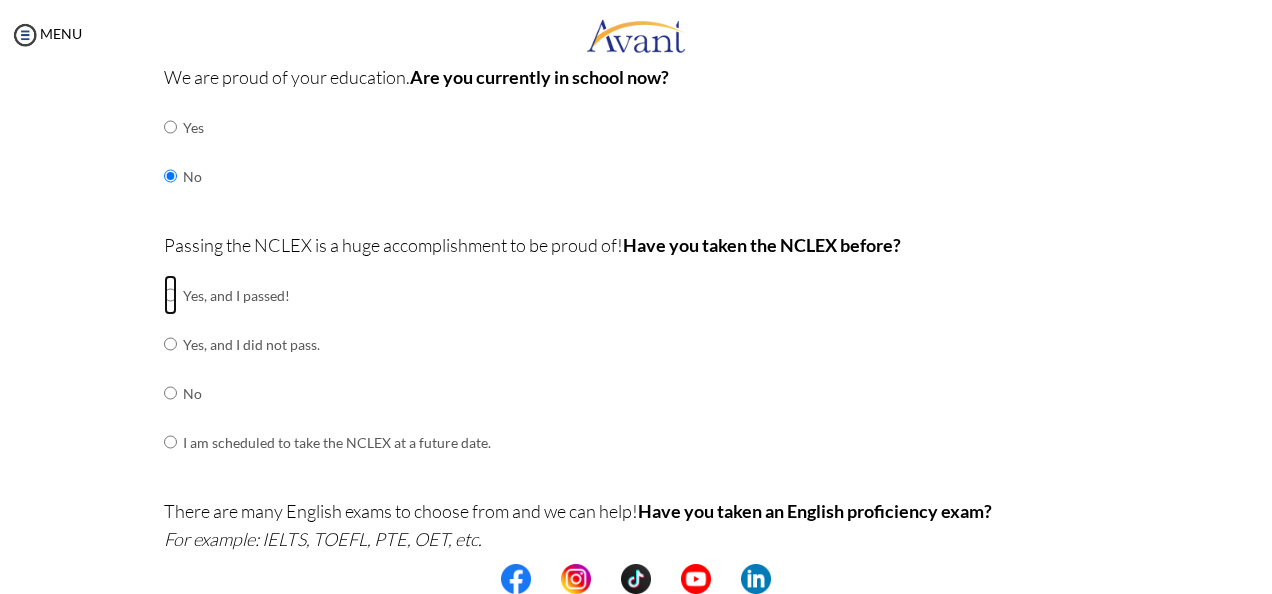 click at bounding box center (170, 295) 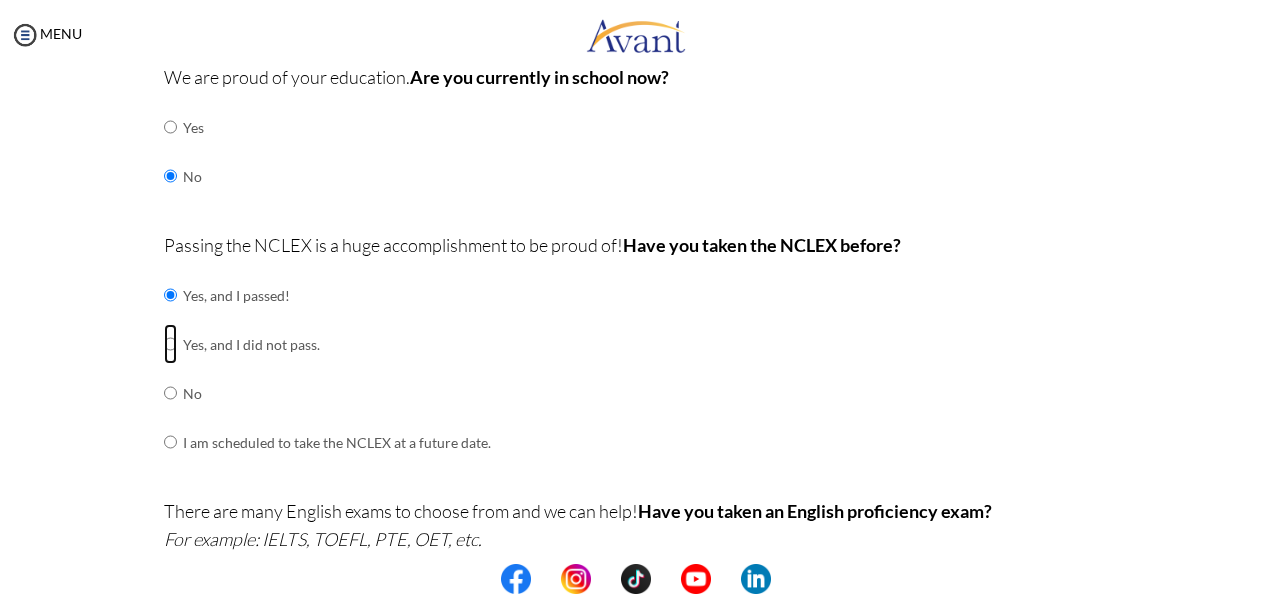 click at bounding box center [170, 295] 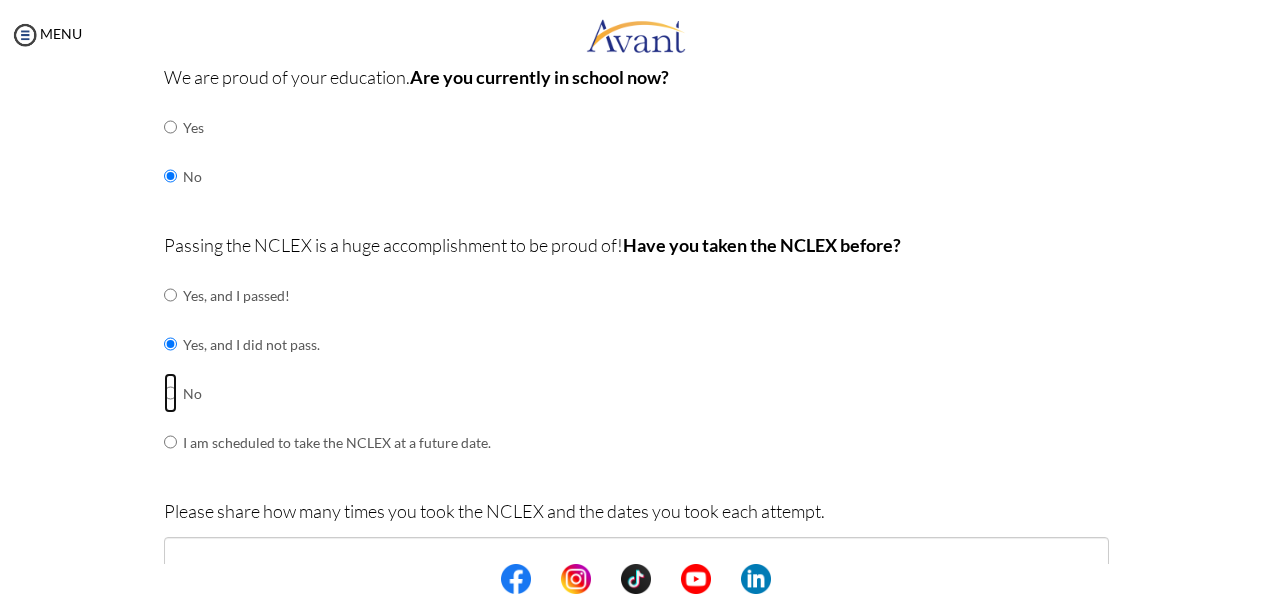 click at bounding box center [170, 295] 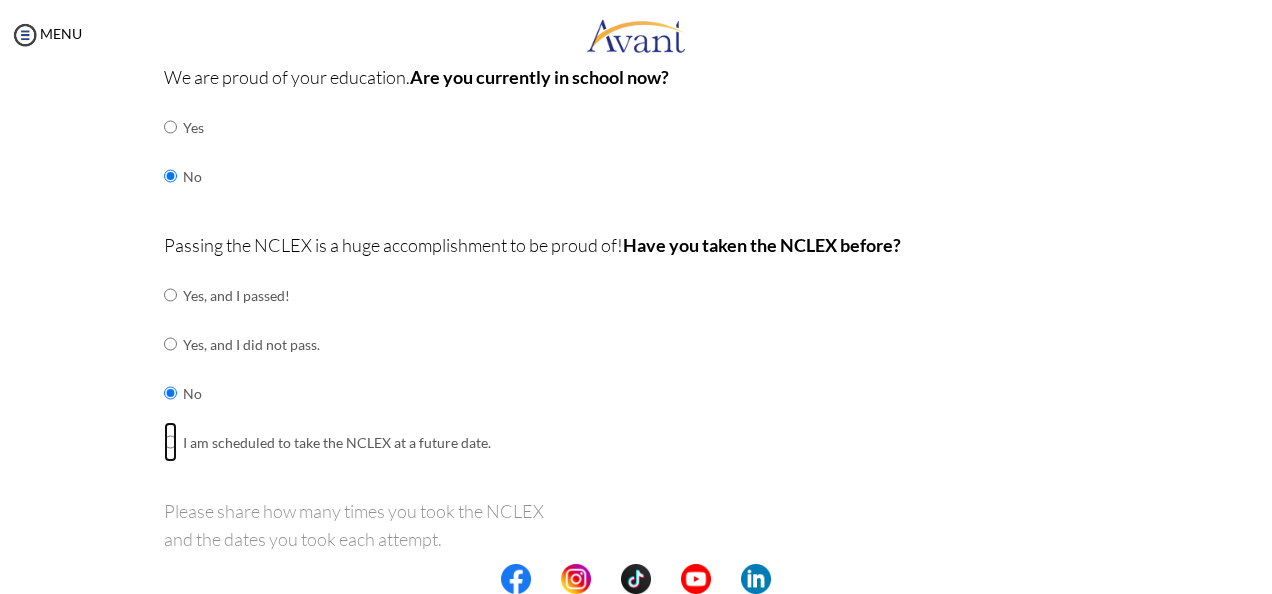 click at bounding box center [170, 295] 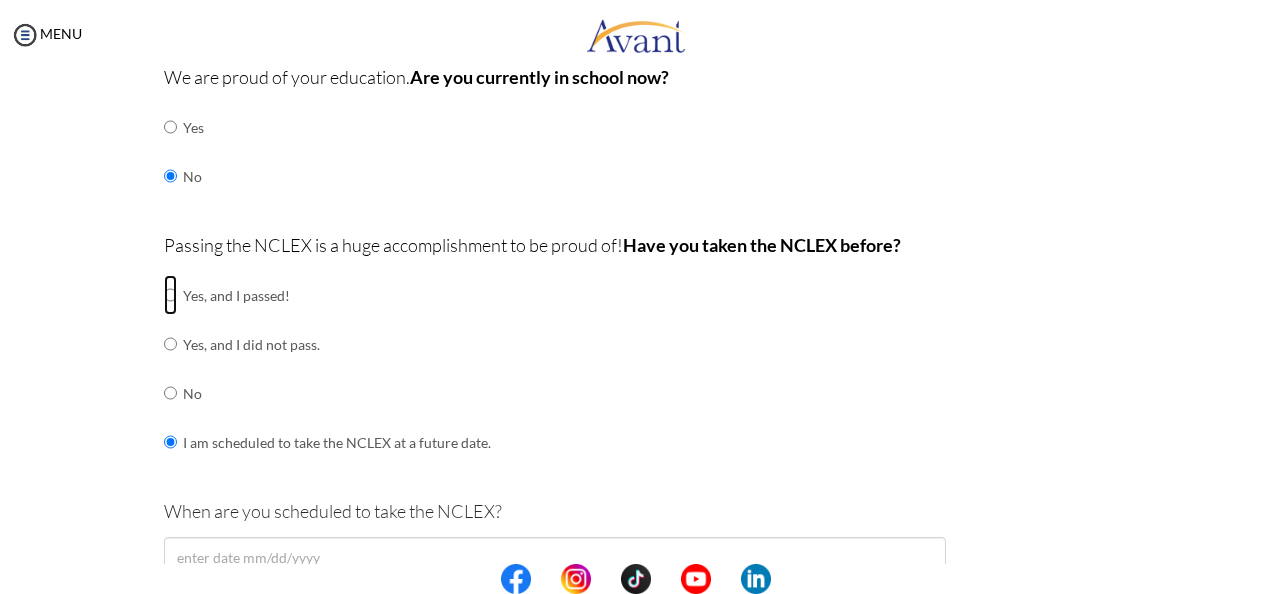 click at bounding box center [170, 295] 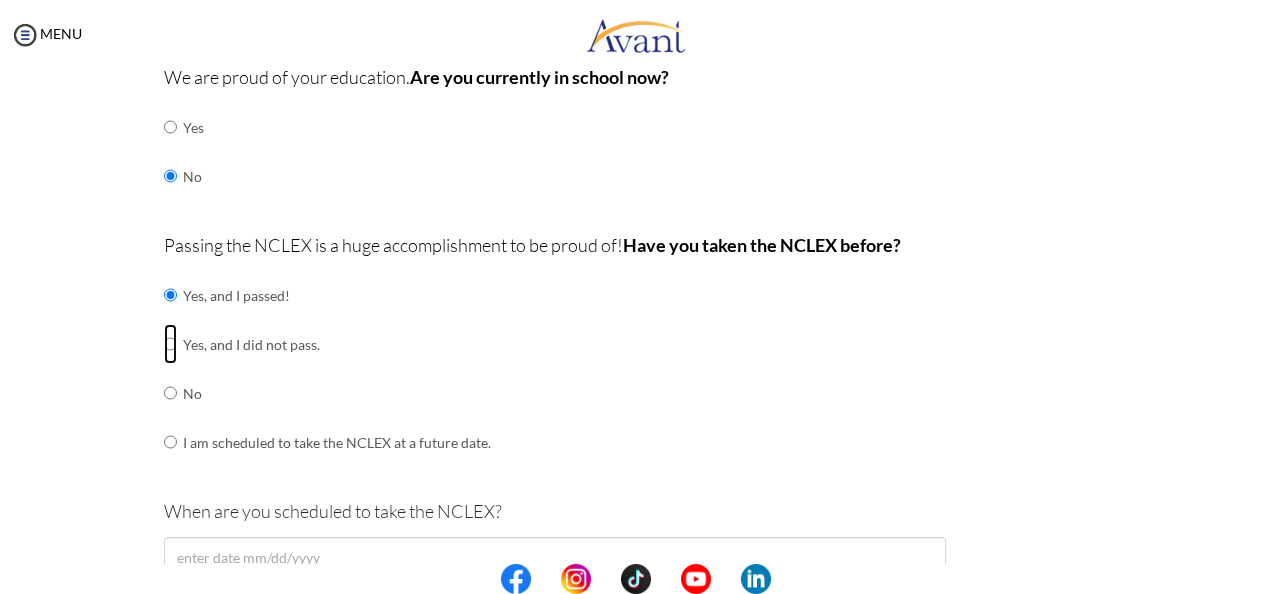 click at bounding box center [170, 295] 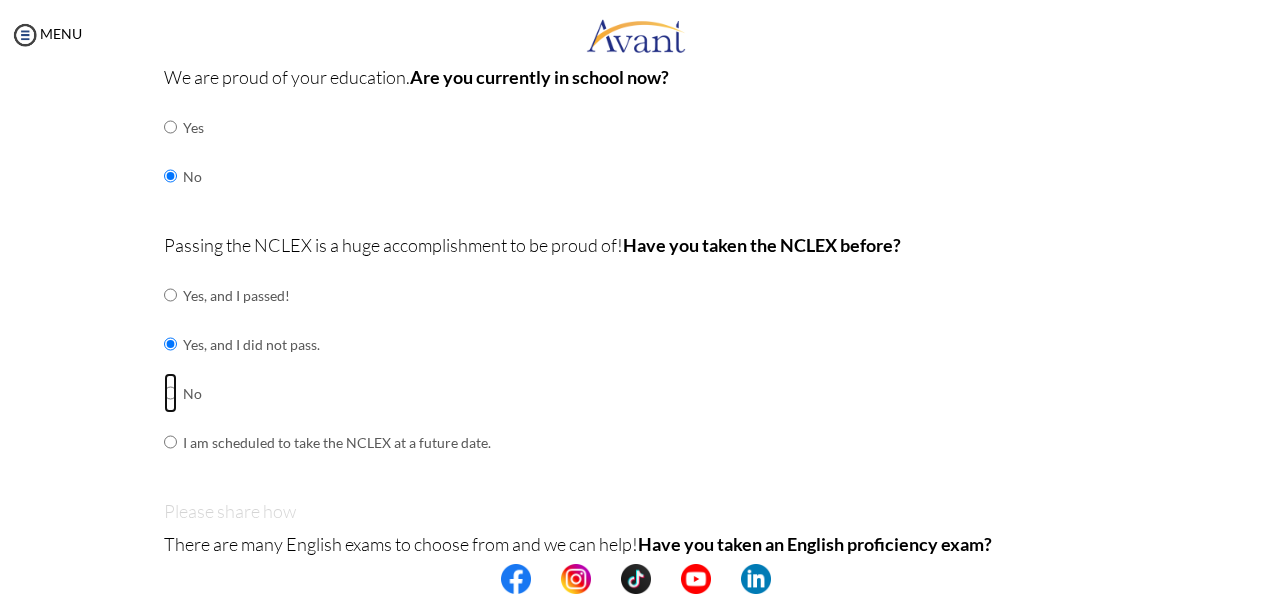 click at bounding box center [170, 295] 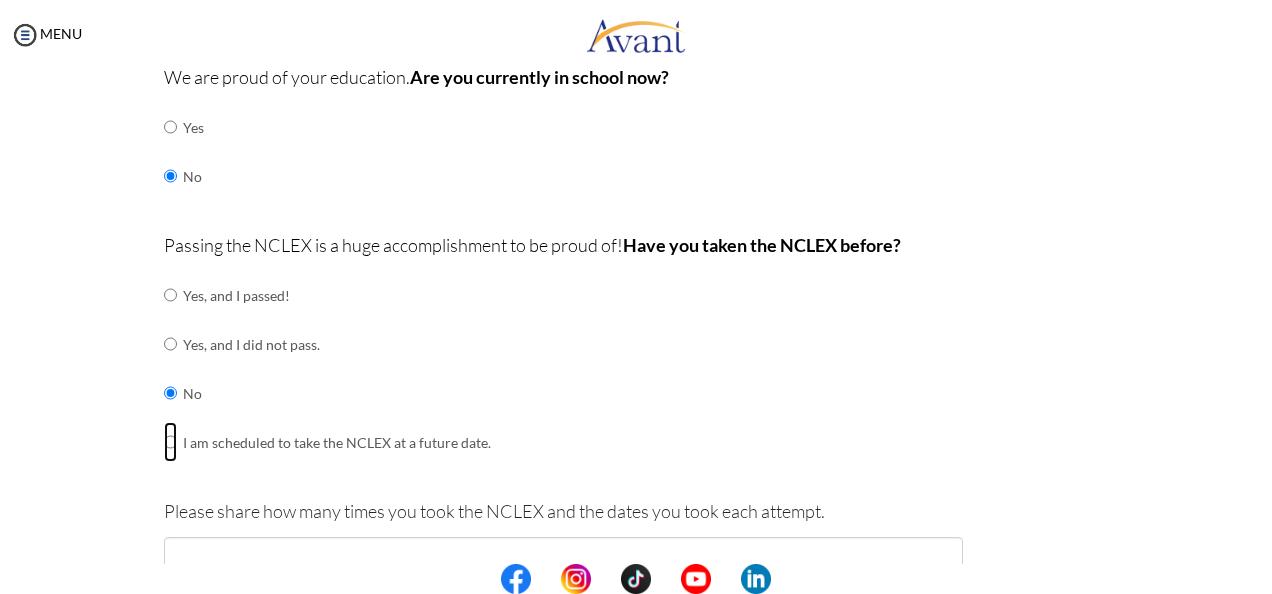 click at bounding box center [170, 295] 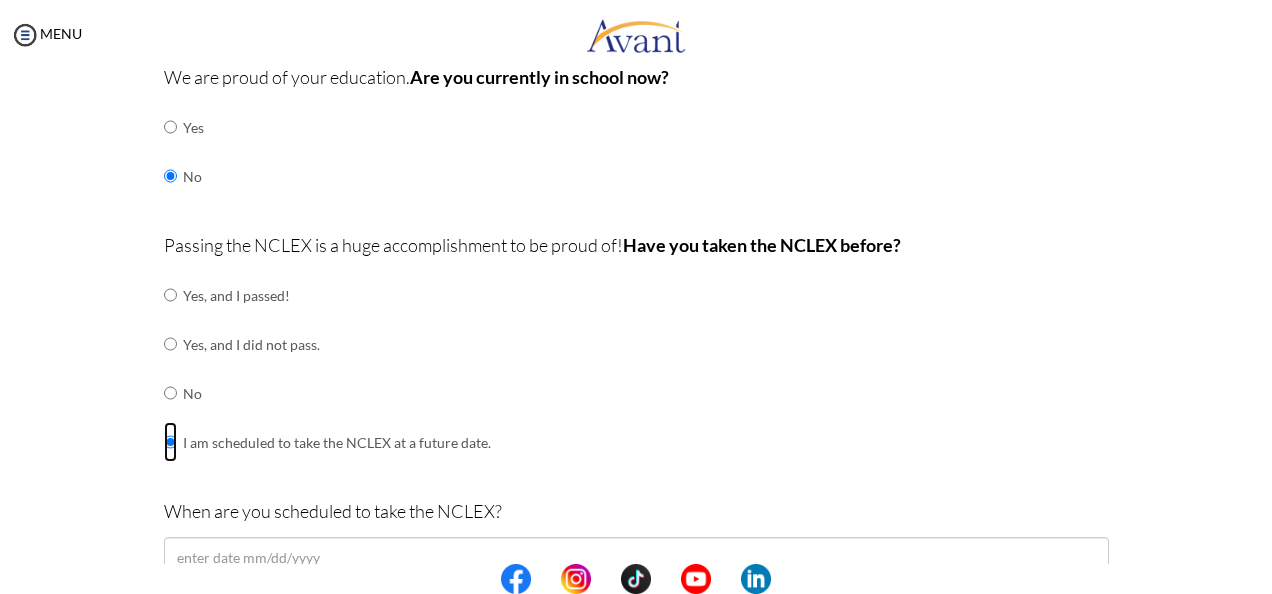 scroll, scrollTop: 639, scrollLeft: 0, axis: vertical 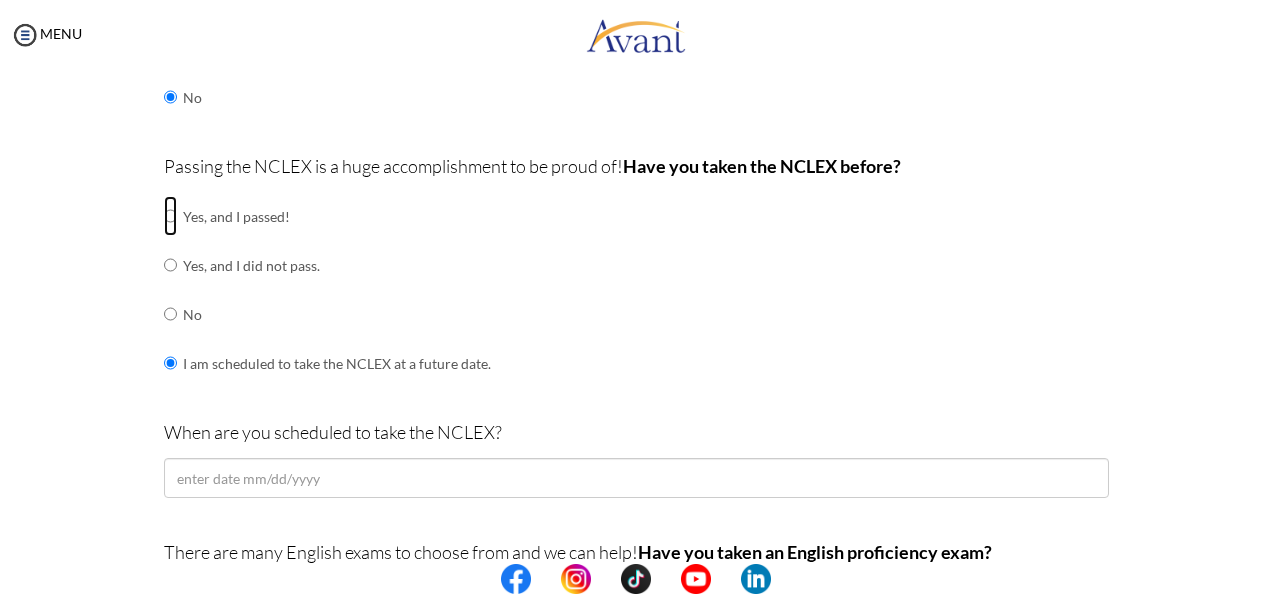 click at bounding box center (170, 216) 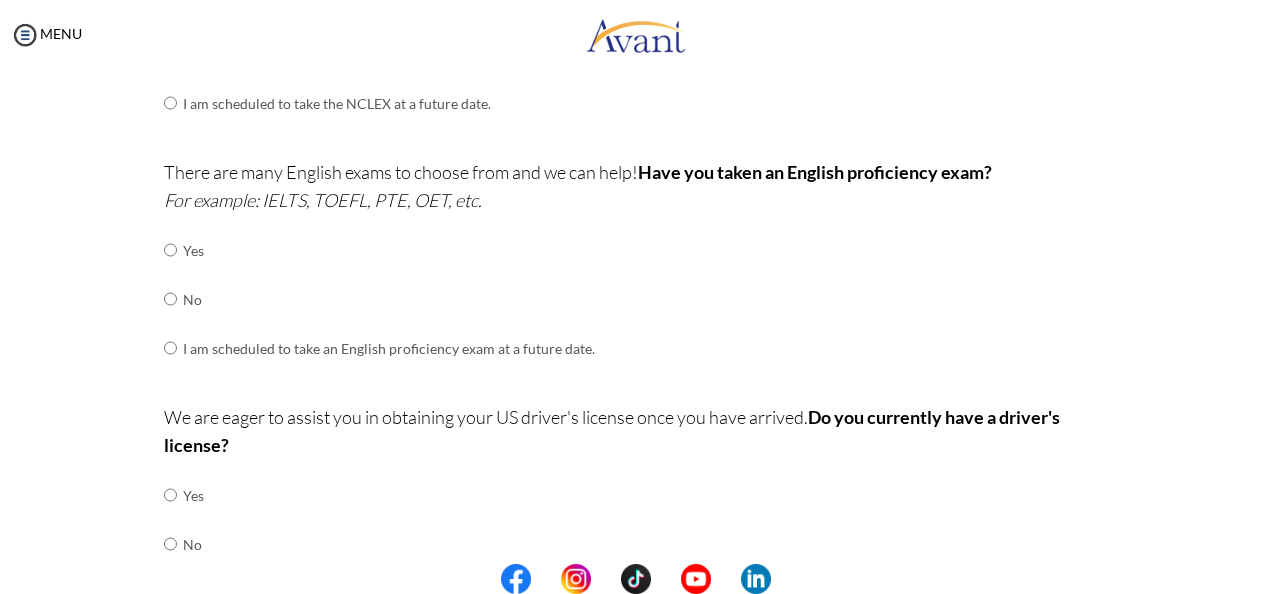 scroll, scrollTop: 439, scrollLeft: 0, axis: vertical 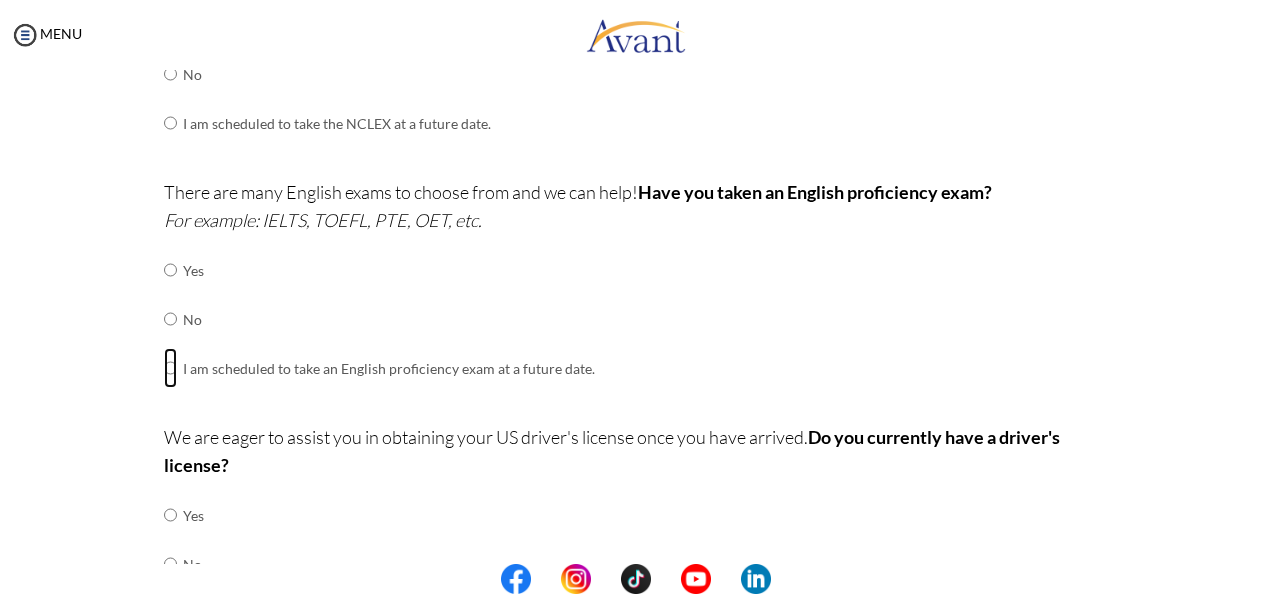 click at bounding box center [170, 270] 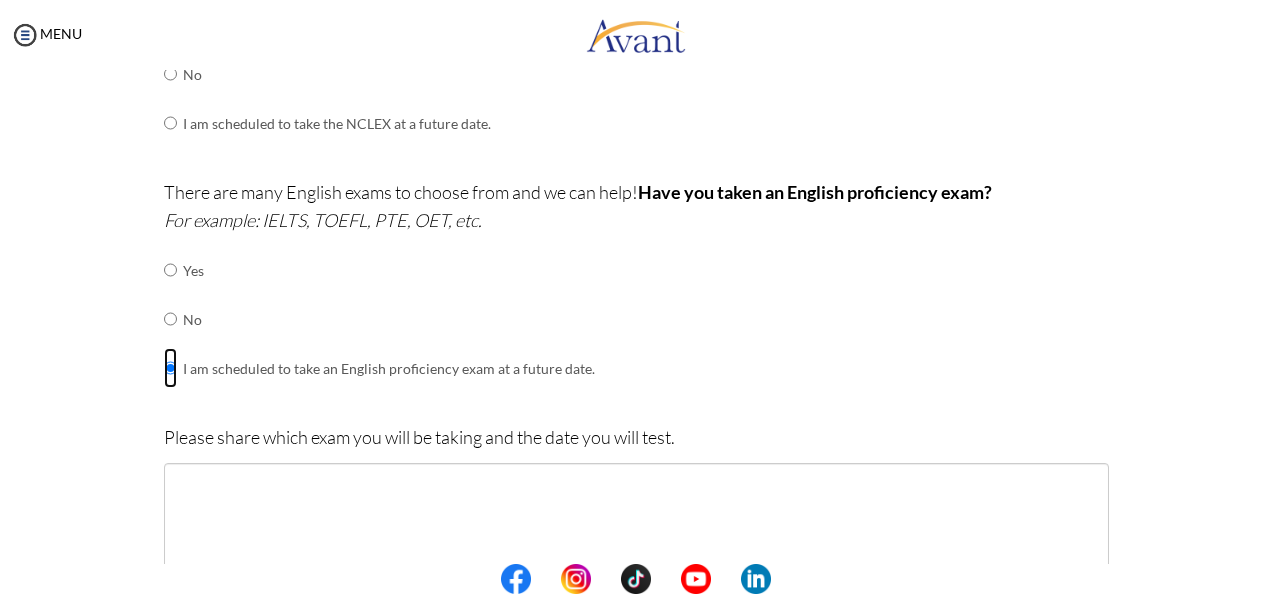 click at bounding box center (170, 270) 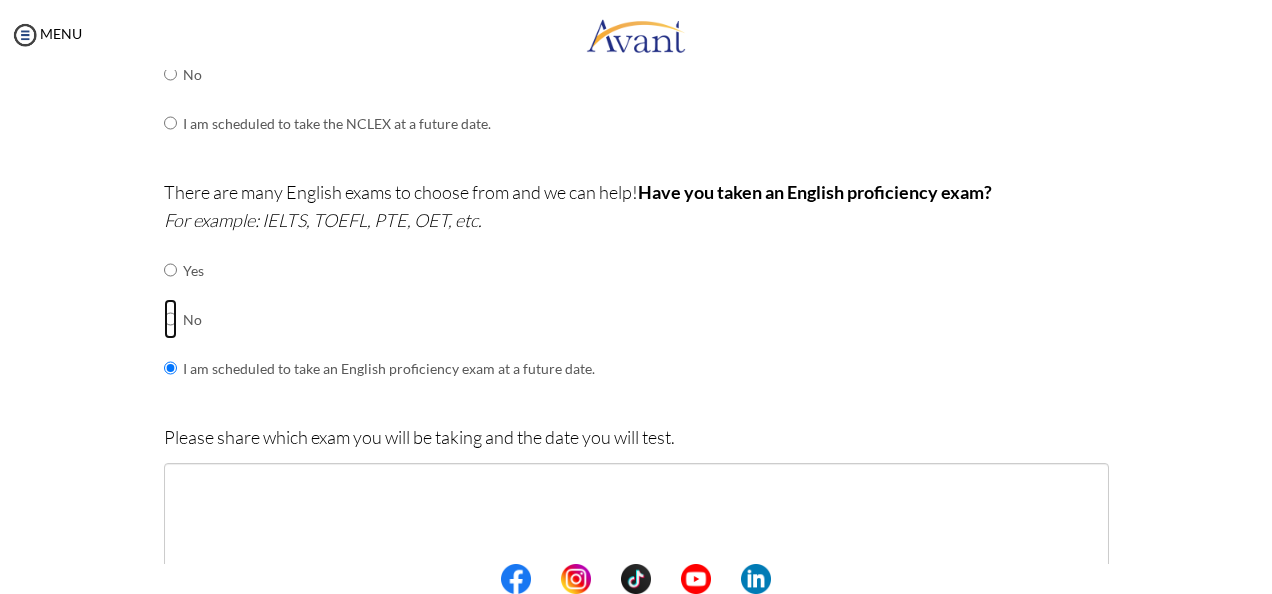 click at bounding box center (170, 270) 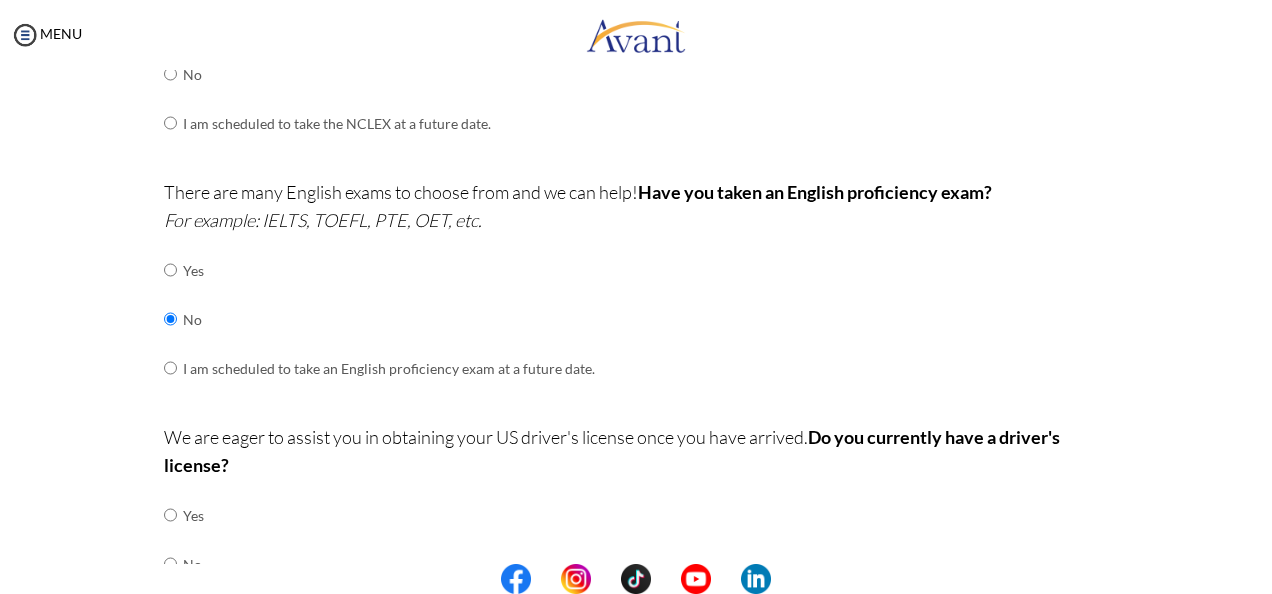 click at bounding box center [636, 579] 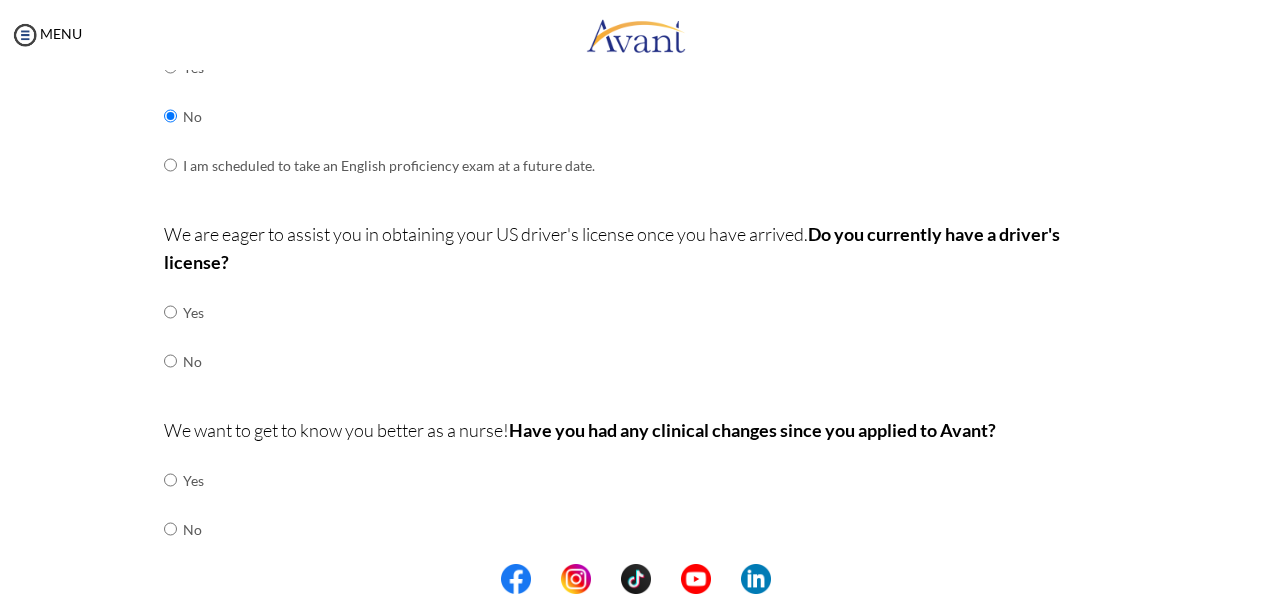 scroll, scrollTop: 648, scrollLeft: 0, axis: vertical 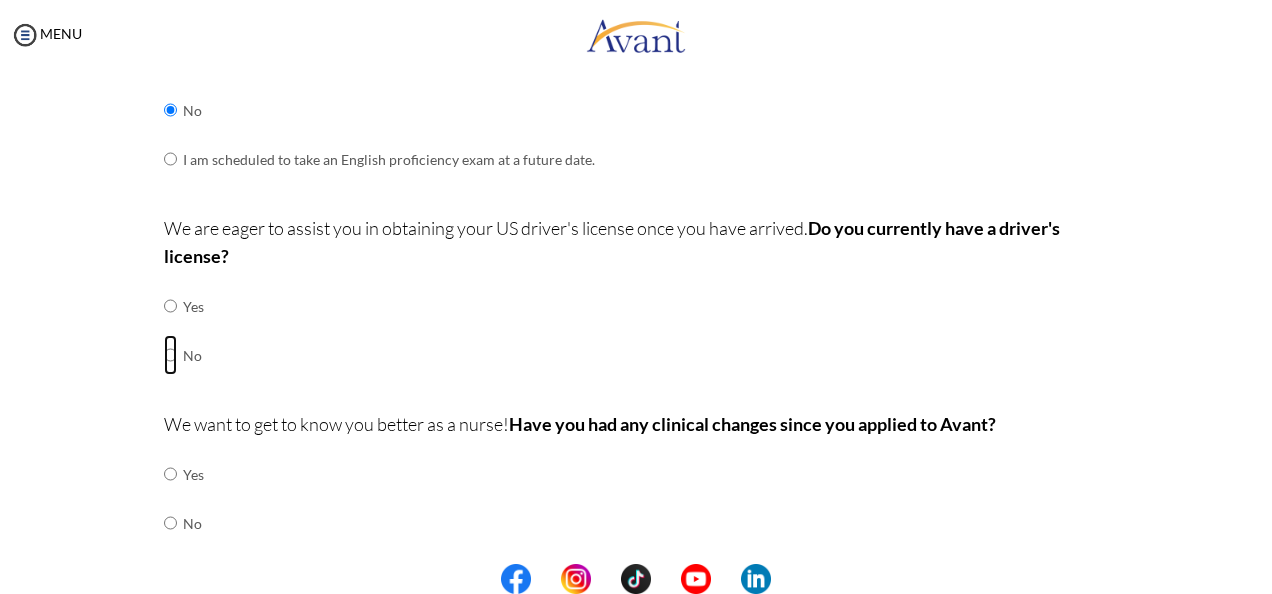 click at bounding box center [170, 306] 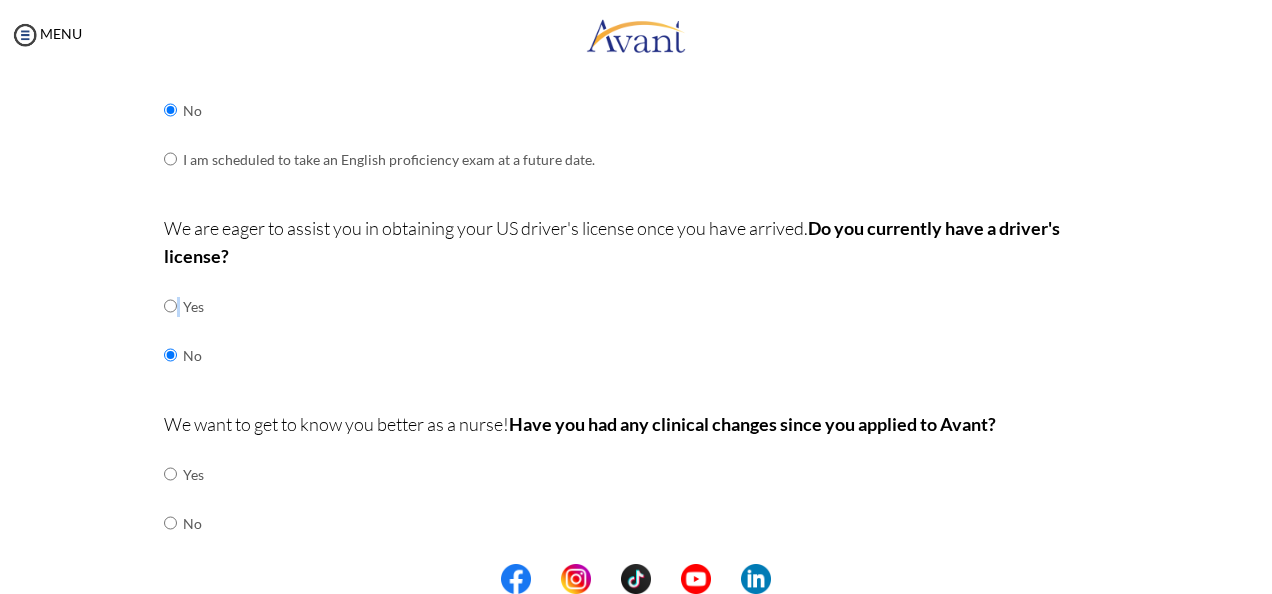 drag, startPoint x: 170, startPoint y: 300, endPoint x: 158, endPoint y: 302, distance: 12.165525 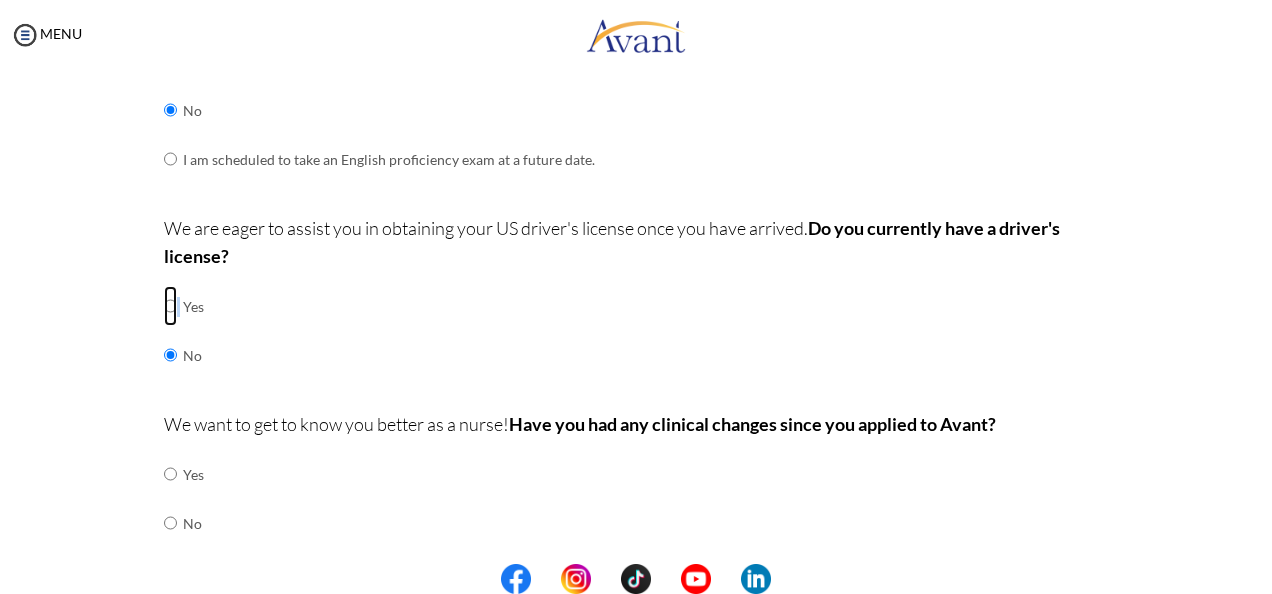 click at bounding box center [170, 306] 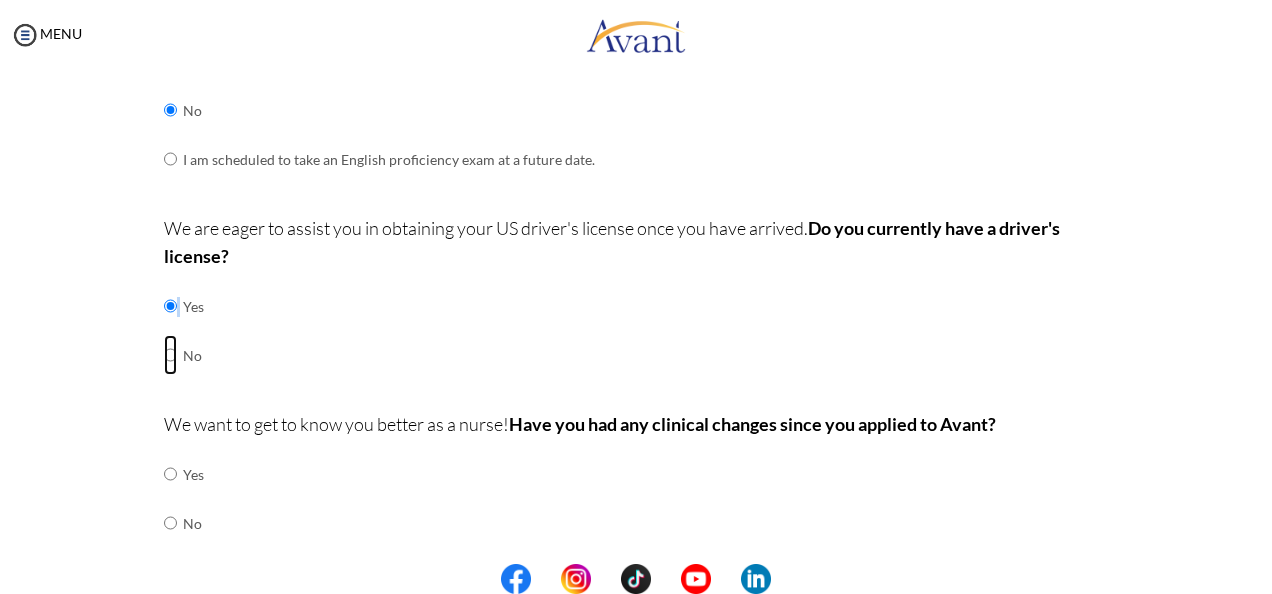 click at bounding box center [170, 306] 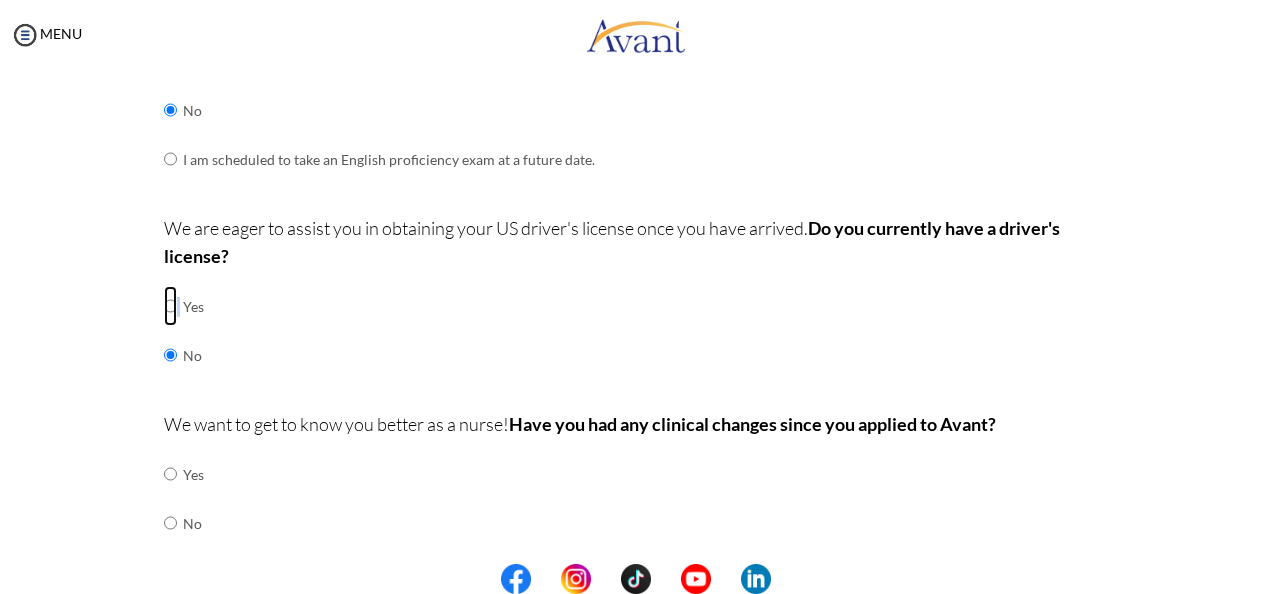click at bounding box center (170, 306) 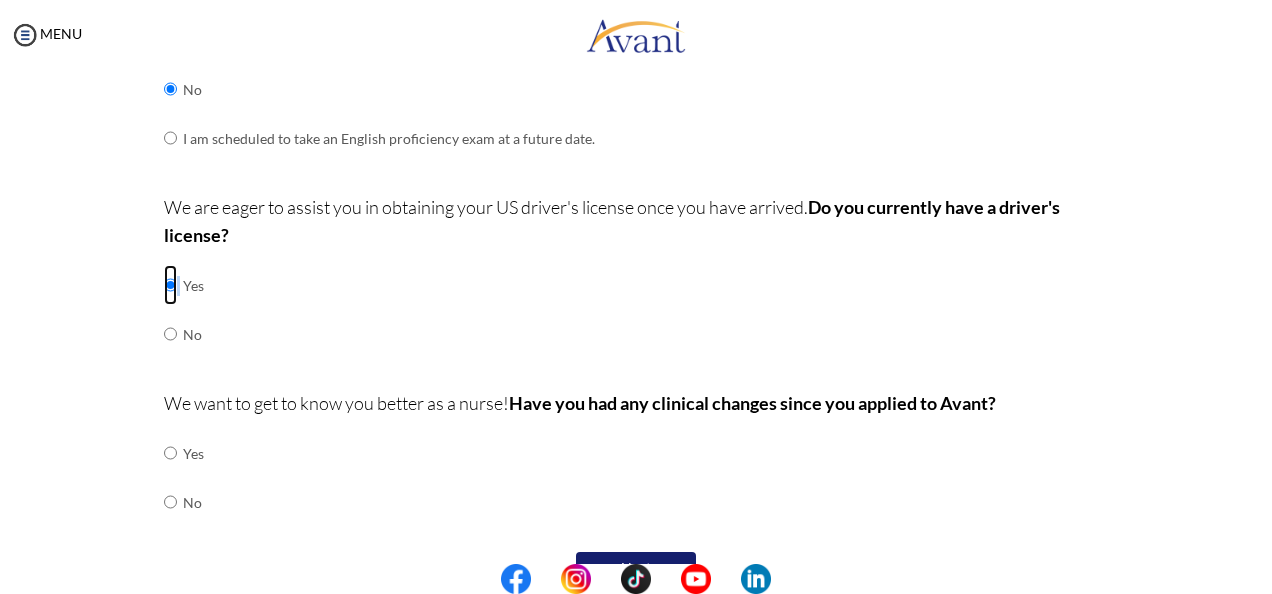 scroll, scrollTop: 710, scrollLeft: 0, axis: vertical 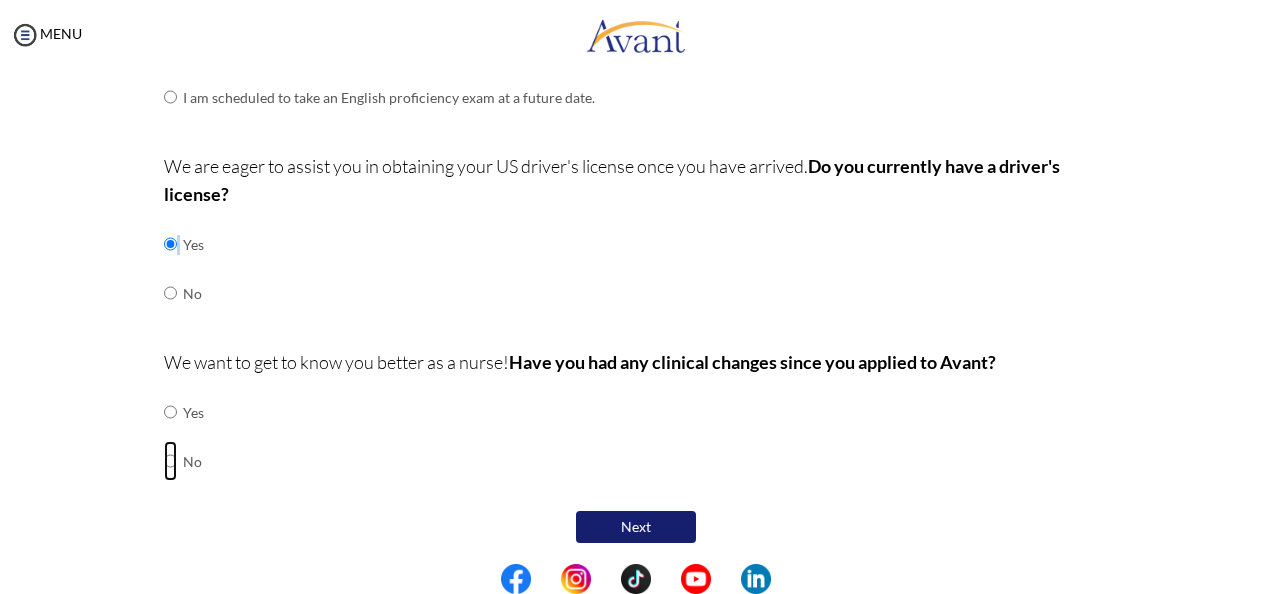 click at bounding box center (170, 412) 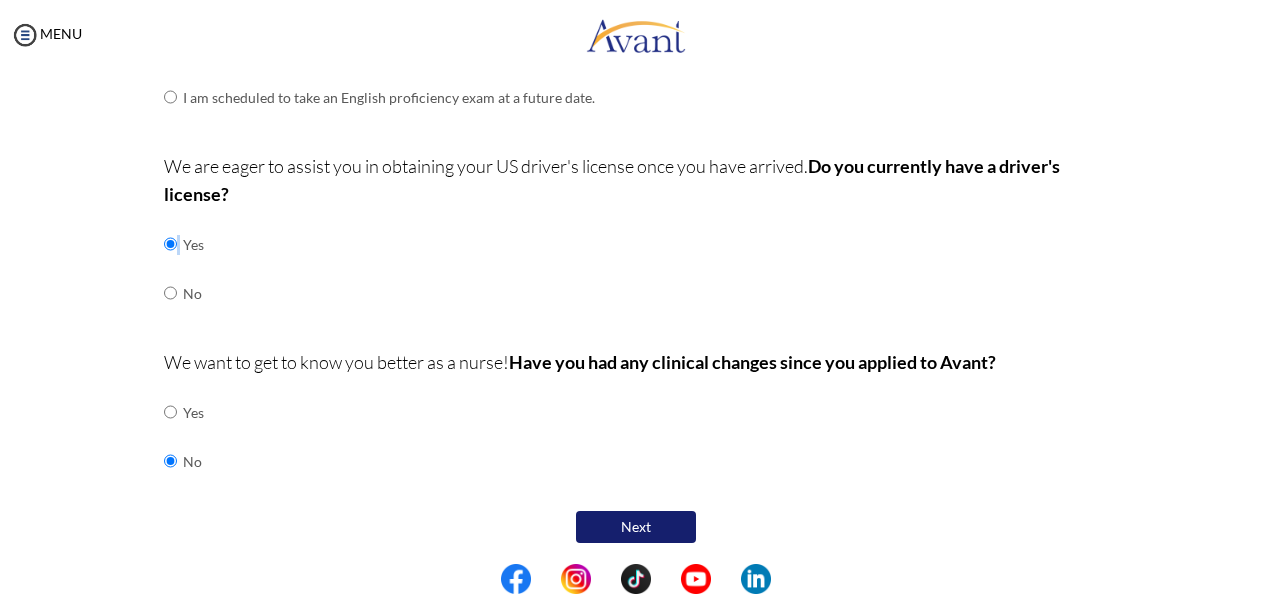 click on "Next" at bounding box center (636, 527) 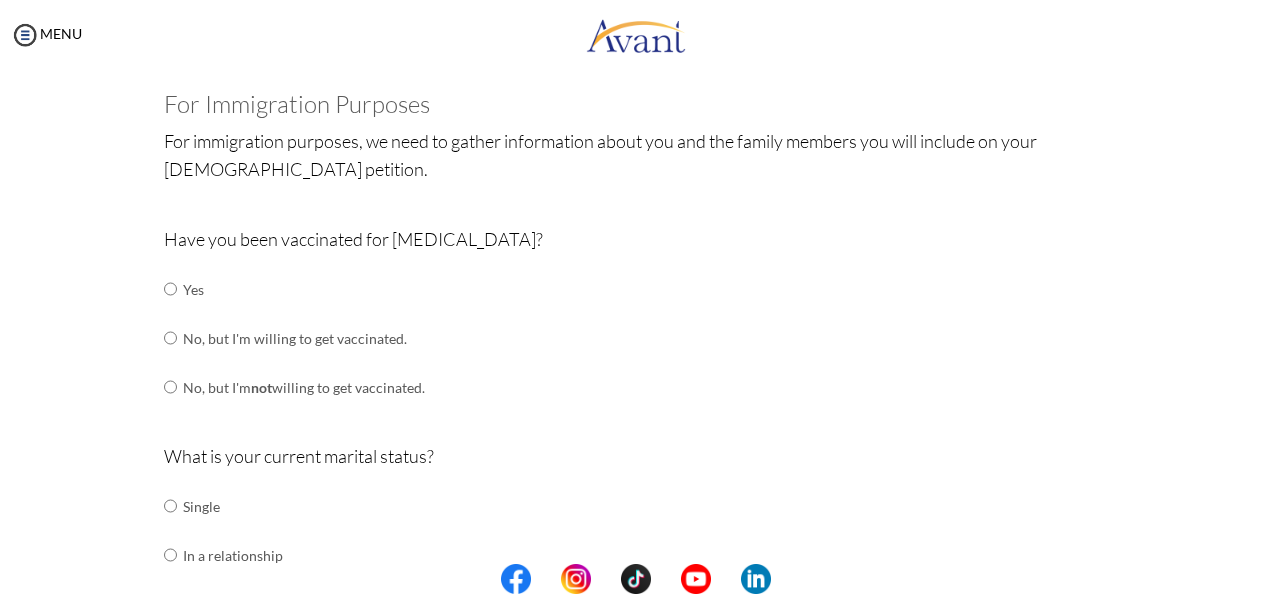 scroll, scrollTop: 133, scrollLeft: 0, axis: vertical 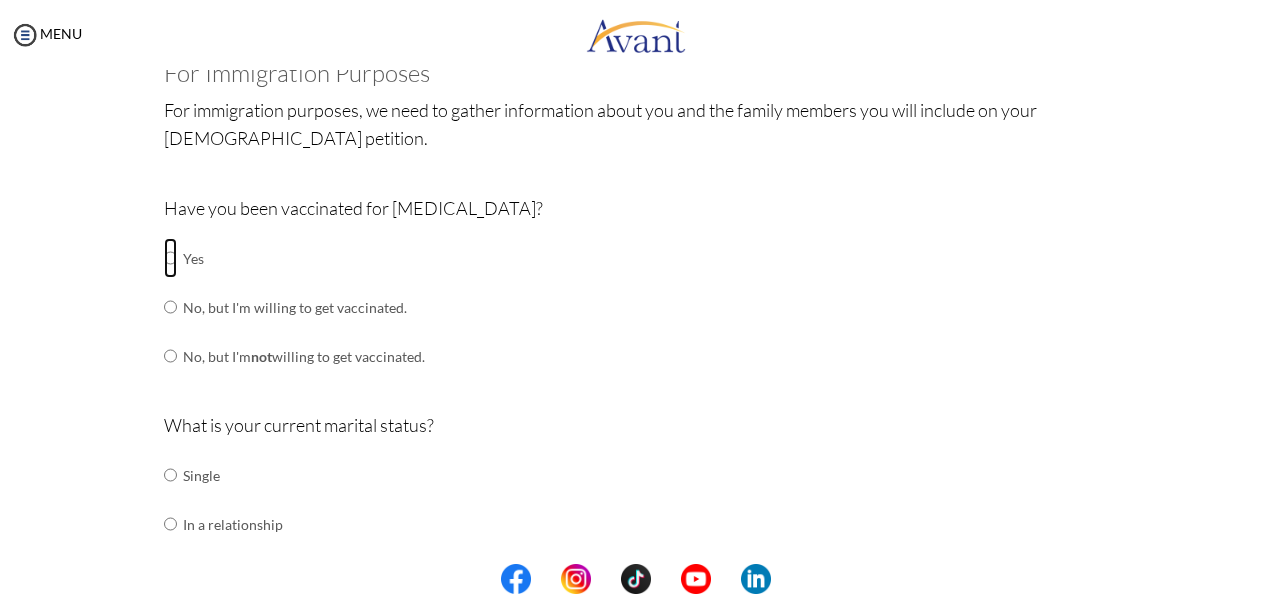 click at bounding box center [170, 258] 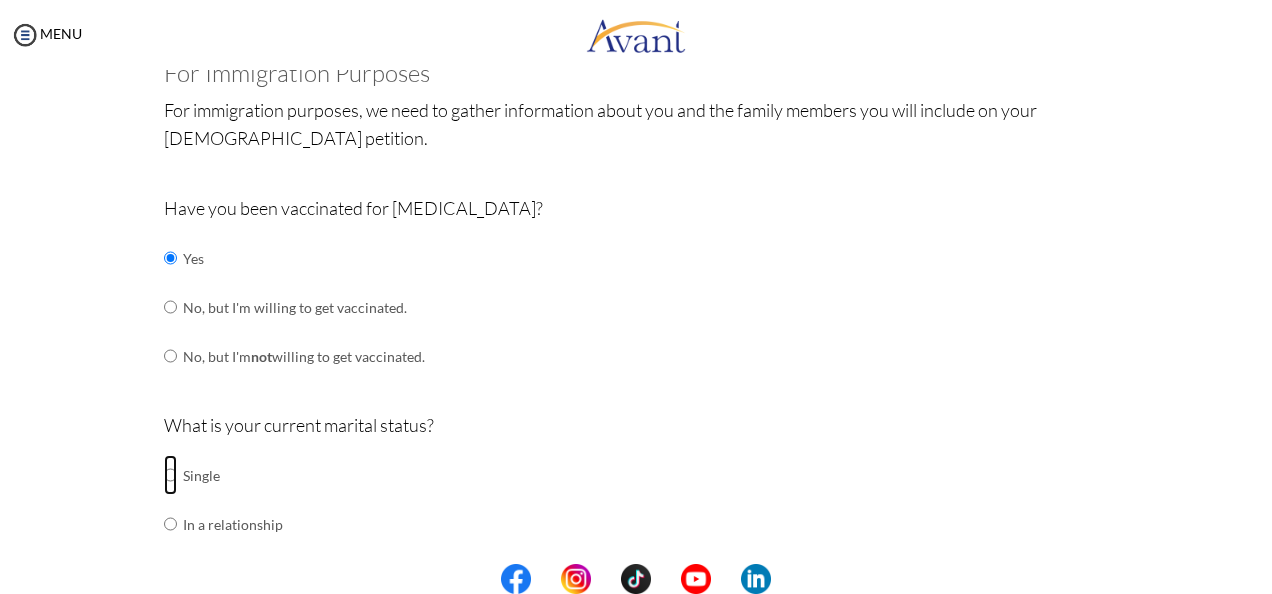 click at bounding box center (170, 475) 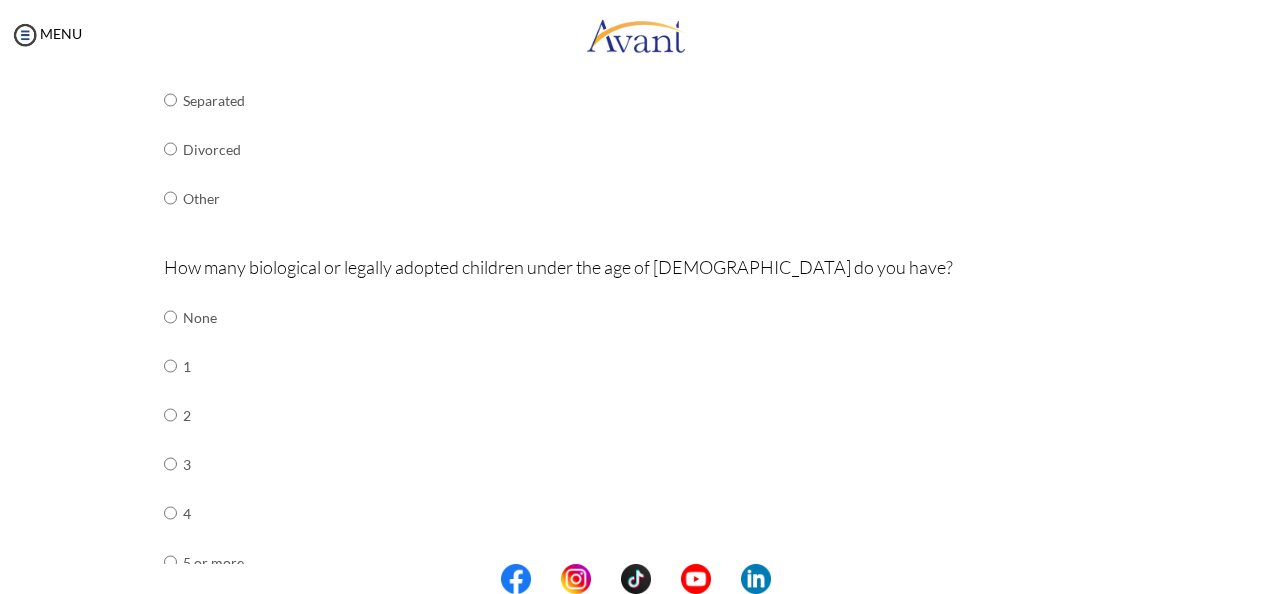 scroll, scrollTop: 706, scrollLeft: 0, axis: vertical 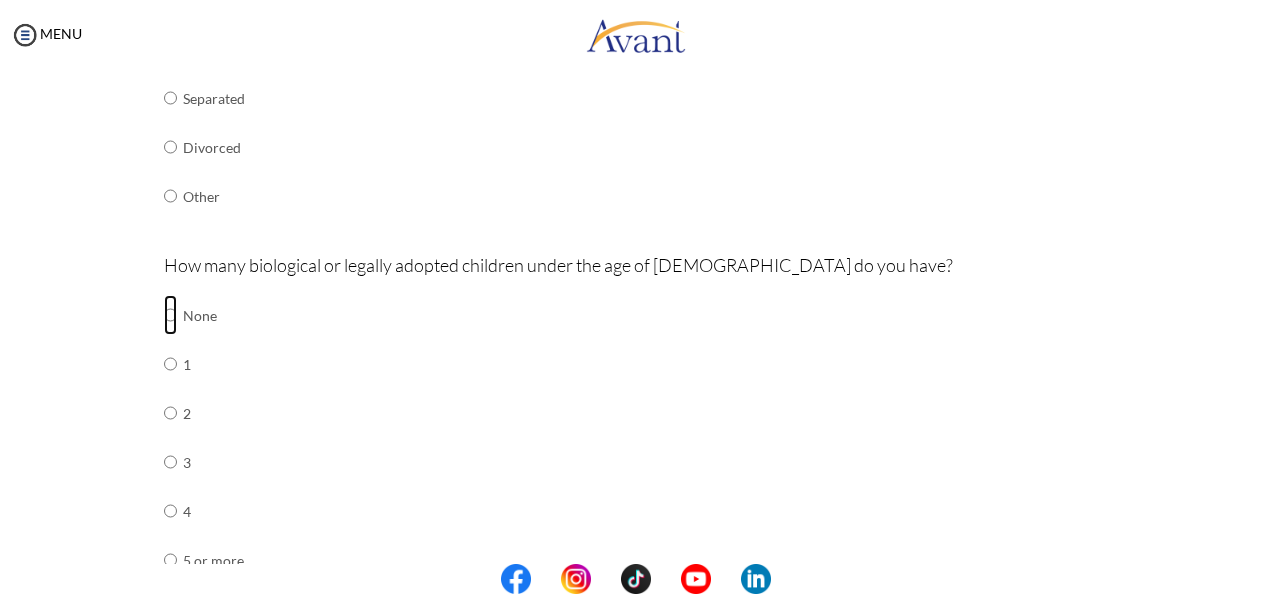 click at bounding box center [170, 315] 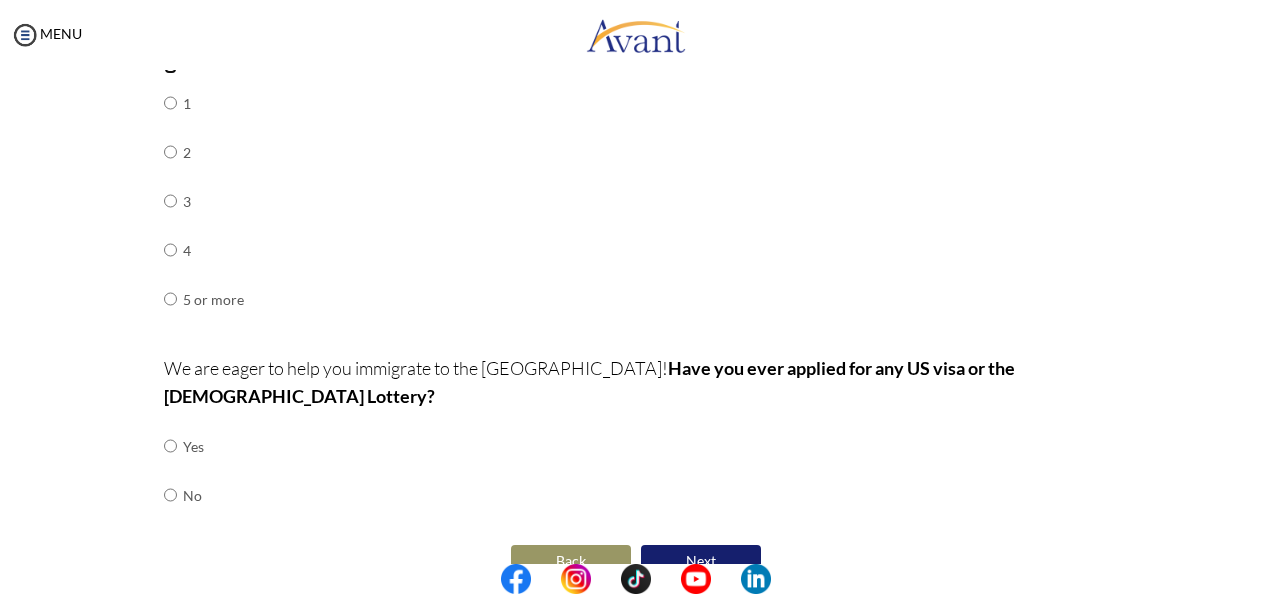 scroll, scrollTop: 971, scrollLeft: 0, axis: vertical 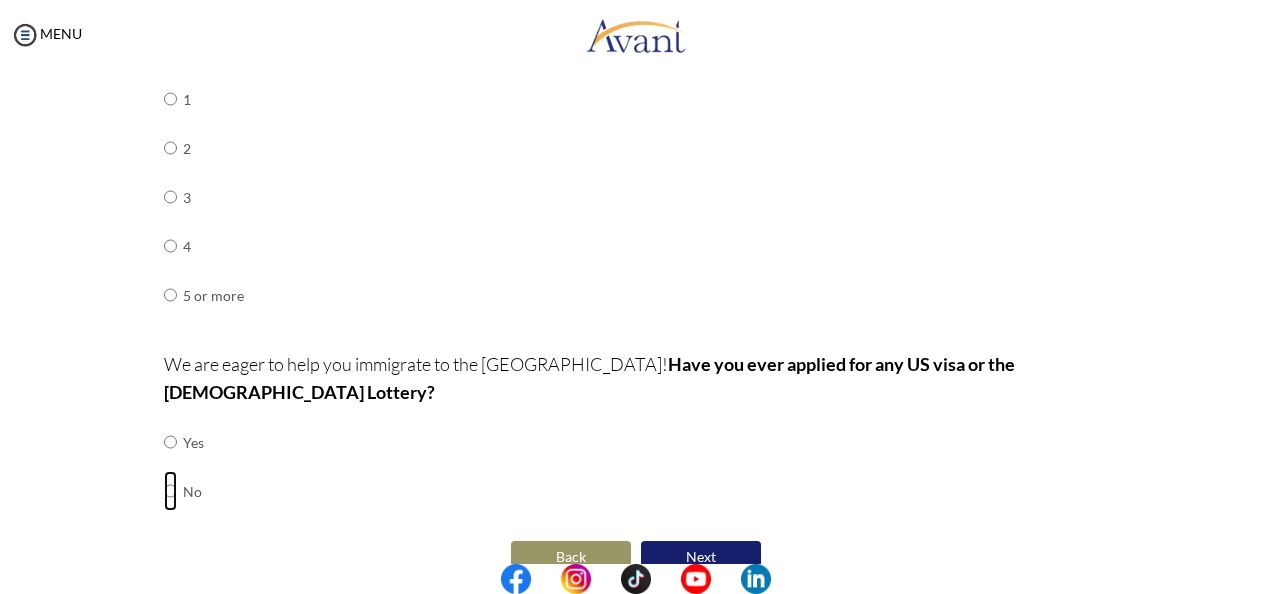 click at bounding box center [170, 442] 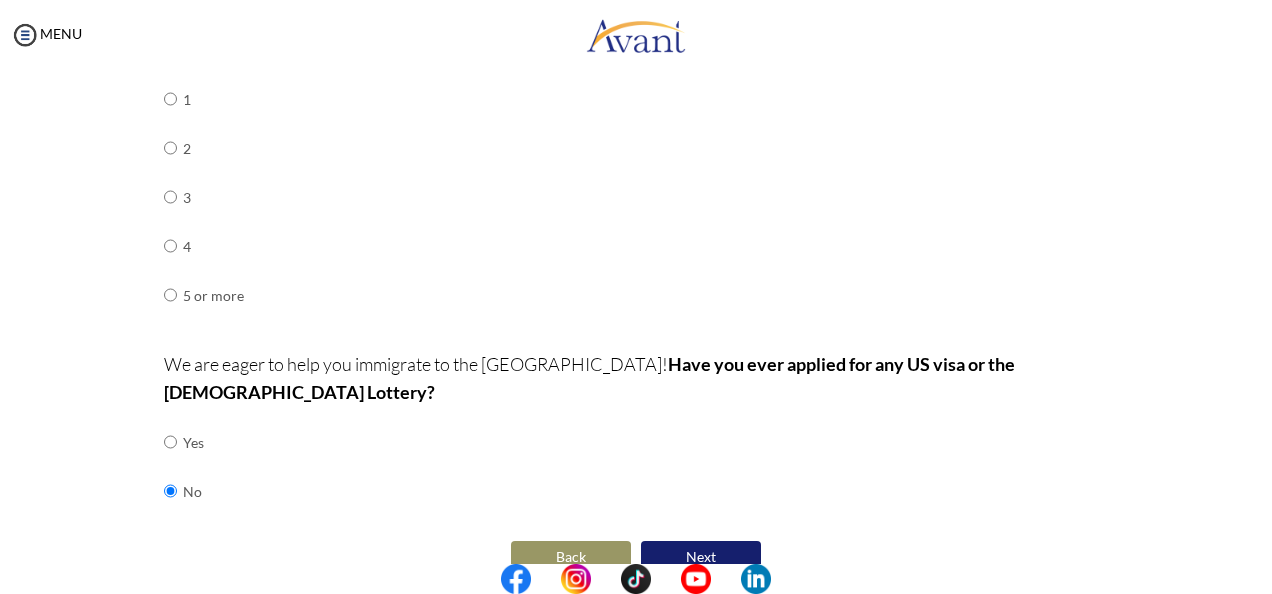 click on "Next" at bounding box center (701, 557) 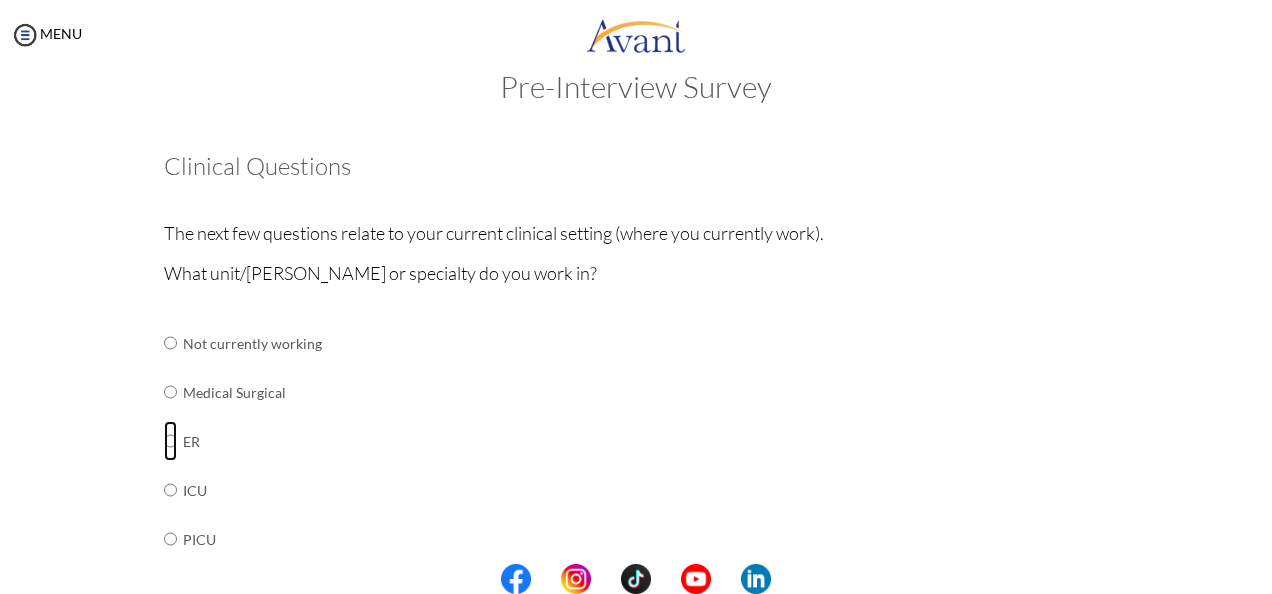click at bounding box center (170, 343) 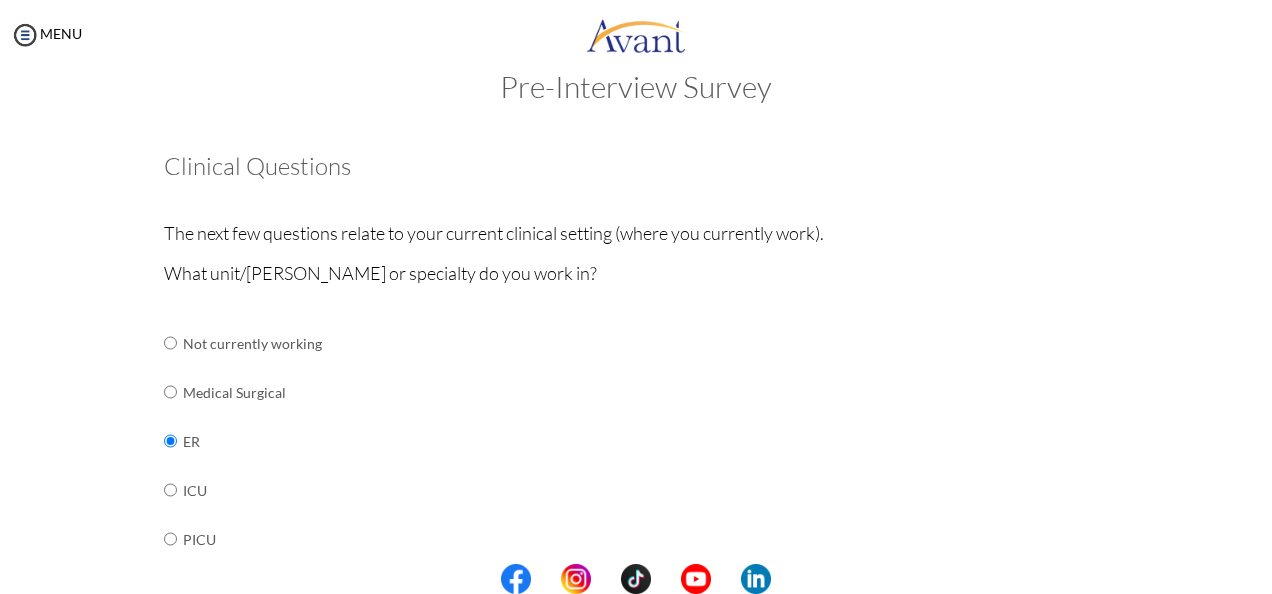 click on "My Status
What is the next step?
We would like you to watch the introductory video Begin with Avant
We would like you to watch the program video Watch Program Video
We would like you to complete English exam Take Language Test
We would like you to complete clinical assessment Take Clinical Test
We would like you to complete qualification survey Take Qualification Survey
We would like you to watch expectations video Watch Expectations Video
You will be contacted by recruiter to schedule a call.
Your application is being reviewed. Please check your email regularly.
Process Overview
Check off each step as you go to track your progress!
Application review
1 Watch the Avant Video Library ▣ Avant Video Library
Interview
1 Complete the Pre-Interview Survey ▢
2 ▢" at bounding box center (636, 367) 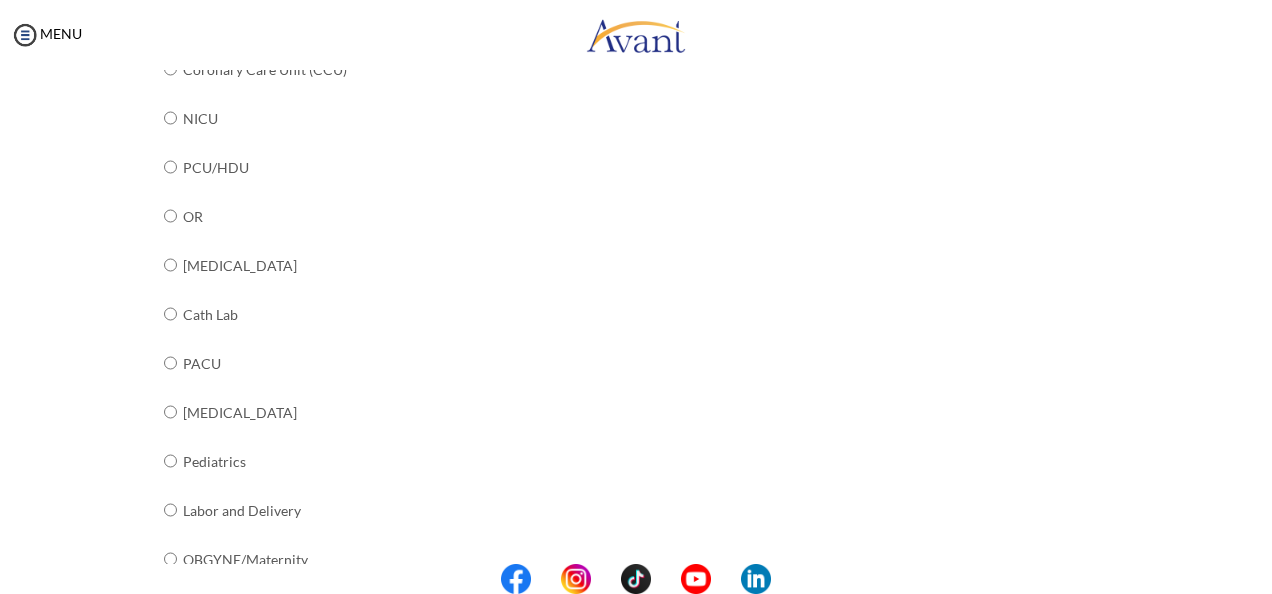 scroll, scrollTop: 850, scrollLeft: 0, axis: vertical 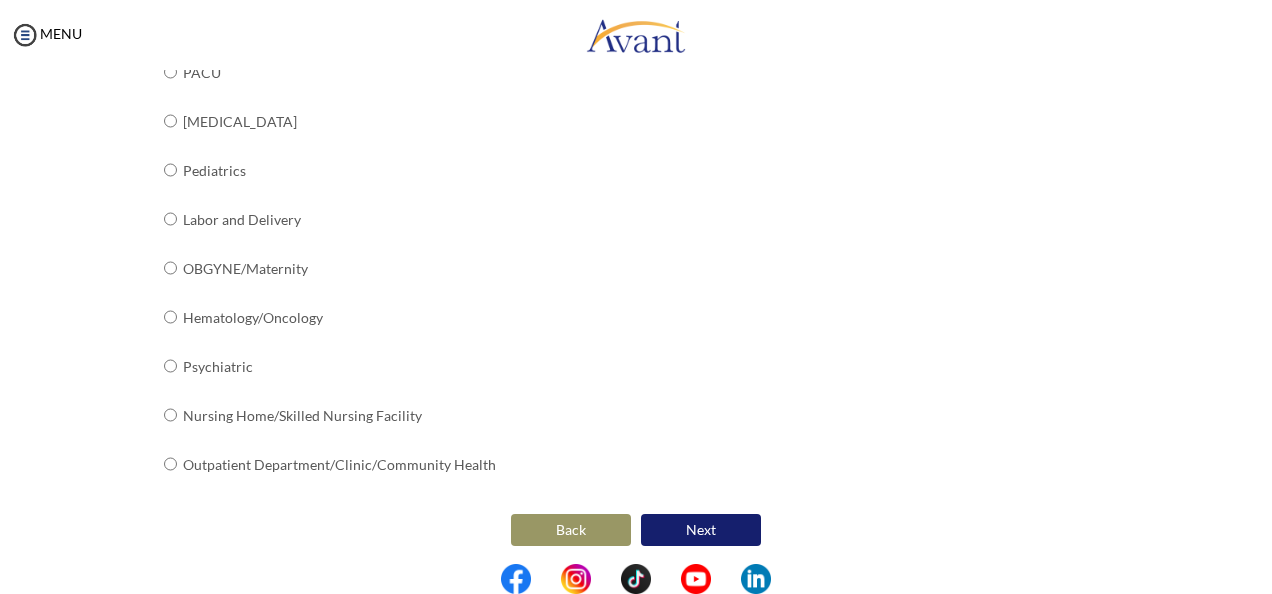 click on "Next" at bounding box center [701, 530] 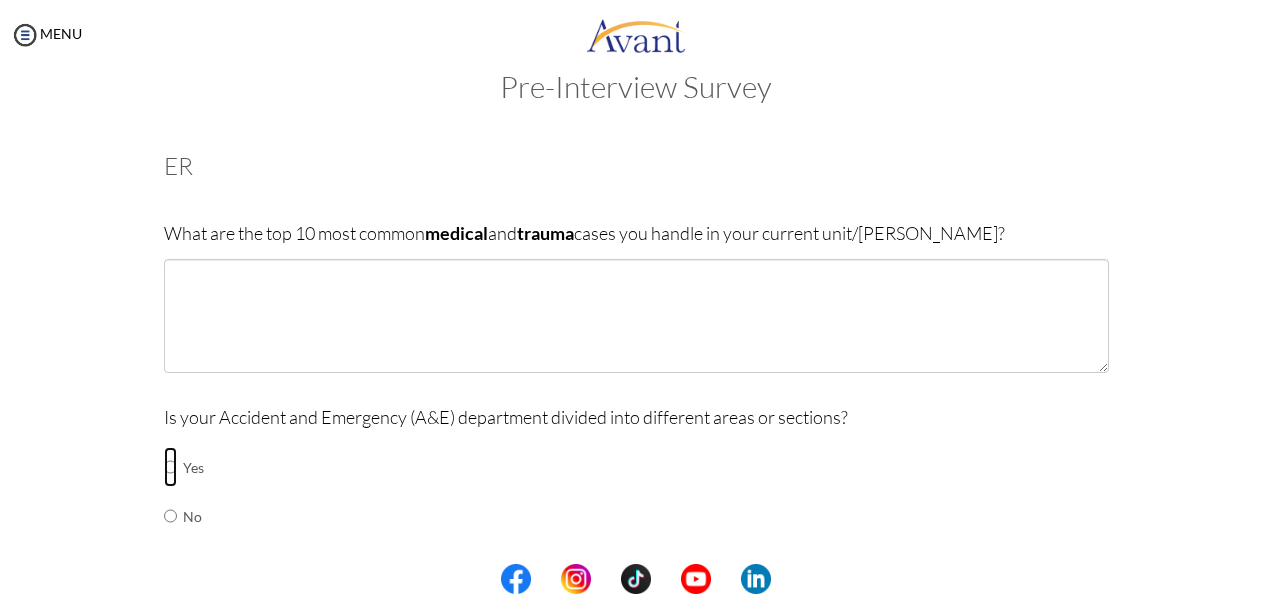 click at bounding box center [170, 467] 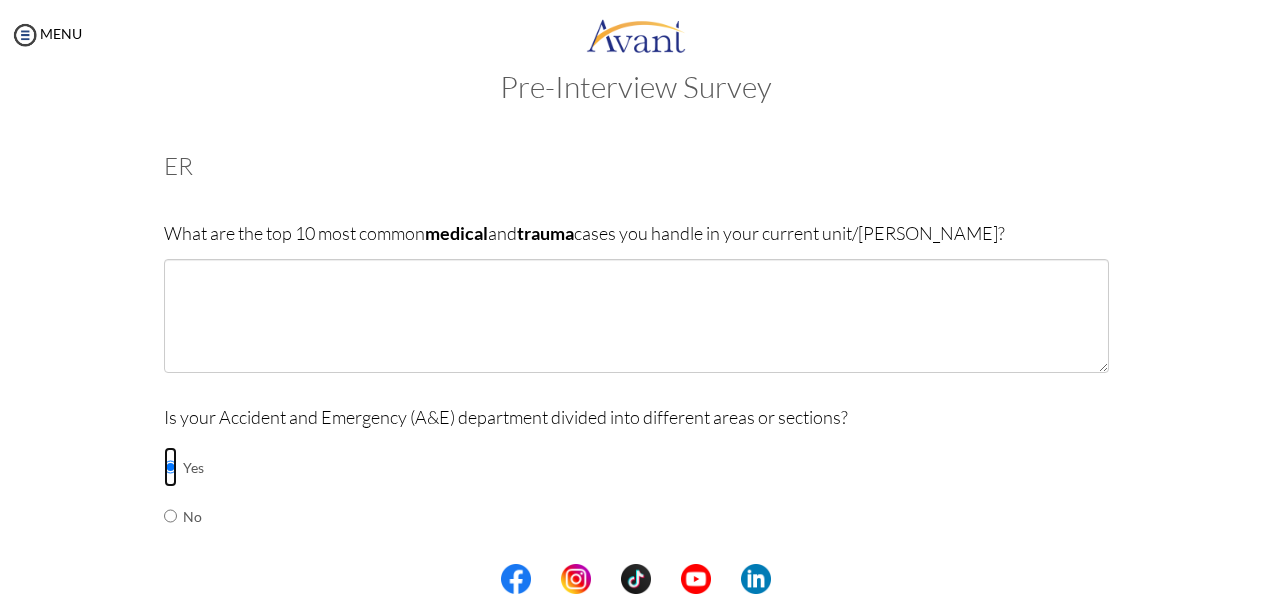 scroll, scrollTop: 559, scrollLeft: 0, axis: vertical 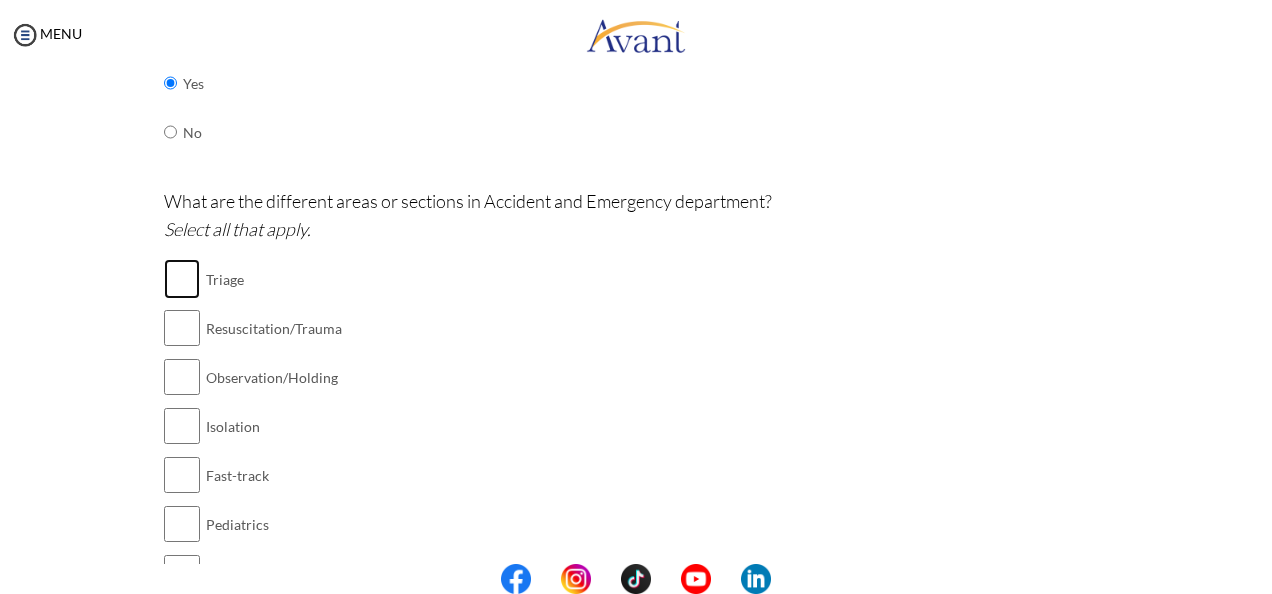 click at bounding box center [182, 279] 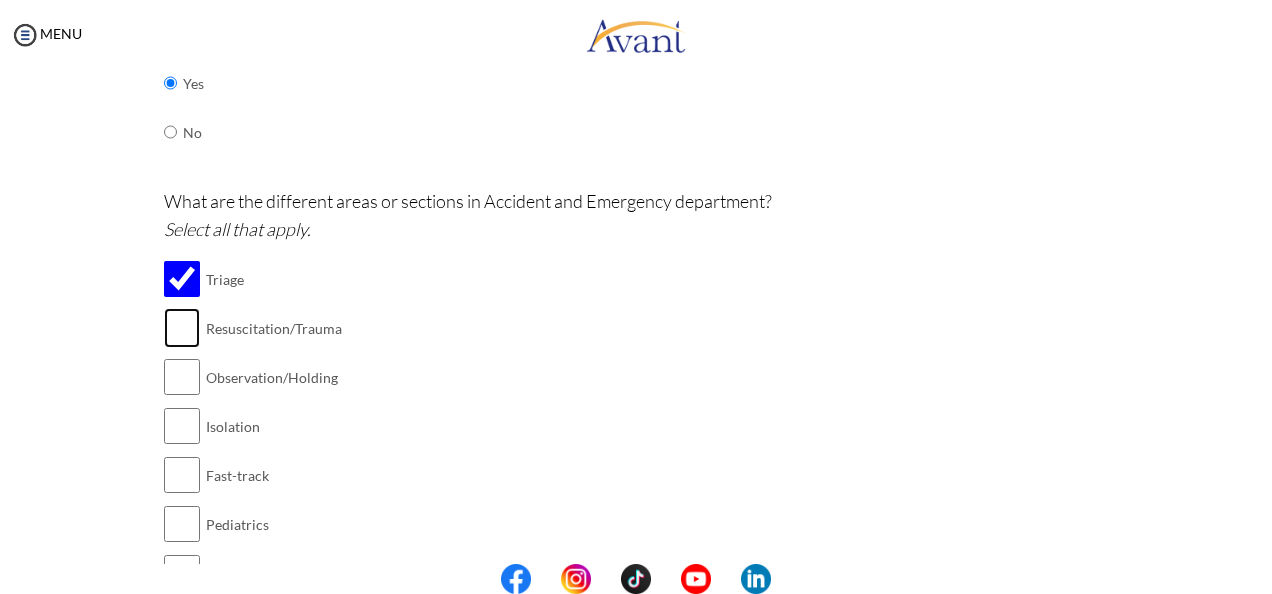 click at bounding box center (182, 328) 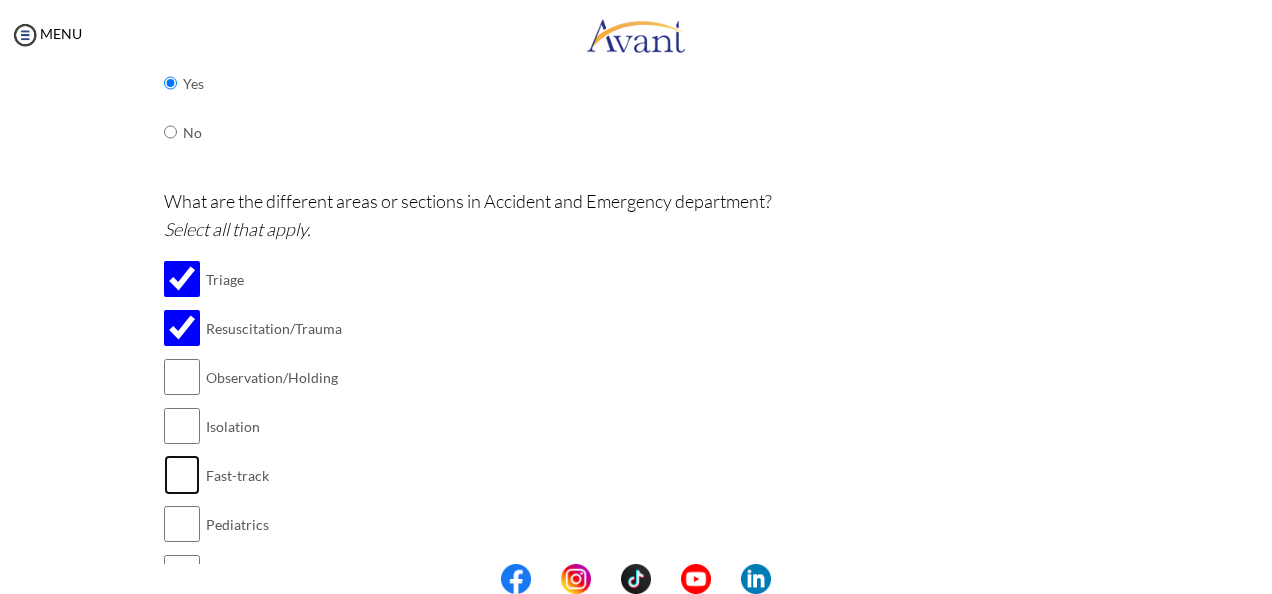click at bounding box center (182, 475) 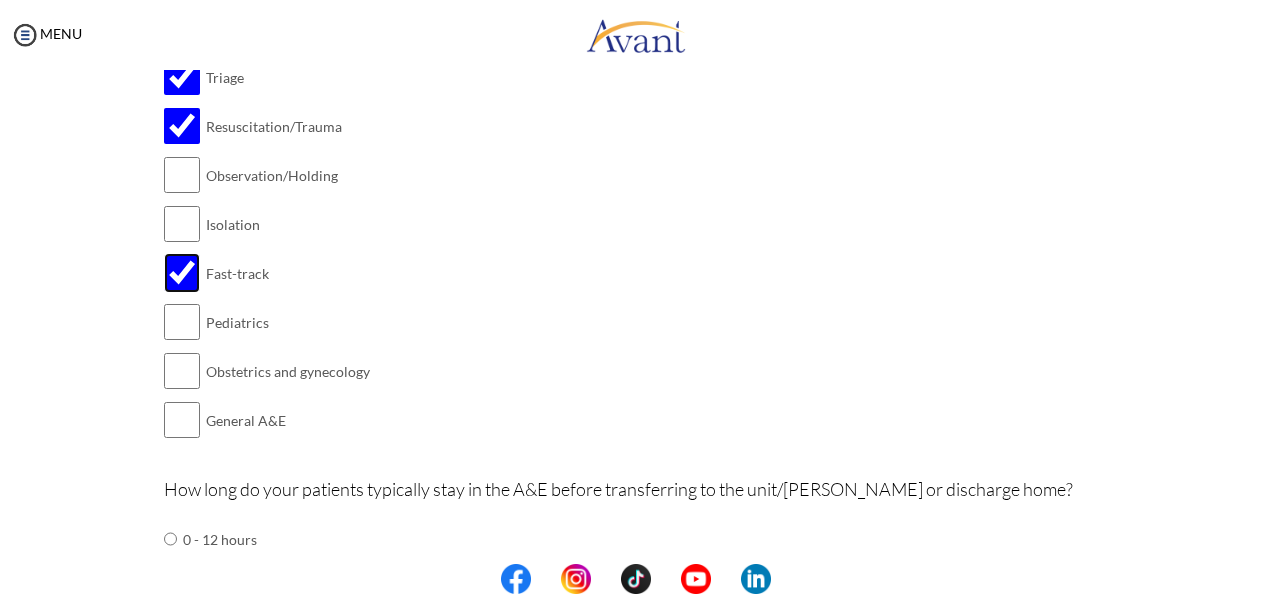 scroll, scrollTop: 630, scrollLeft: 0, axis: vertical 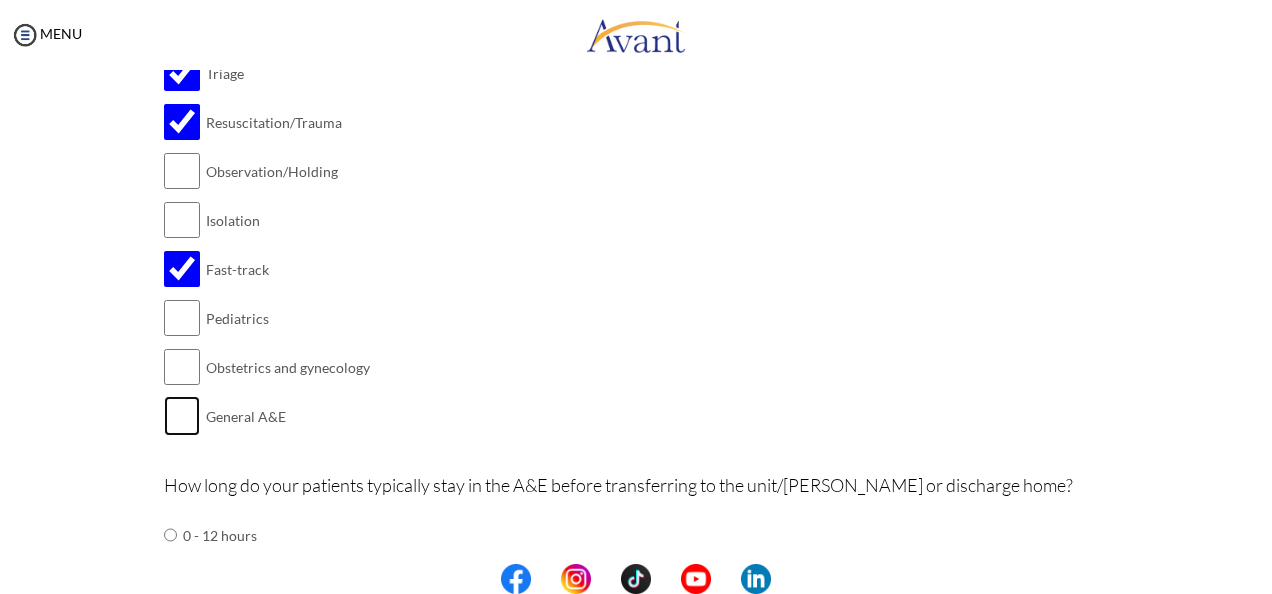 click at bounding box center (182, 416) 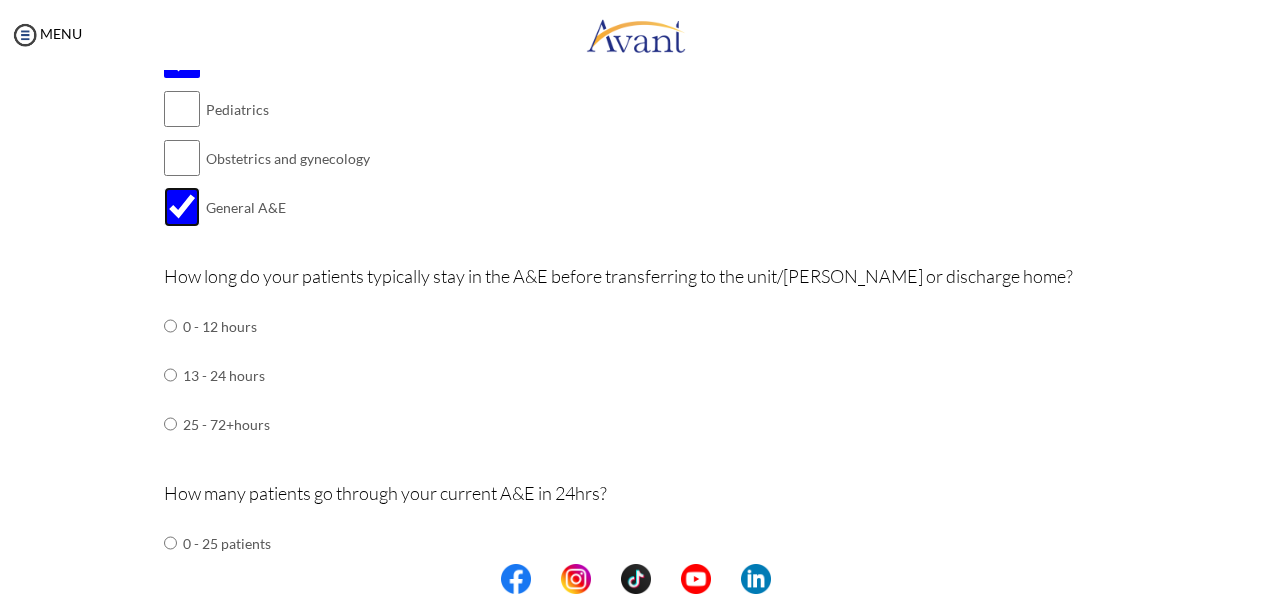 scroll, scrollTop: 842, scrollLeft: 0, axis: vertical 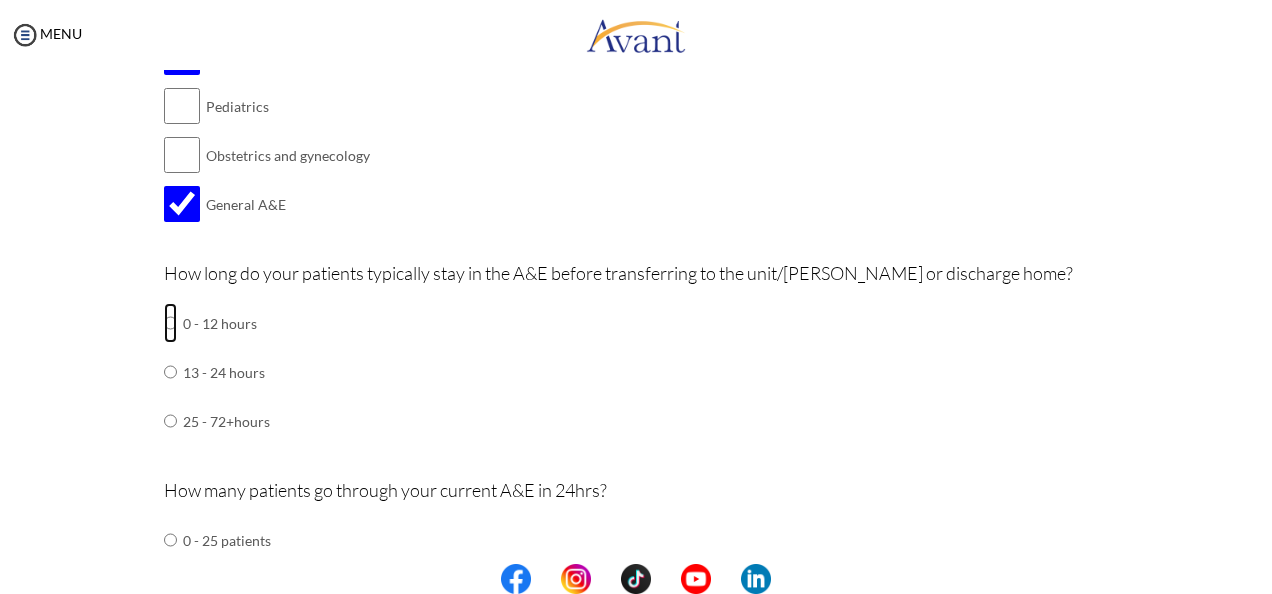 click at bounding box center (170, 323) 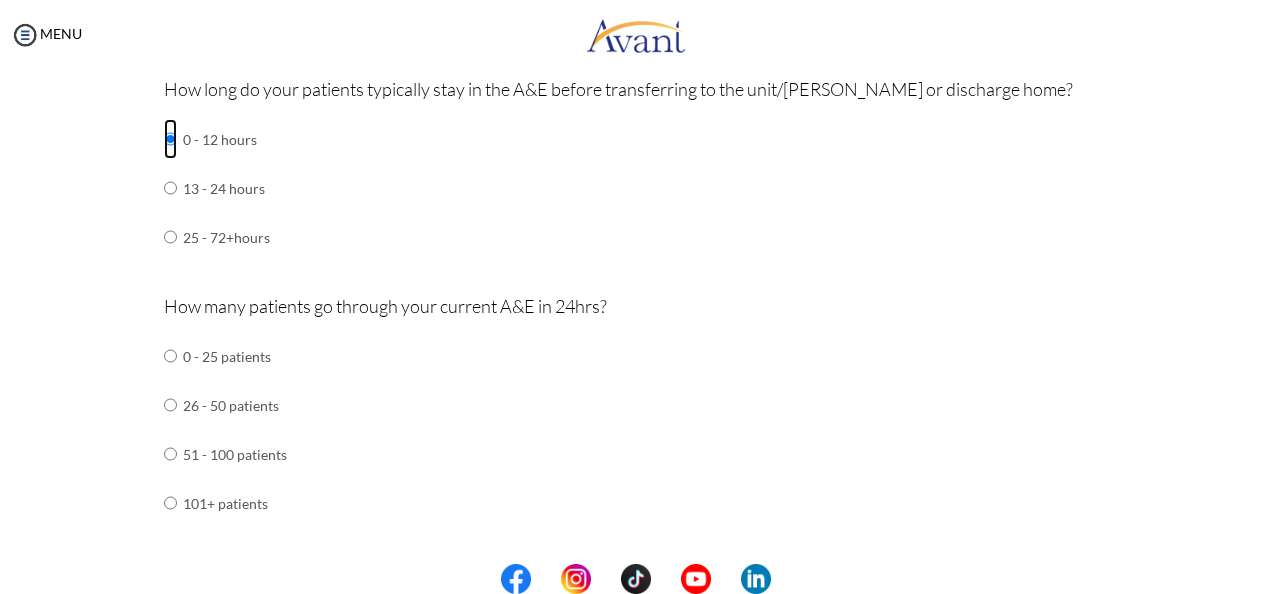 scroll, scrollTop: 1062, scrollLeft: 0, axis: vertical 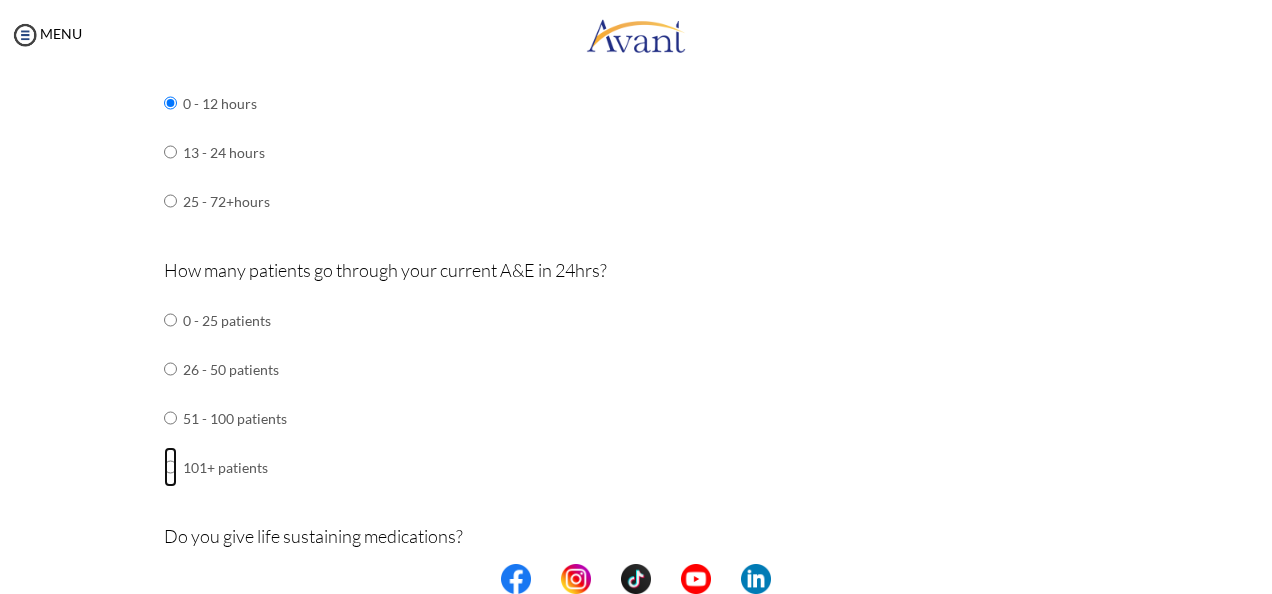 click at bounding box center [170, 320] 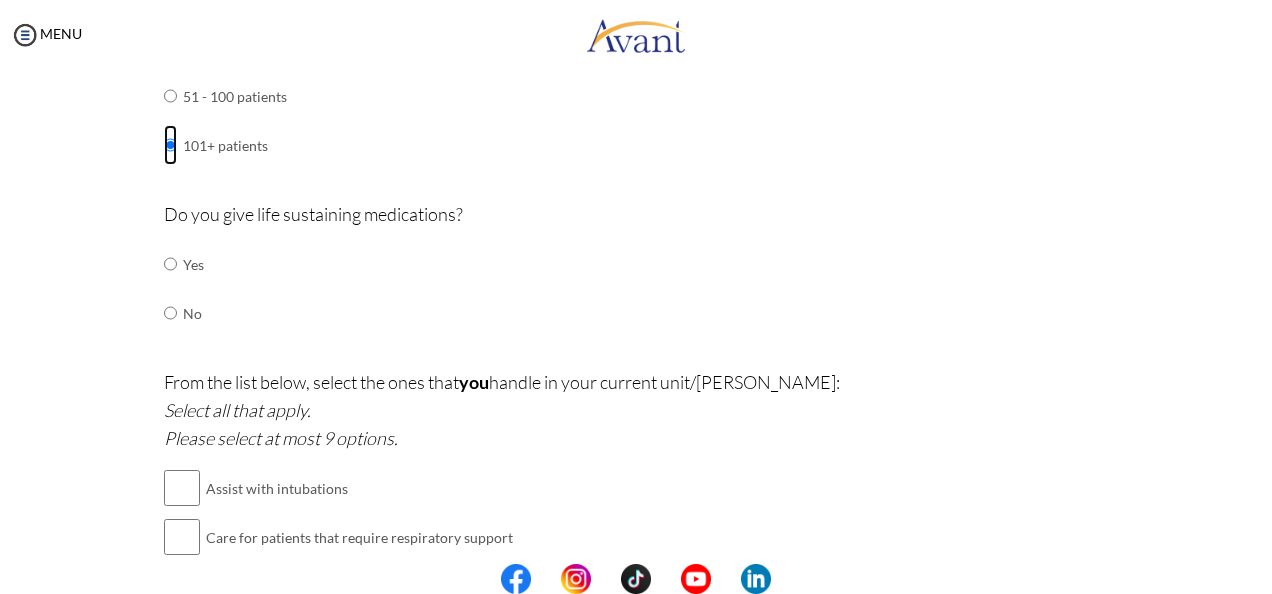 scroll, scrollTop: 1391, scrollLeft: 0, axis: vertical 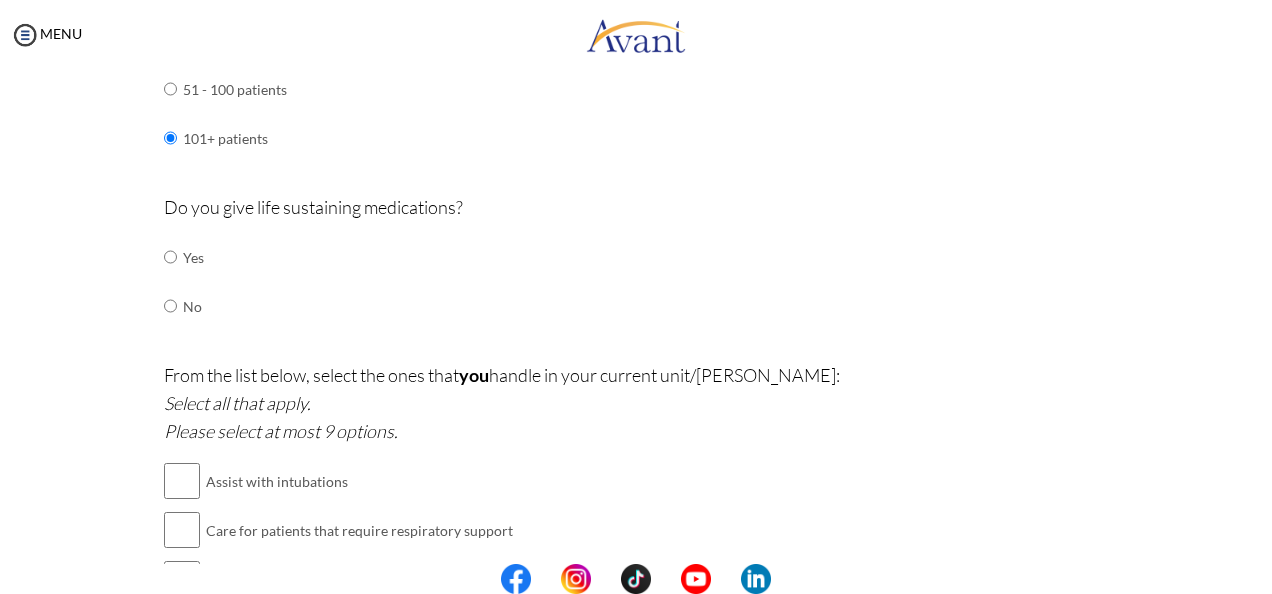 click at bounding box center (0, 0) 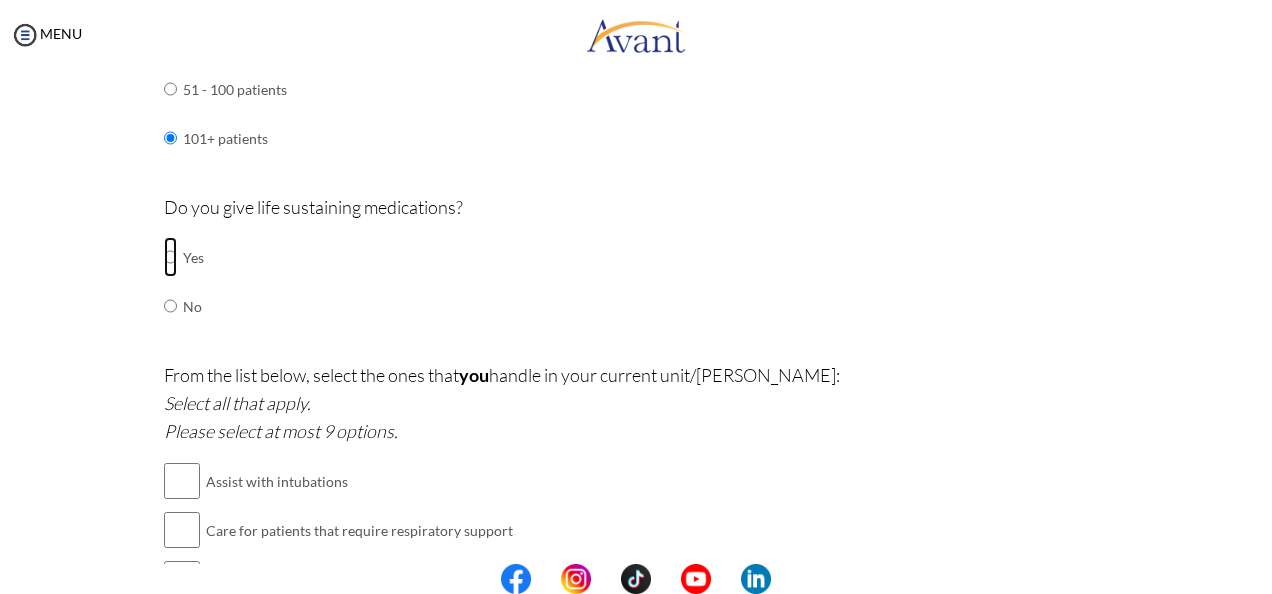 click at bounding box center [170, 257] 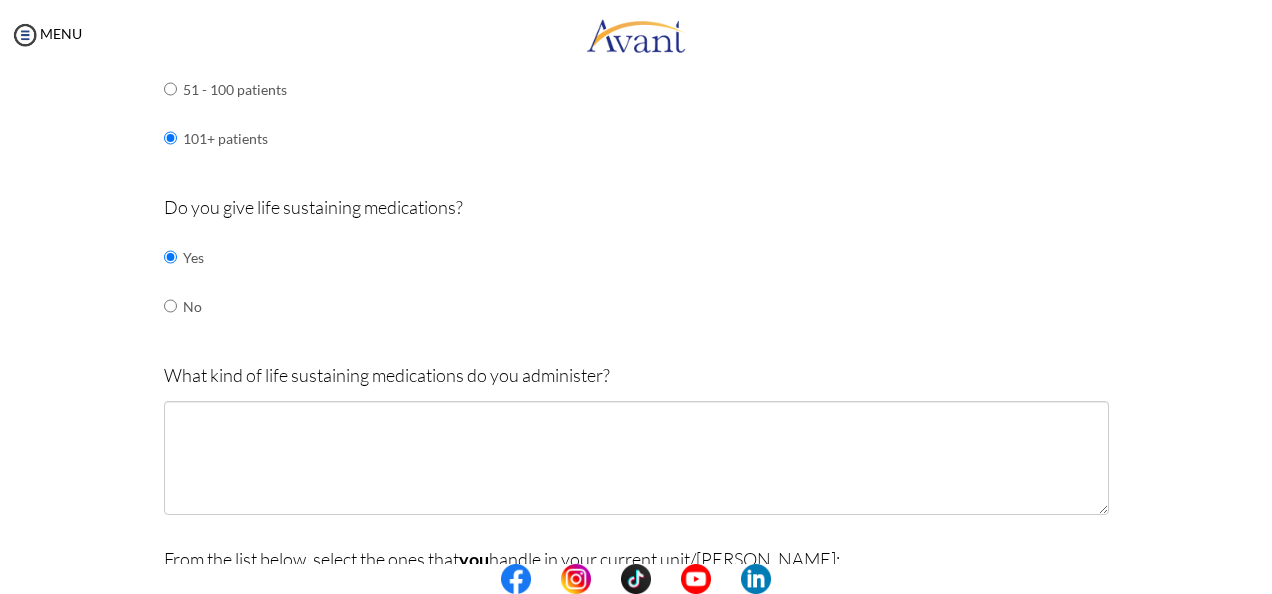click on "My Status
What is the next step?
We would like you to watch the introductory video Begin with Avant
We would like you to watch the program video Watch Program Video
We would like you to complete English exam Take Language Test
We would like you to complete clinical assessment Take Clinical Test
We would like you to complete qualification survey Take Qualification Survey
We would like you to watch expectations video Watch Expectations Video
You will be contacted by recruiter to schedule a call.
Your application is being reviewed. Please check your email regularly.
Process Overview
Check off each step as you go to track your progress!
Application review
1 Watch the Avant Video Library ▣ Avant Video Library
Interview
1 Complete the Pre-Interview Survey ▢
2 ▢" at bounding box center (636, 367) 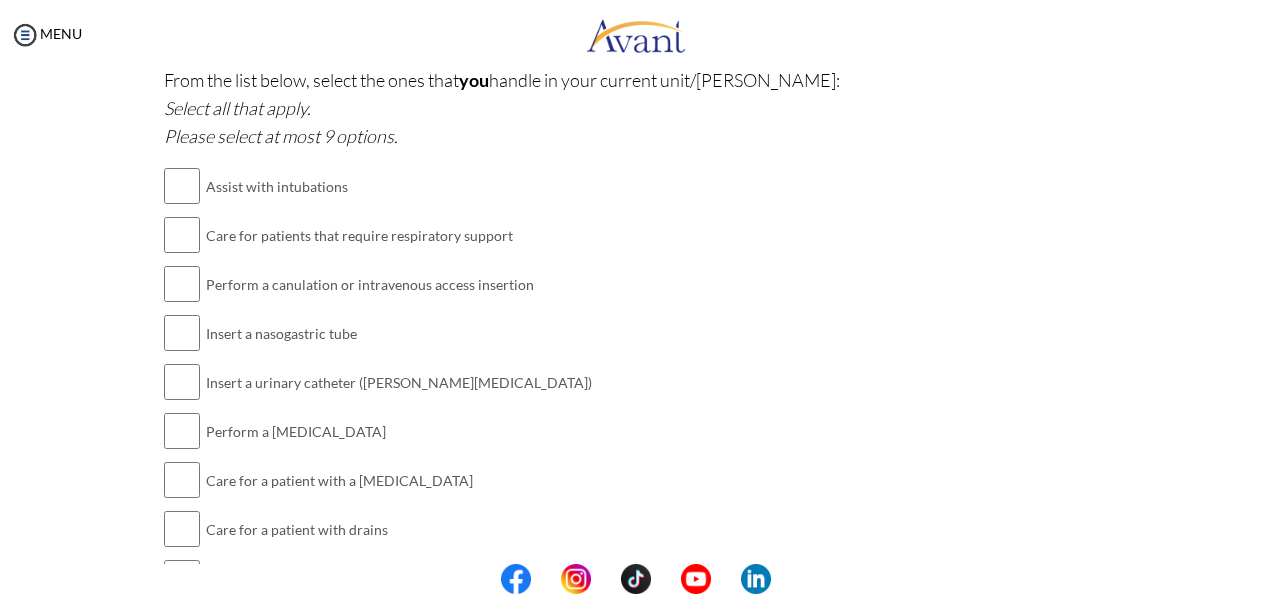 scroll, scrollTop: 1877, scrollLeft: 0, axis: vertical 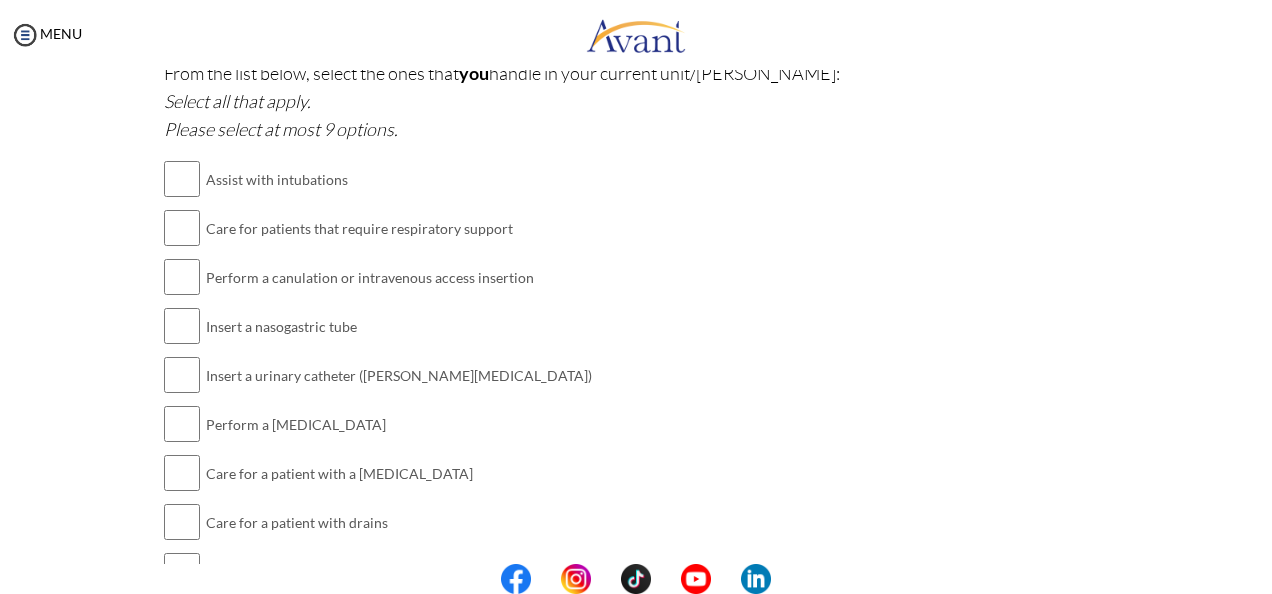 click on "Care for patients that require respiratory support" at bounding box center (418, 228) 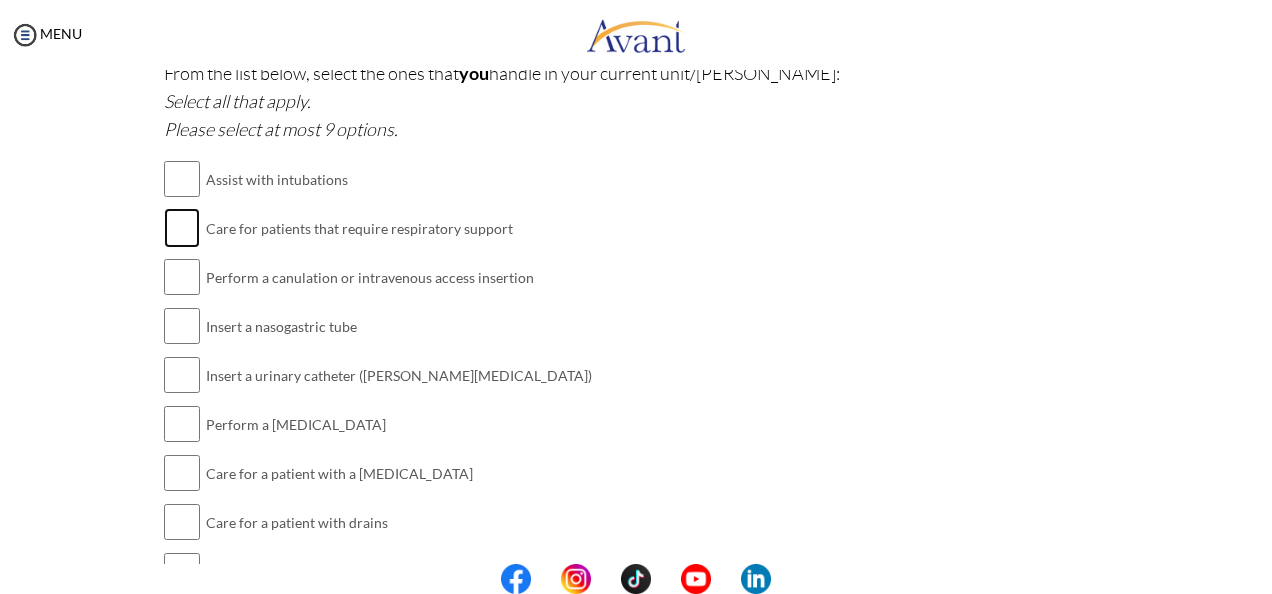 click at bounding box center [182, 228] 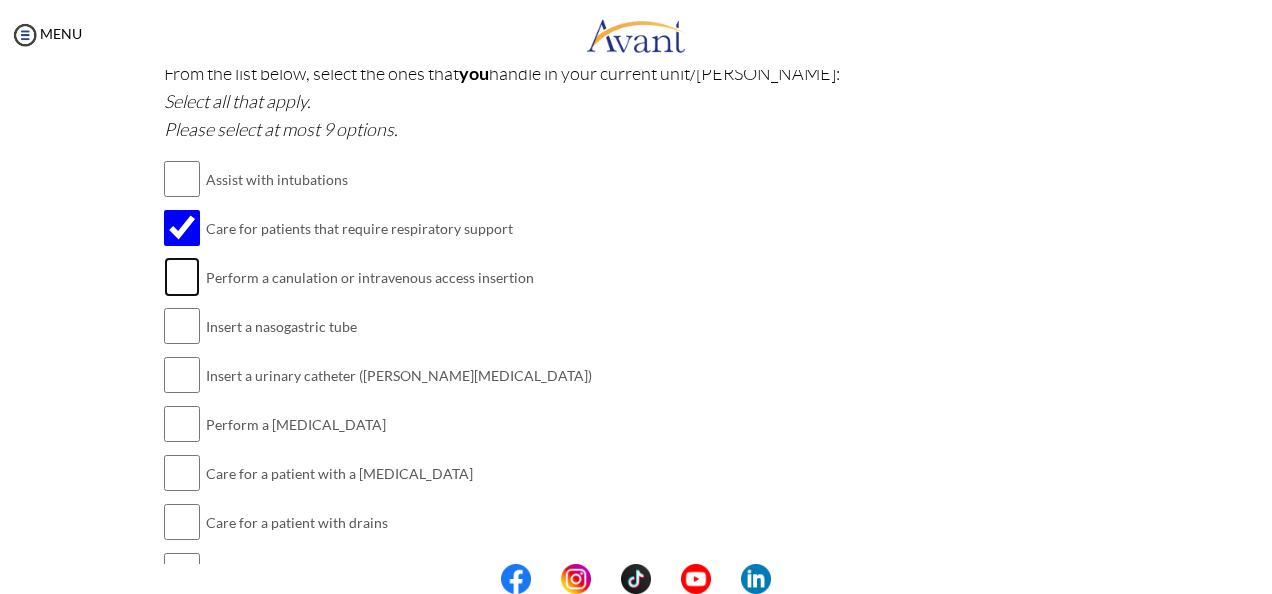 click at bounding box center [182, 277] 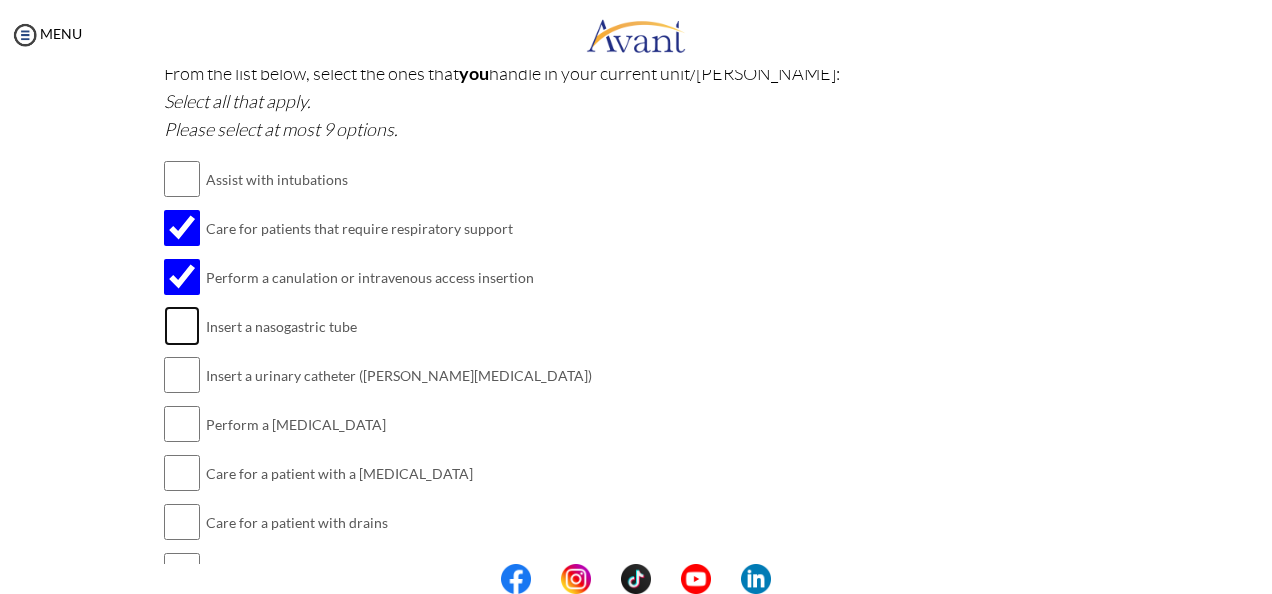 click at bounding box center [182, 326] 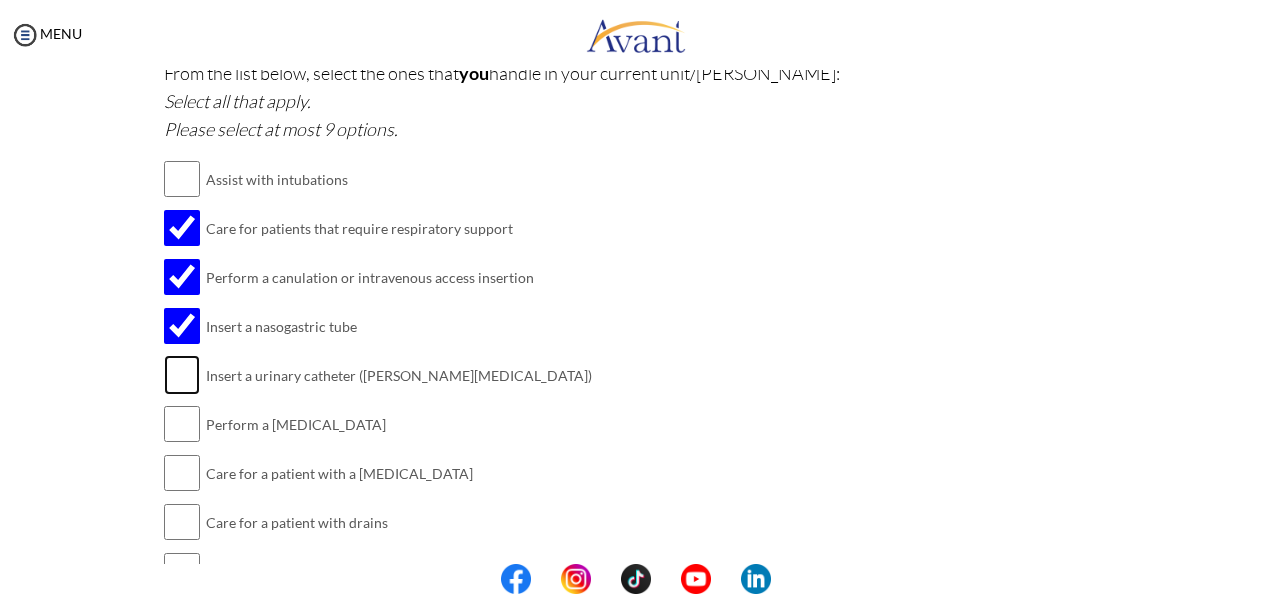 click at bounding box center (182, 375) 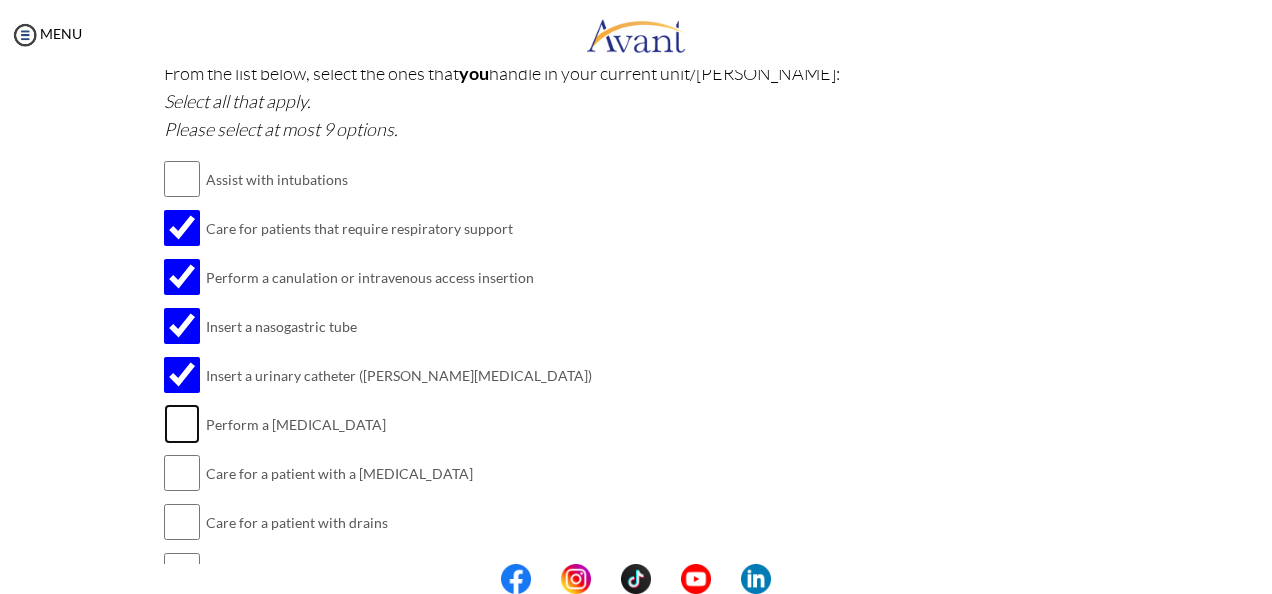 click at bounding box center [182, 424] 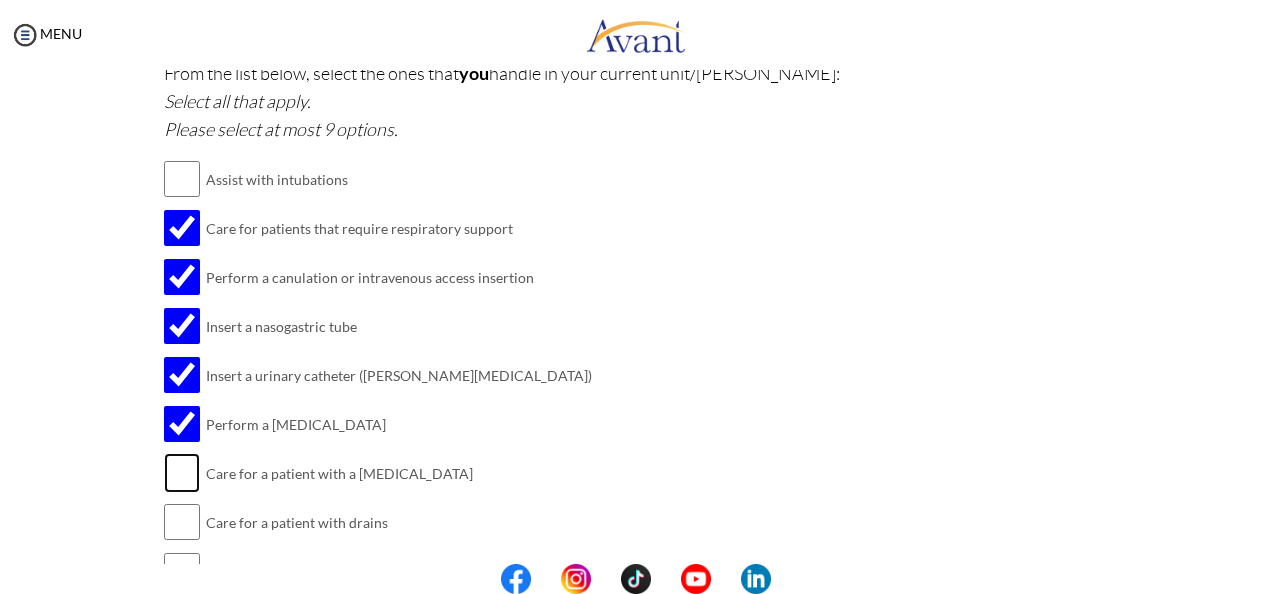 click at bounding box center (182, 473) 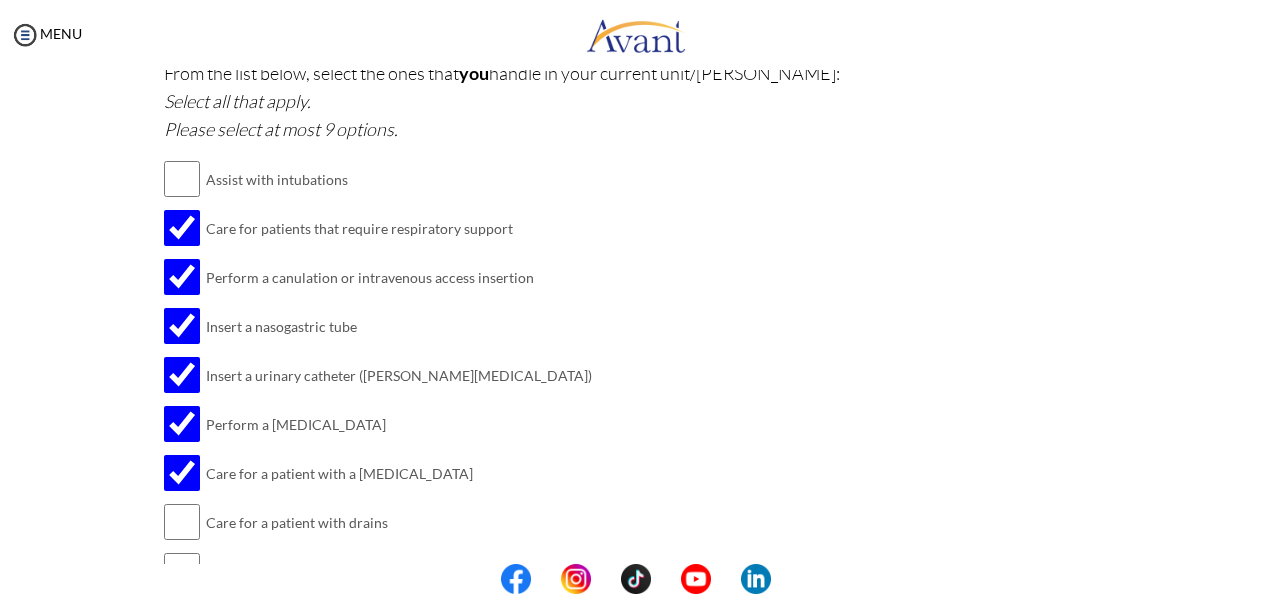 click at bounding box center [636, 579] 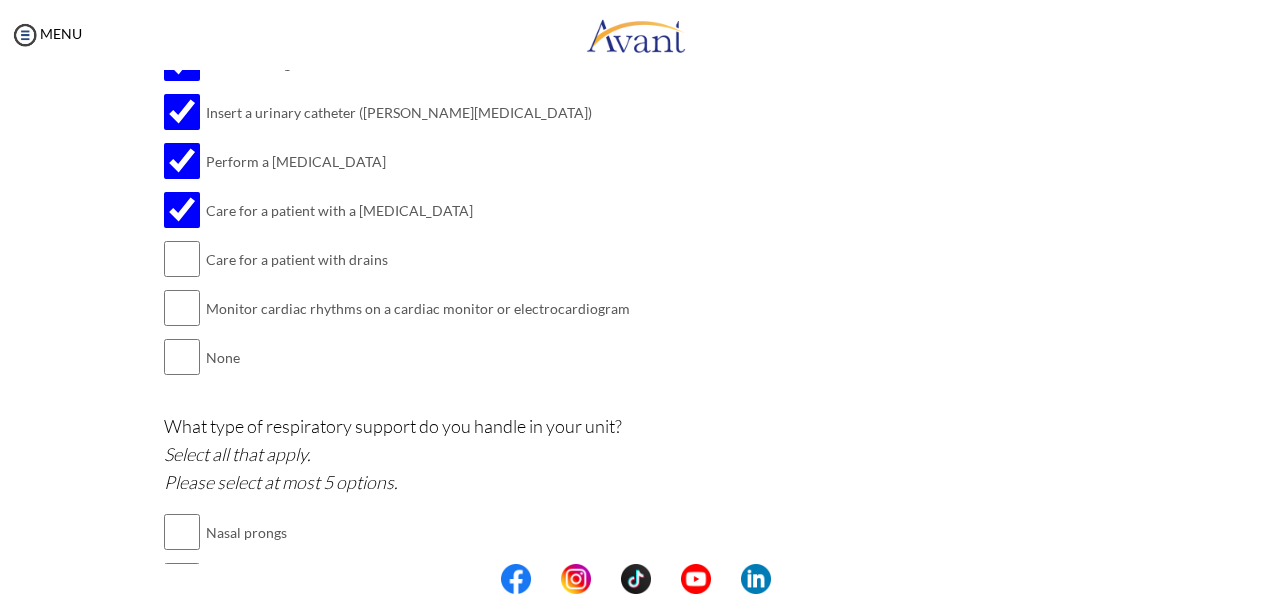 scroll, scrollTop: 2144, scrollLeft: 0, axis: vertical 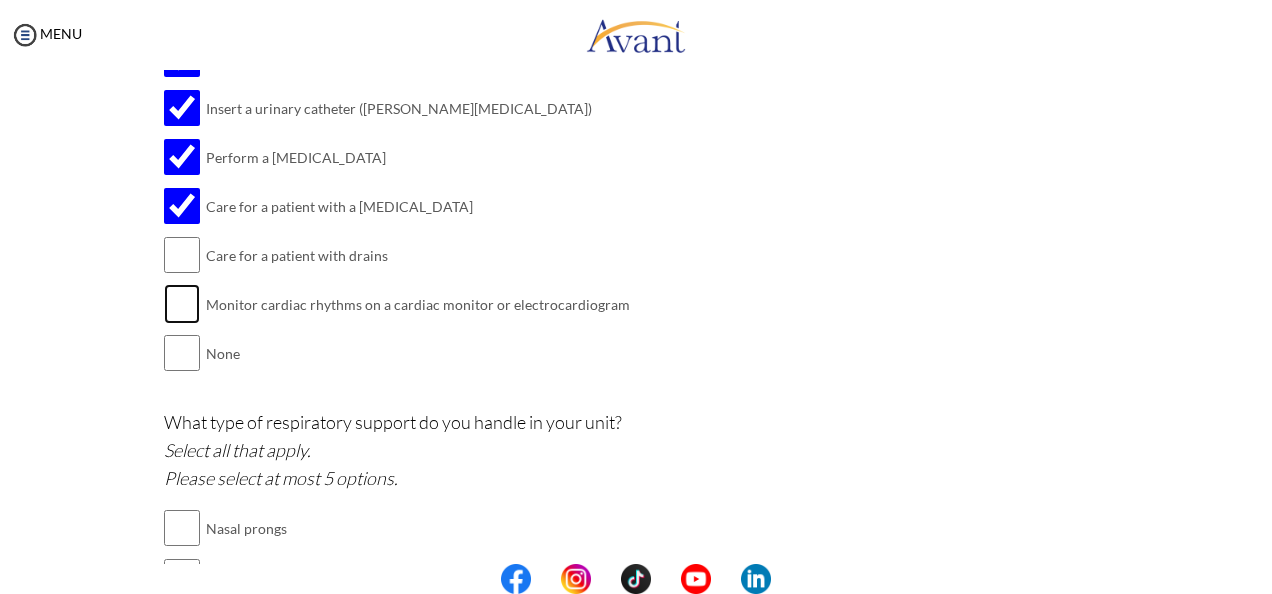 click at bounding box center [182, 304] 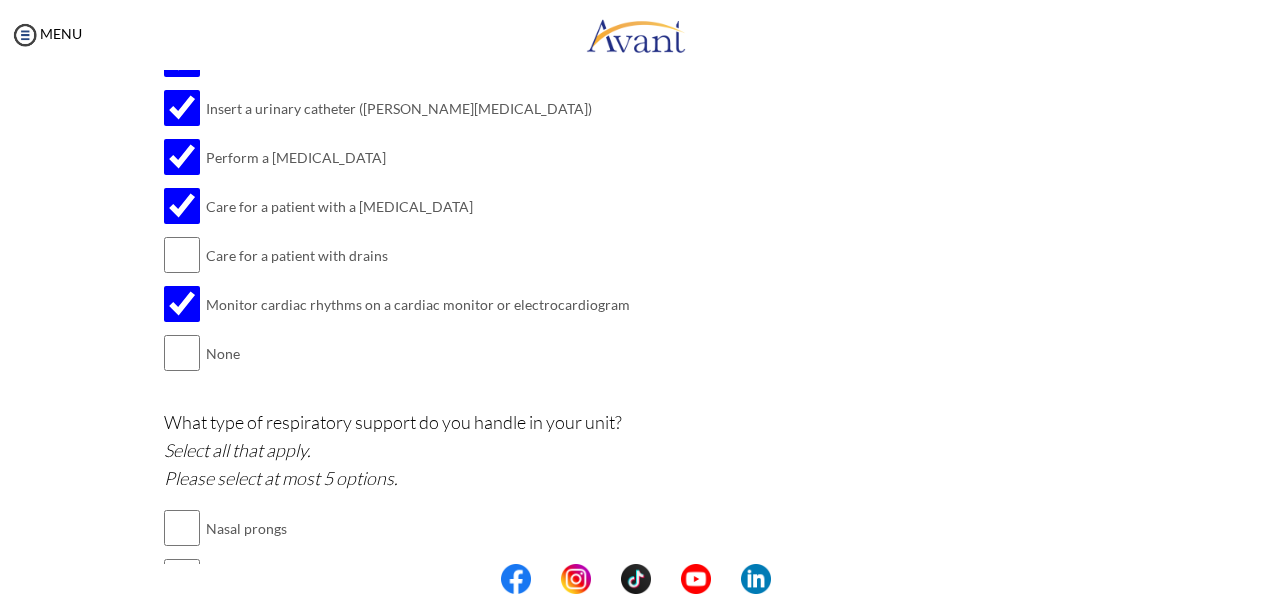 click on "ER
What are the top 10 most common  medical  and  trauma  cases you handle in your current unit/ward?
Is your Accident and Emergency (A&E) department divided into different areas or sections?
Yes
No
What are the different areas or sections in Accident and Emergency department? Select all that apply.
Triage
Resuscitation/Trauma
Observation/Holding
Isolation
Fast-track
Pediatrics
Obstetrics and gynecology
General A&E" at bounding box center (636, -521) 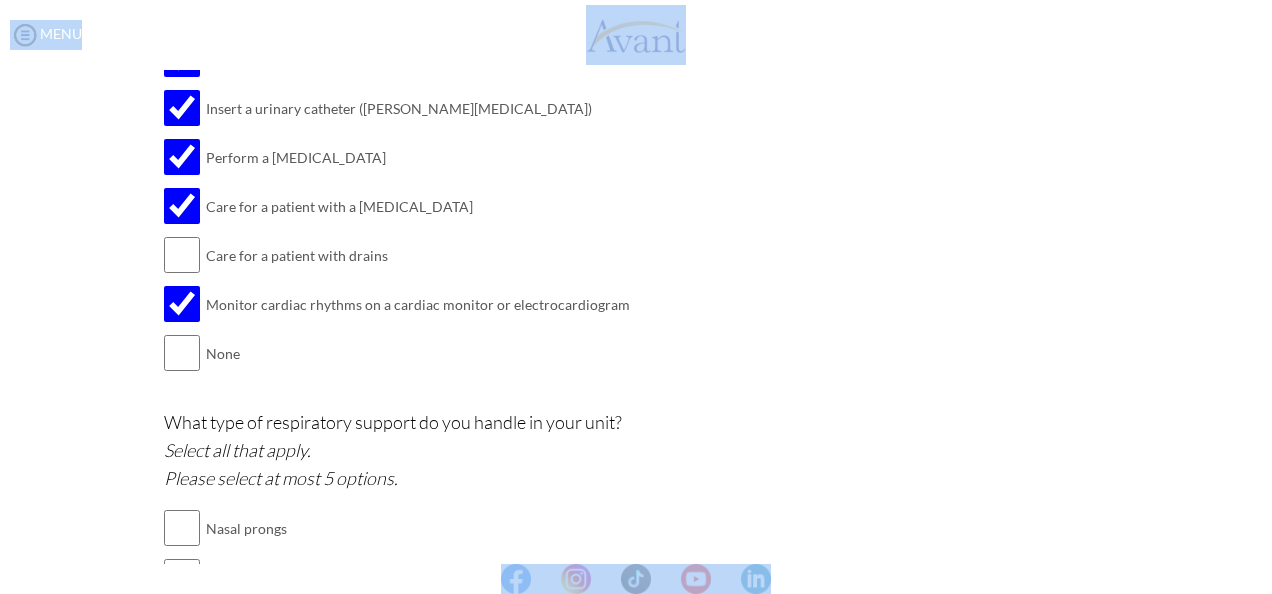 drag, startPoint x: 1264, startPoint y: 580, endPoint x: 1246, endPoint y: 607, distance: 32.449963 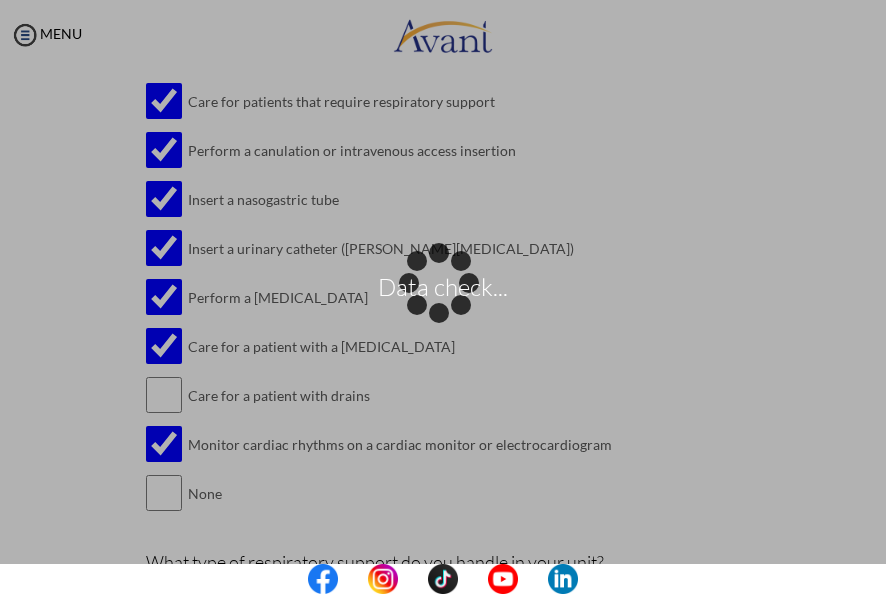 click on "Data check..." at bounding box center [443, 297] 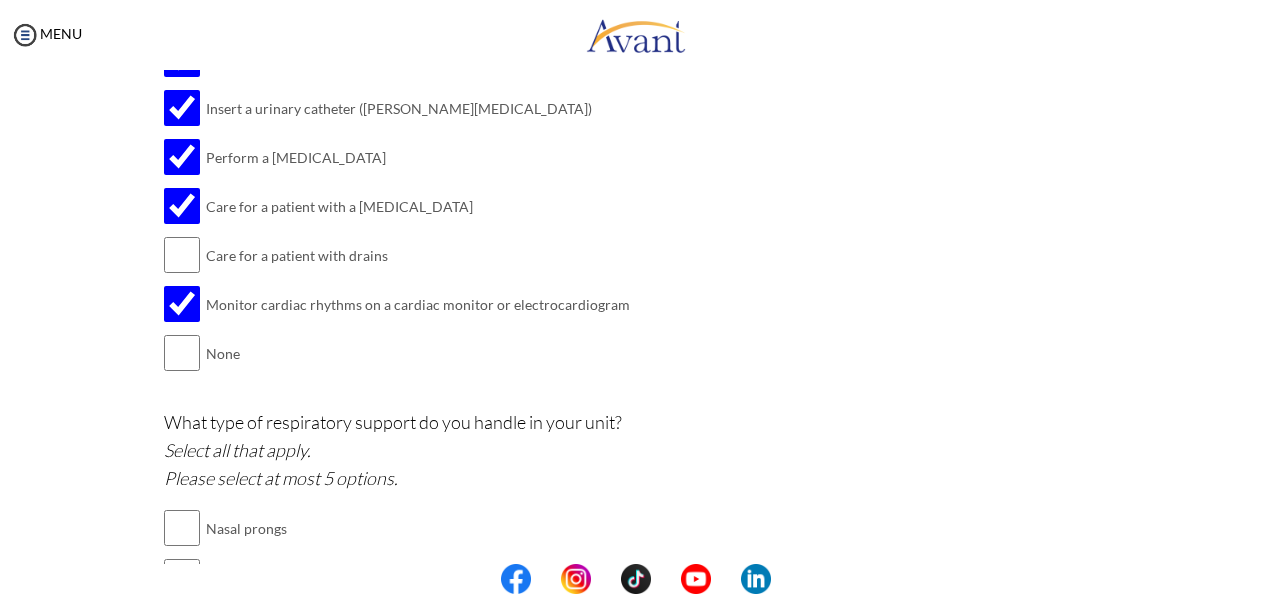 click at bounding box center [636, 579] 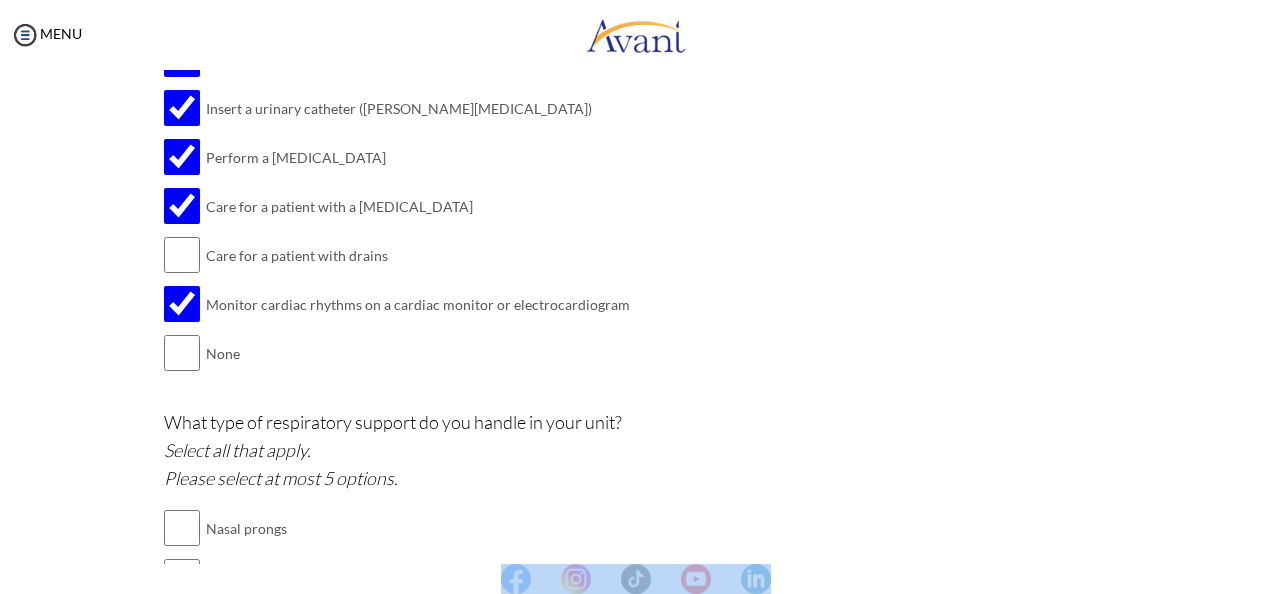 click at bounding box center [636, 579] 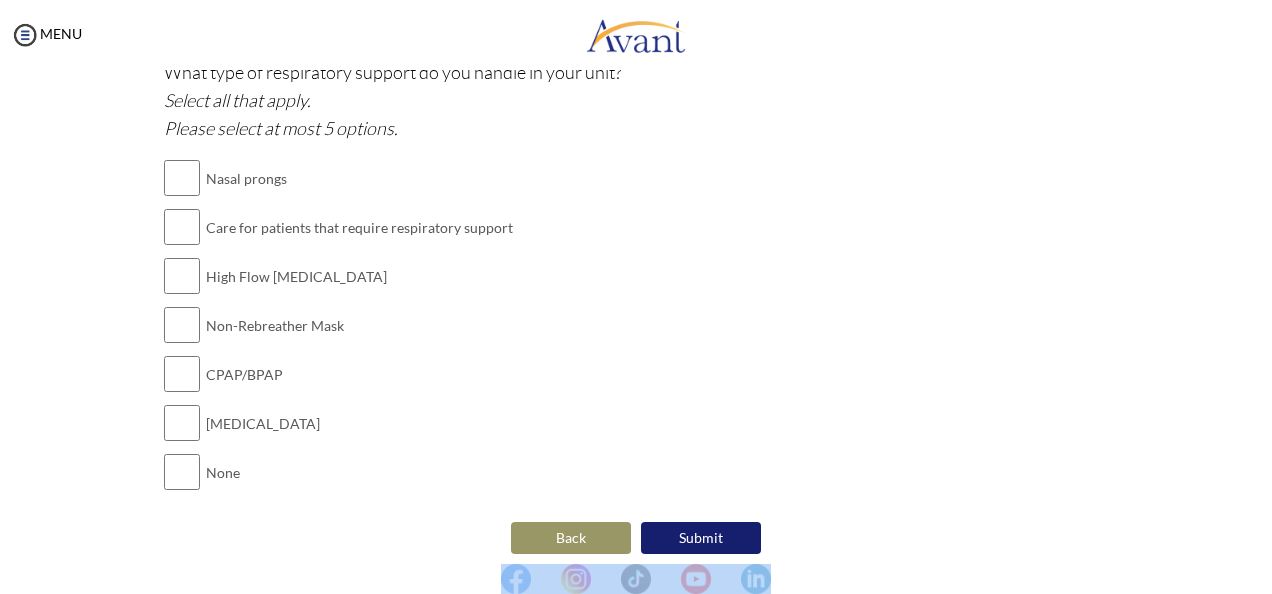 scroll, scrollTop: 2496, scrollLeft: 0, axis: vertical 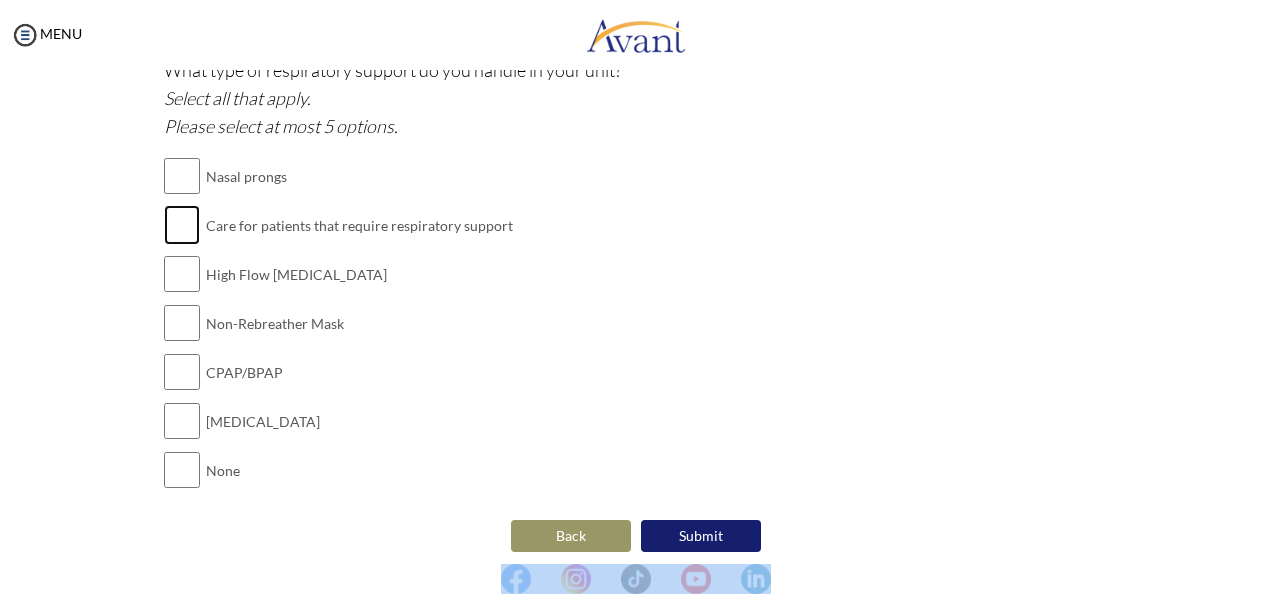 click at bounding box center [182, 225] 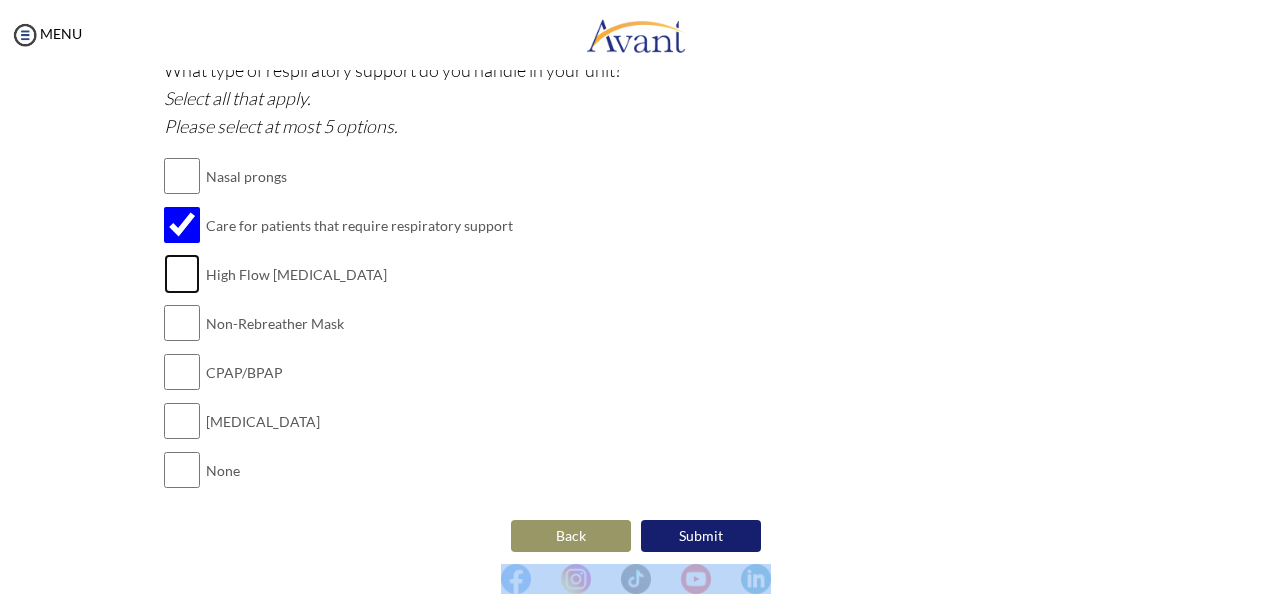 click at bounding box center [182, 274] 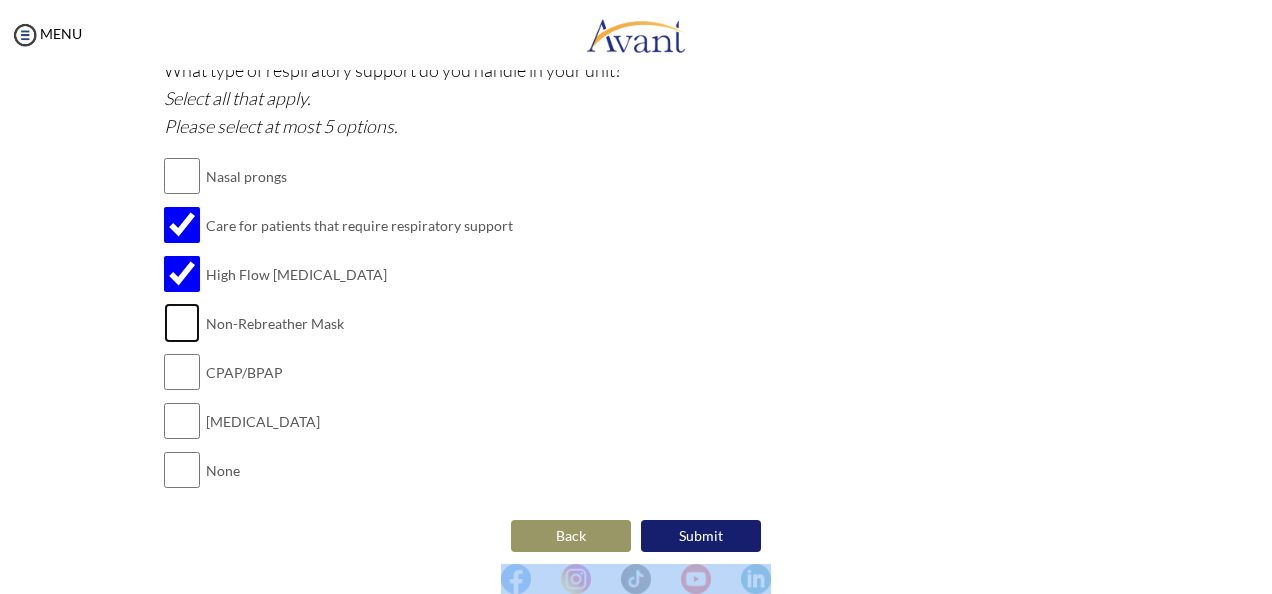 click at bounding box center [182, 323] 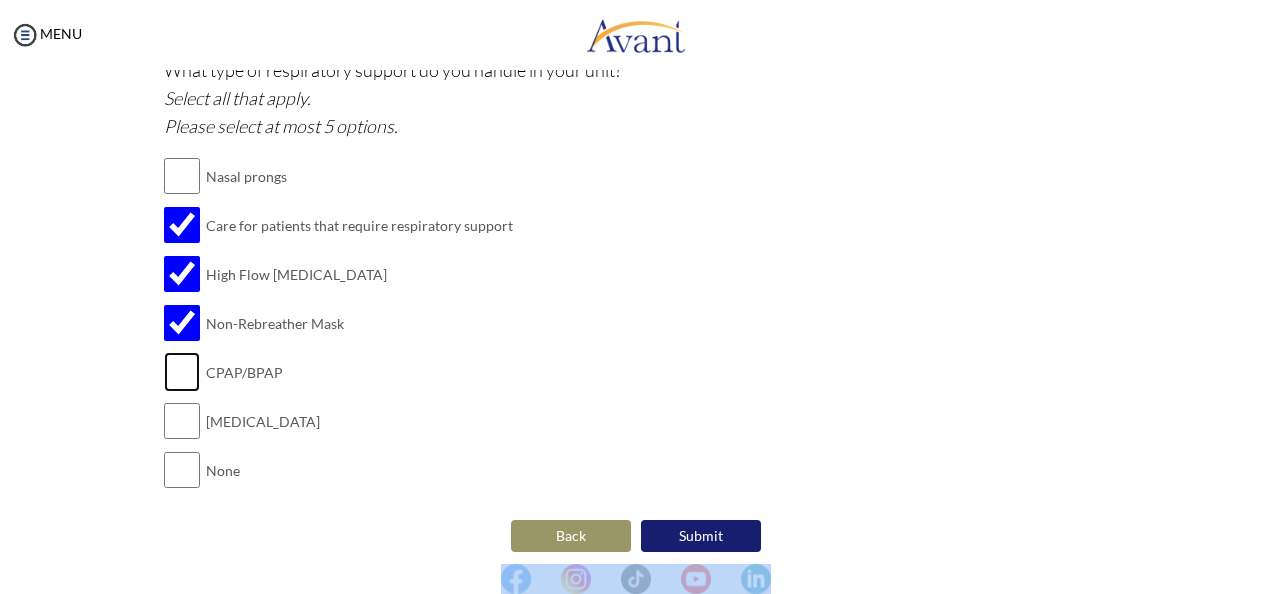 click at bounding box center (182, 372) 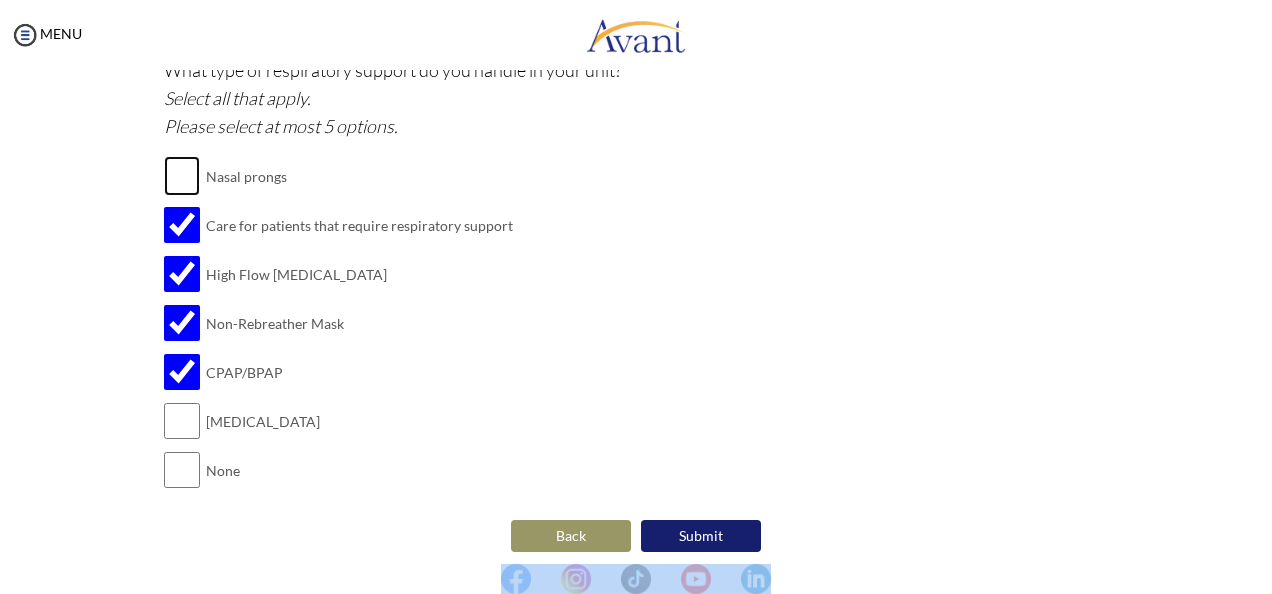 click at bounding box center (182, 176) 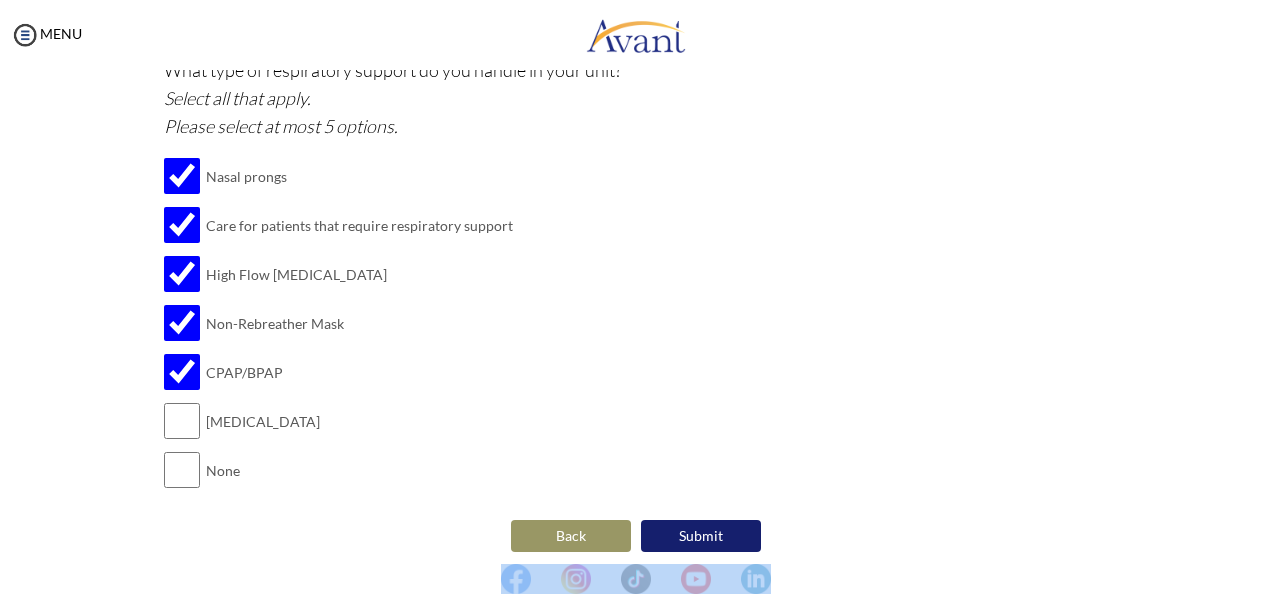 click on "Submit" at bounding box center [701, 536] 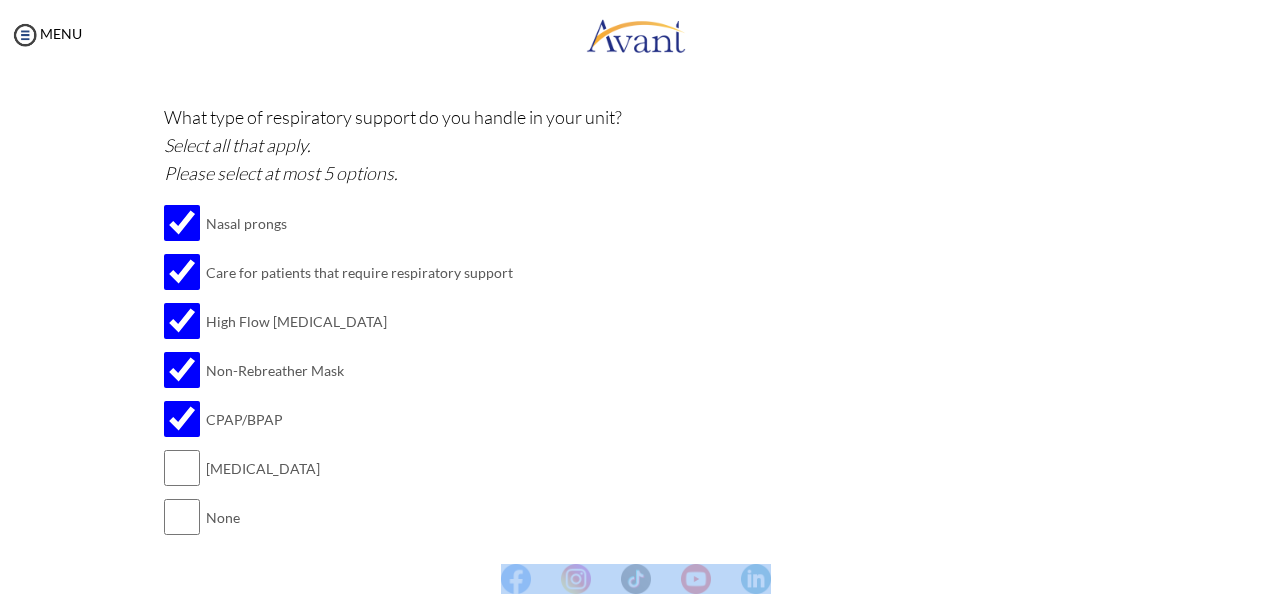 scroll, scrollTop: 2500, scrollLeft: 0, axis: vertical 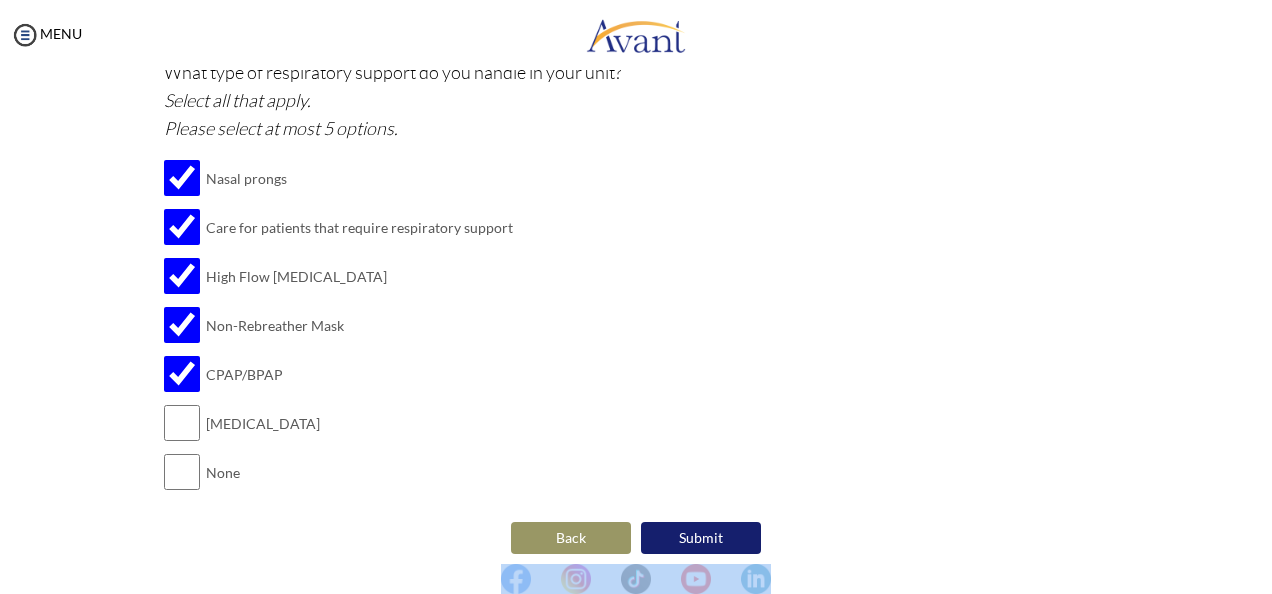 click on "Submit" at bounding box center [701, 538] 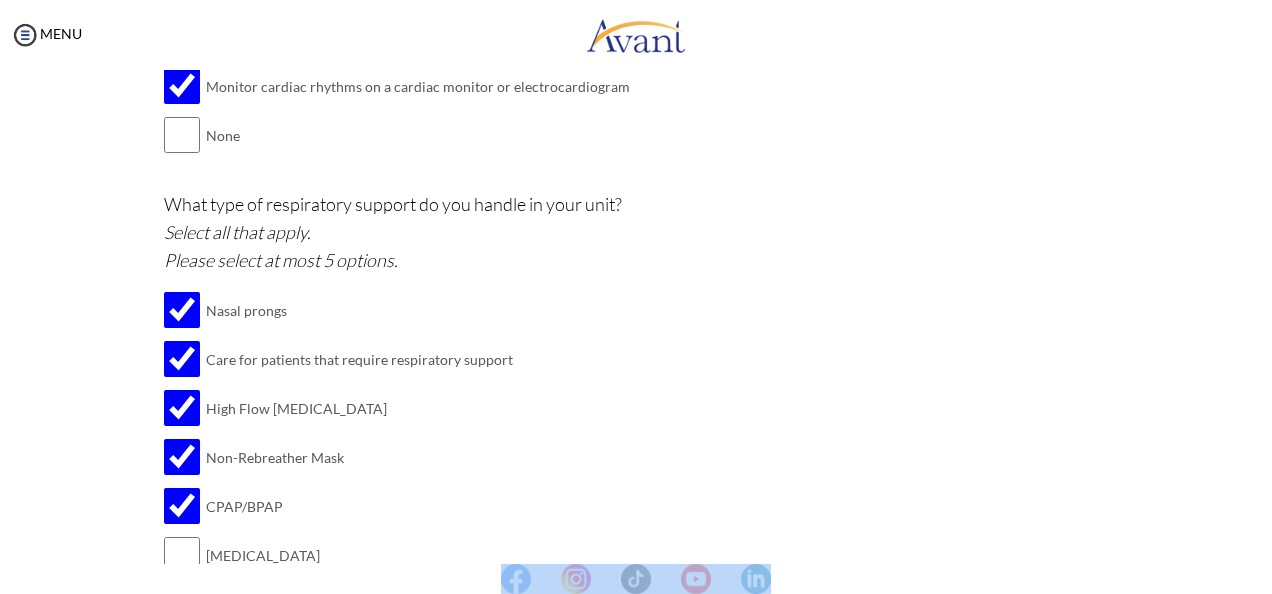 scroll, scrollTop: 2366, scrollLeft: 0, axis: vertical 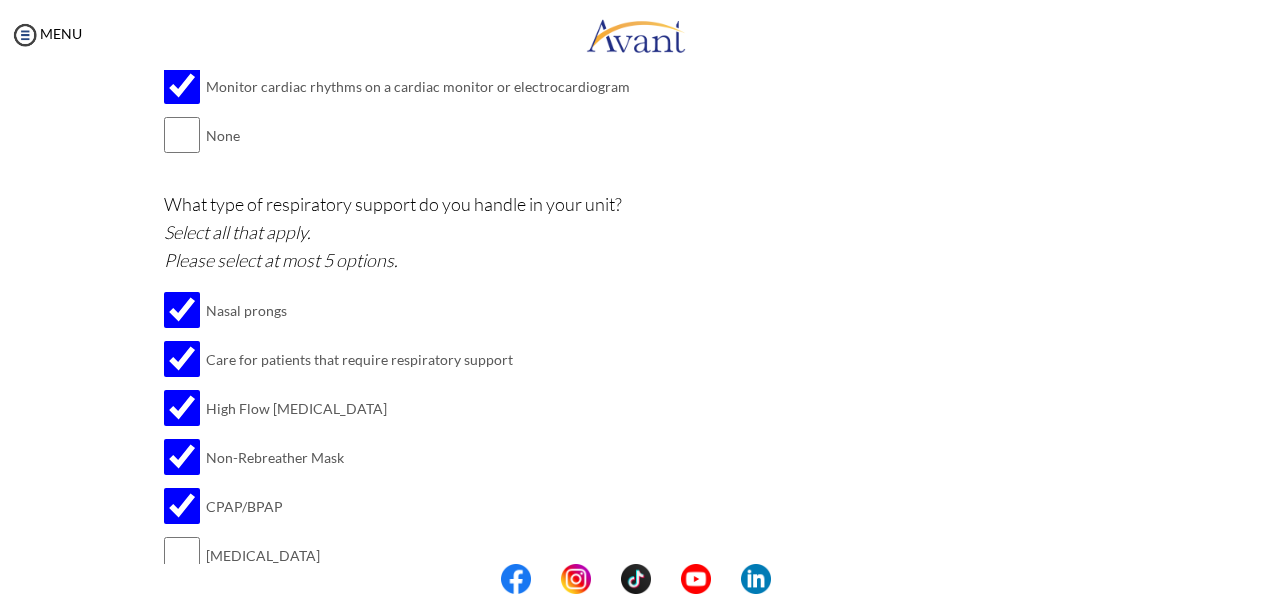click at bounding box center (636, 579) 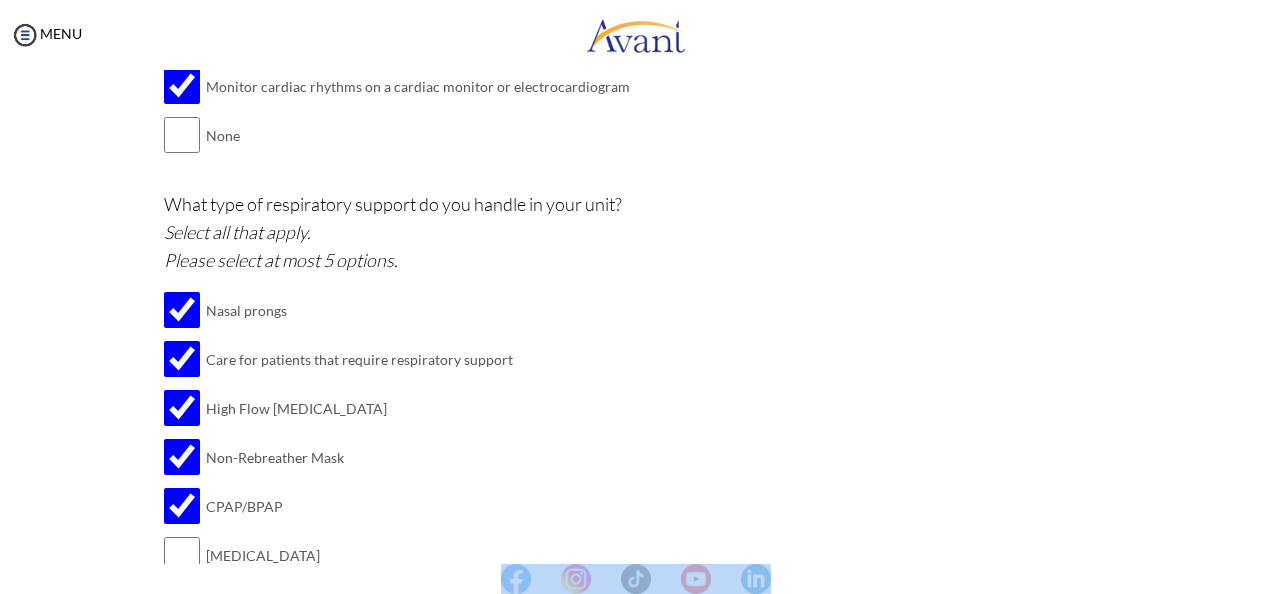 click at bounding box center [636, 579] 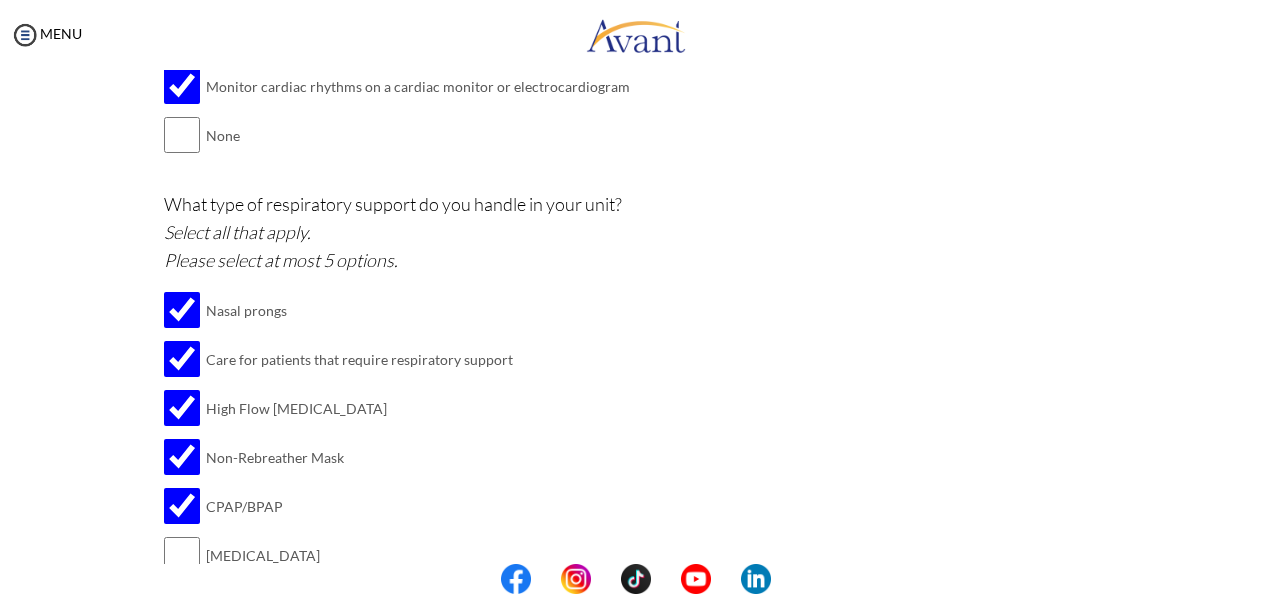 drag, startPoint x: 1266, startPoint y: 588, endPoint x: 1223, endPoint y: 360, distance: 232.0194 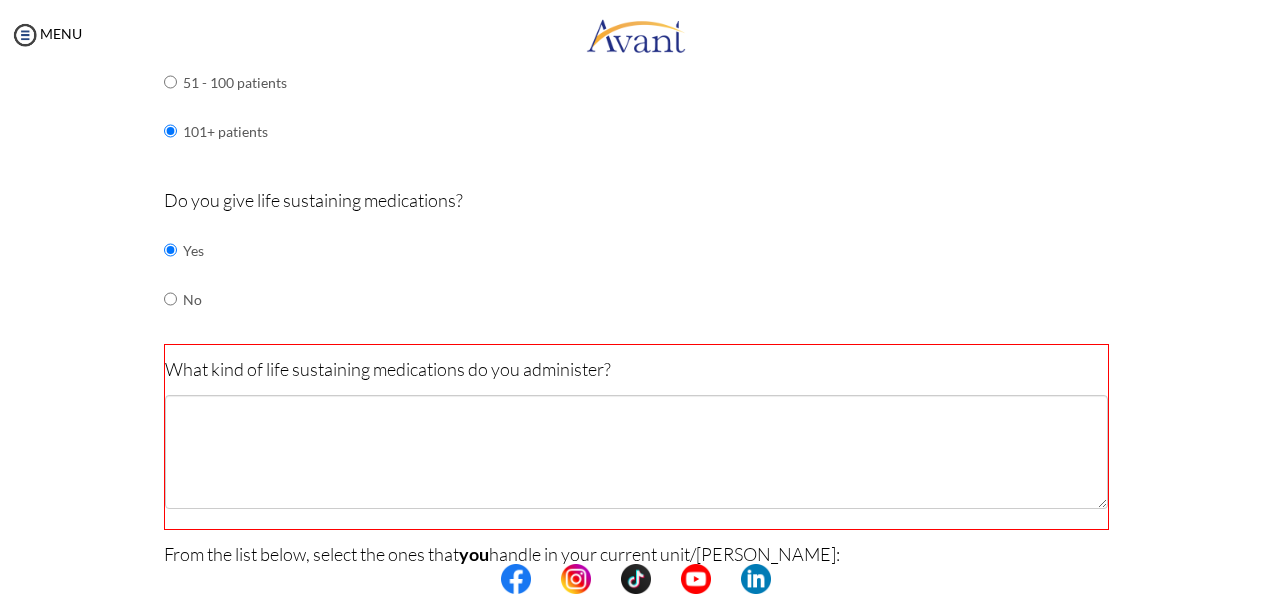 scroll, scrollTop: 1408, scrollLeft: 0, axis: vertical 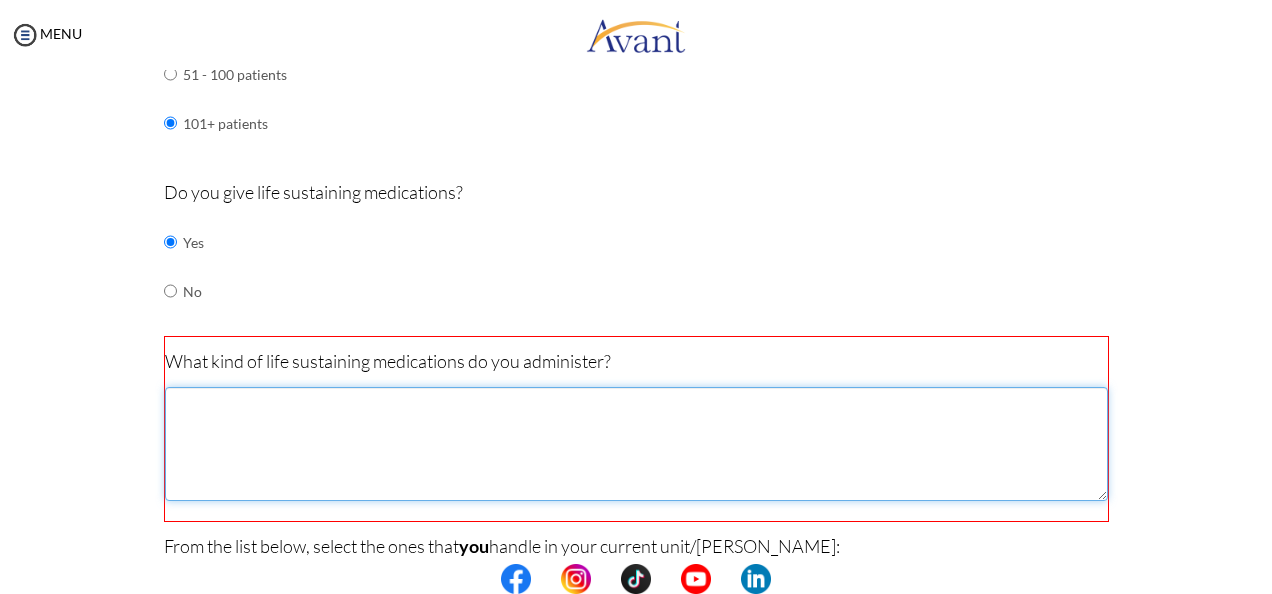 click at bounding box center (636, 444) 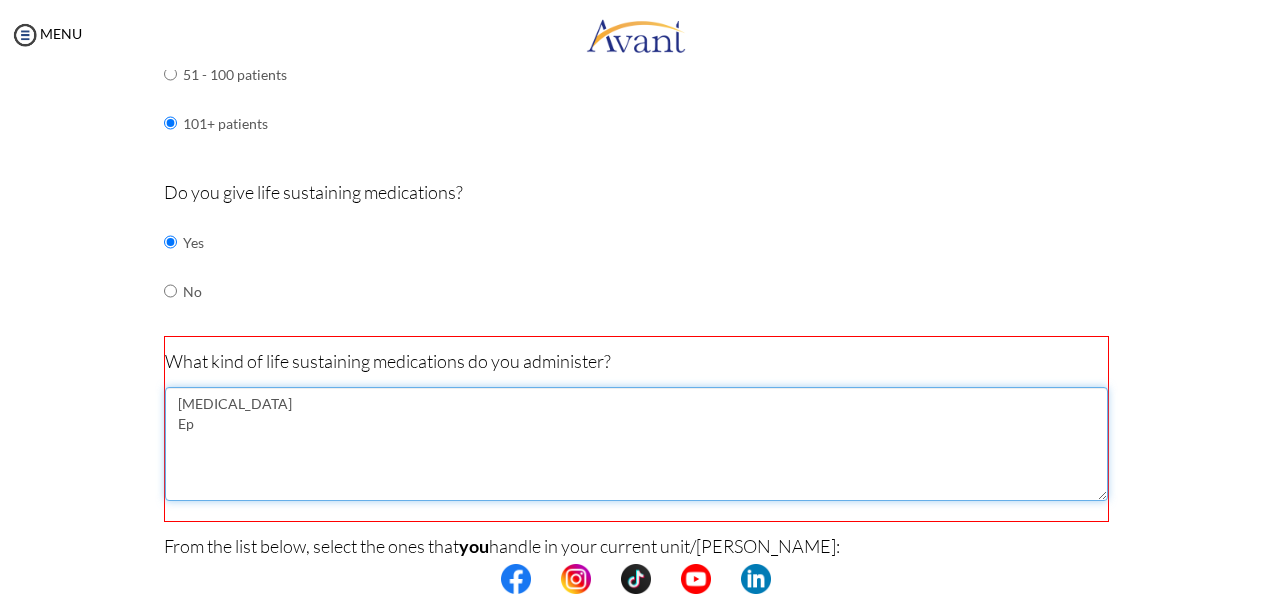 click on "Atropine
Ep" at bounding box center [636, 444] 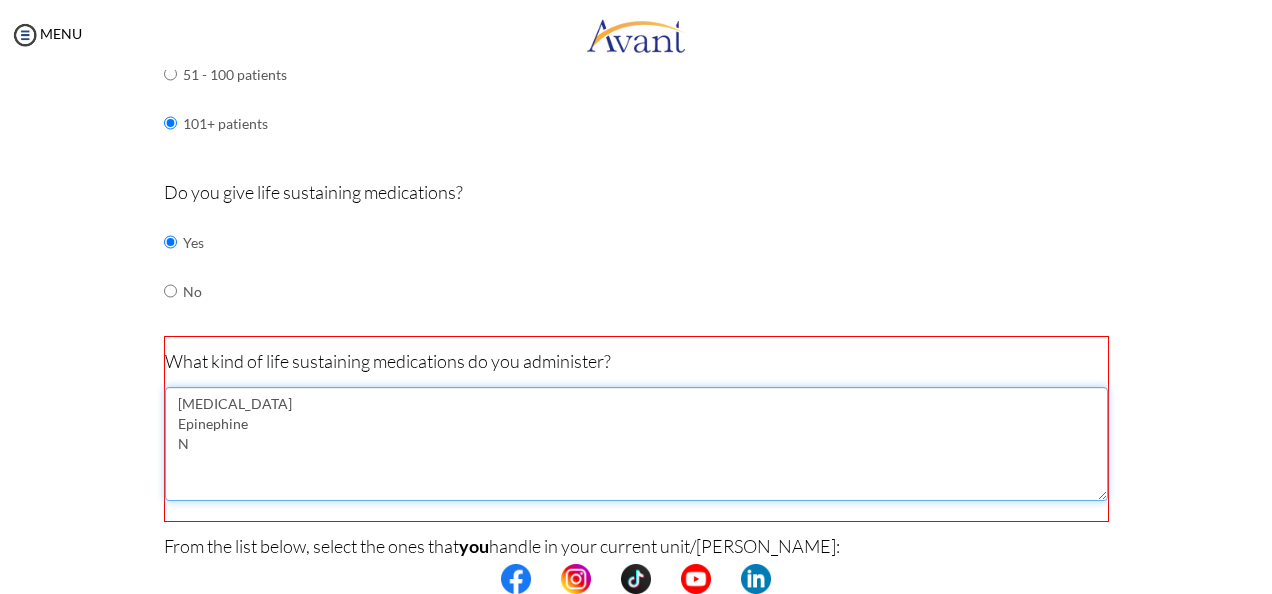 click on "Atropine
Epinephine
N" at bounding box center (636, 444) 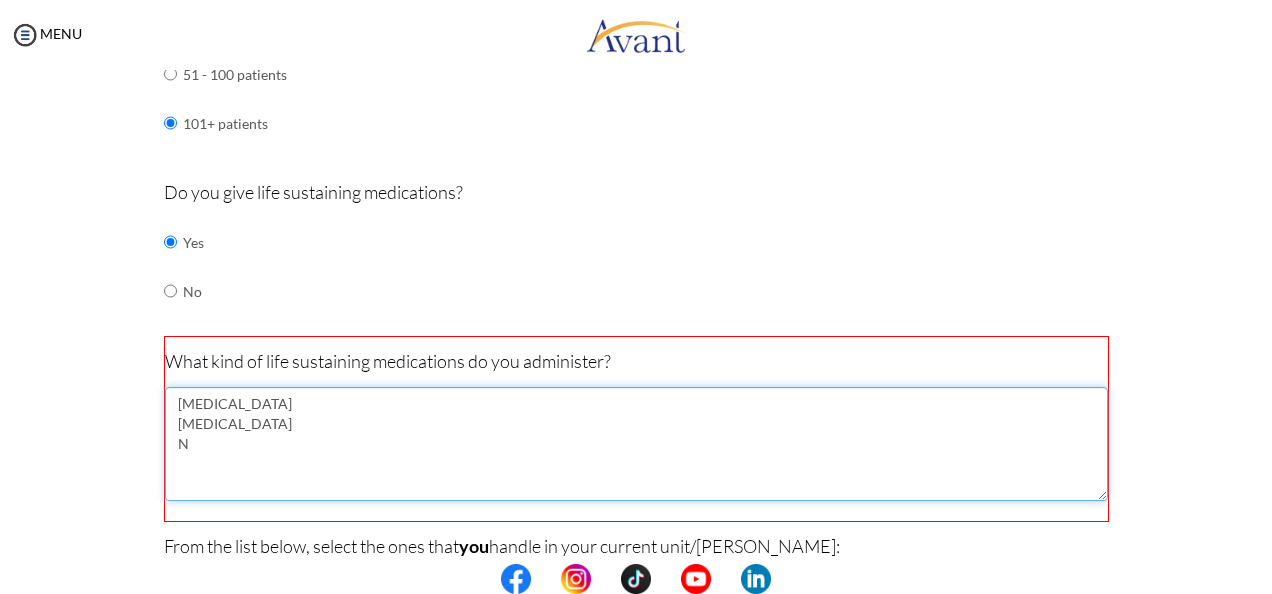 click on "Atropine
Epinephrine
N" at bounding box center [636, 444] 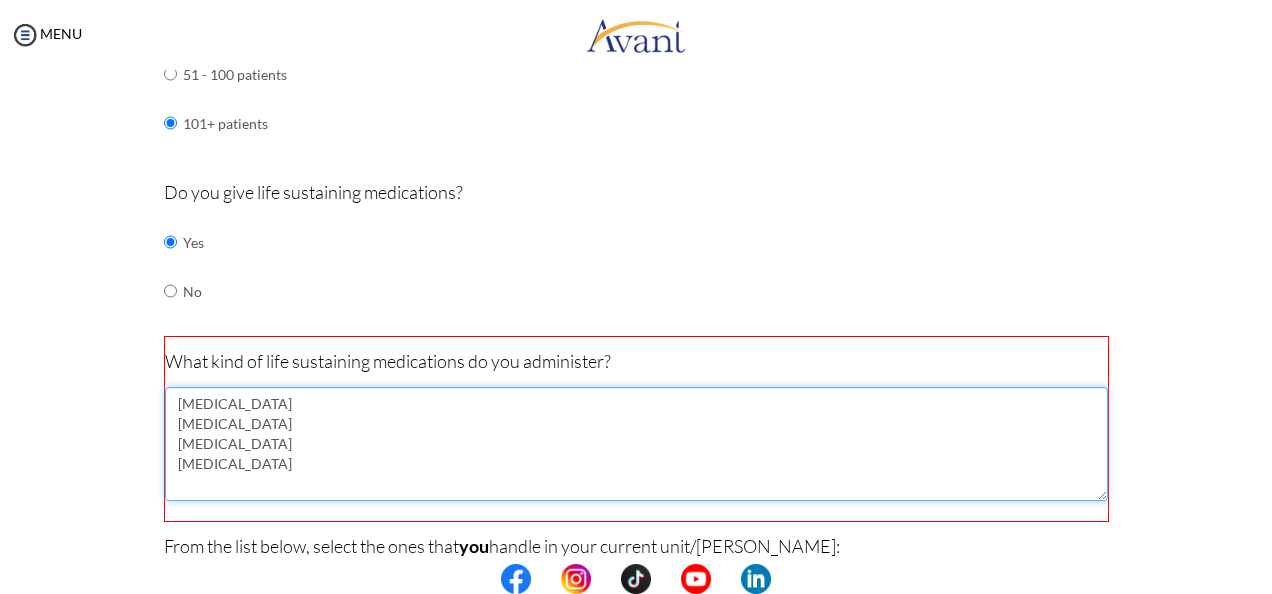 scroll, scrollTop: 1928, scrollLeft: 0, axis: vertical 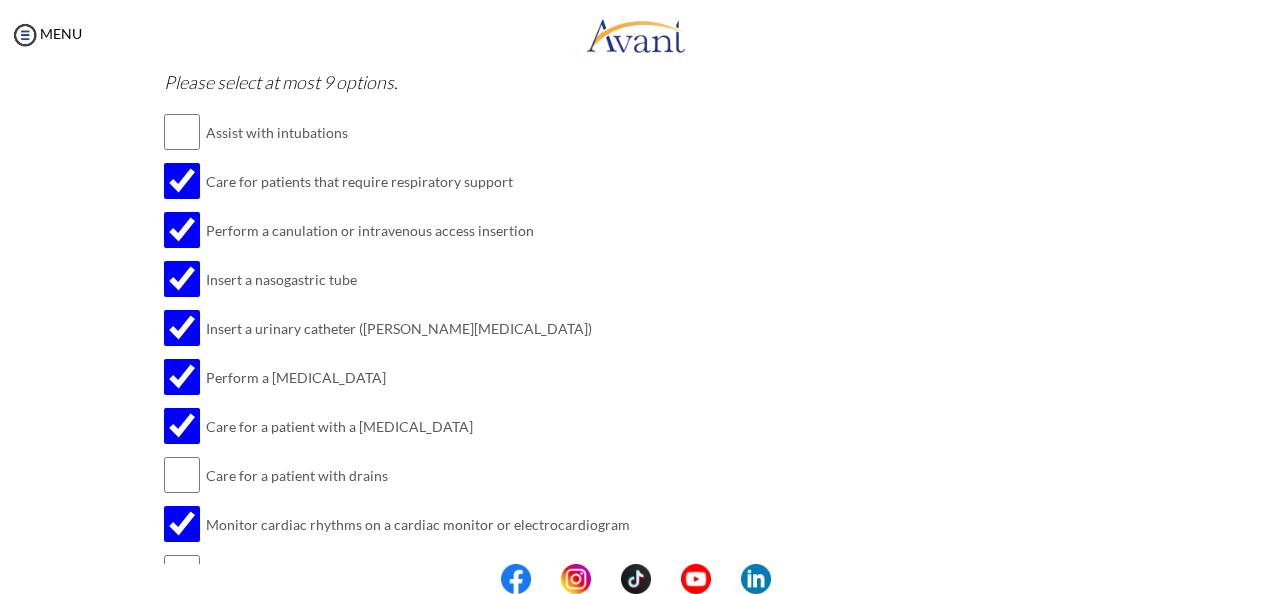 type on "Atropine
Epinephrine
Norepinephrine
Dopamine" 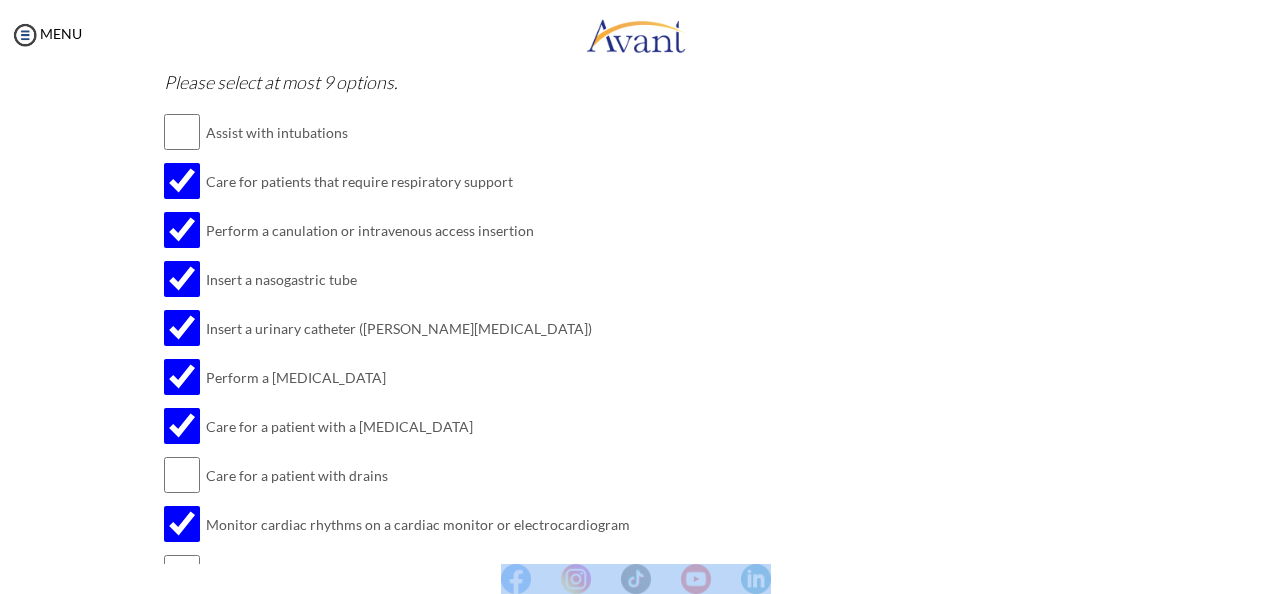 click at bounding box center [636, 579] 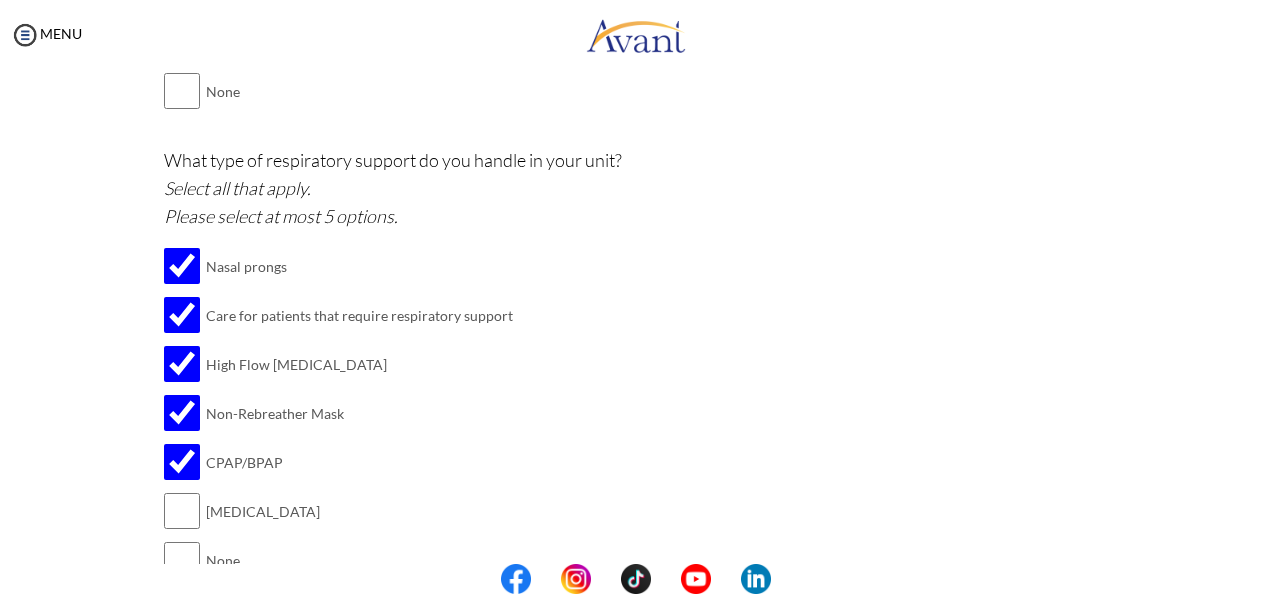 scroll, scrollTop: 2498, scrollLeft: 0, axis: vertical 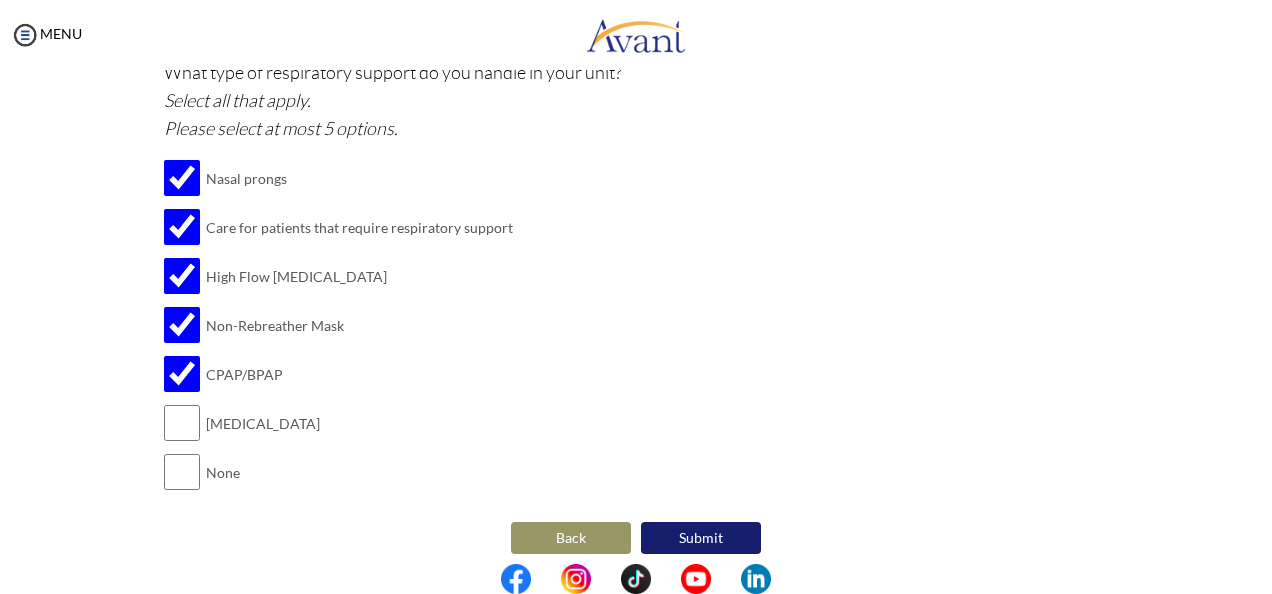 click on "Submit" at bounding box center [701, 538] 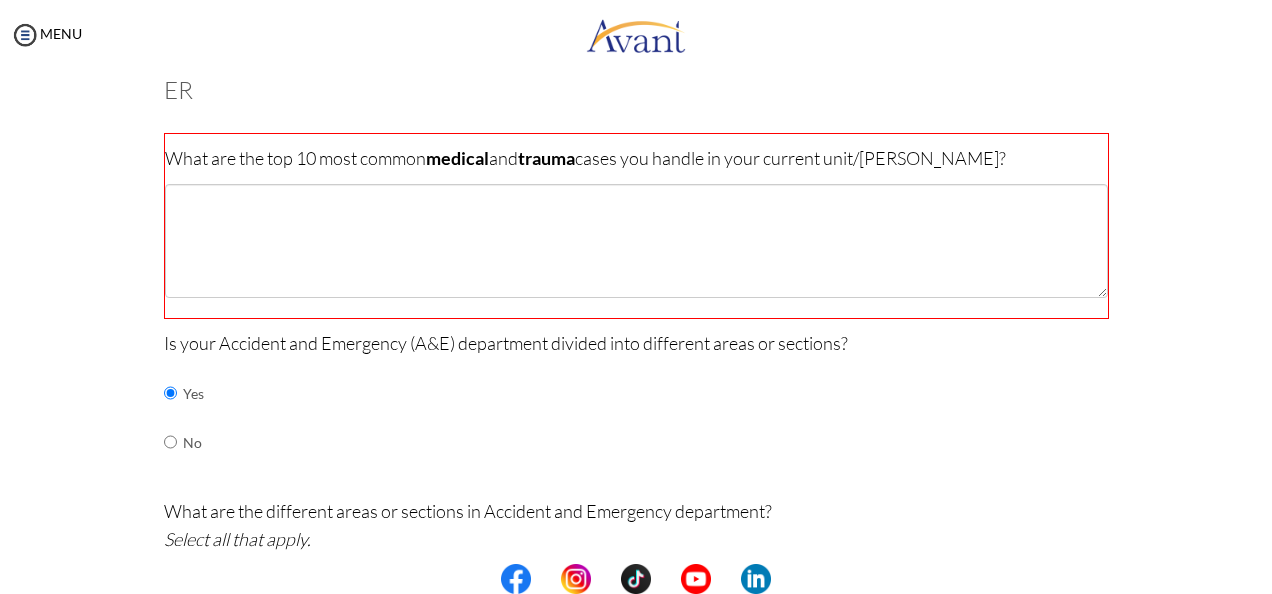 scroll, scrollTop: 0, scrollLeft: 0, axis: both 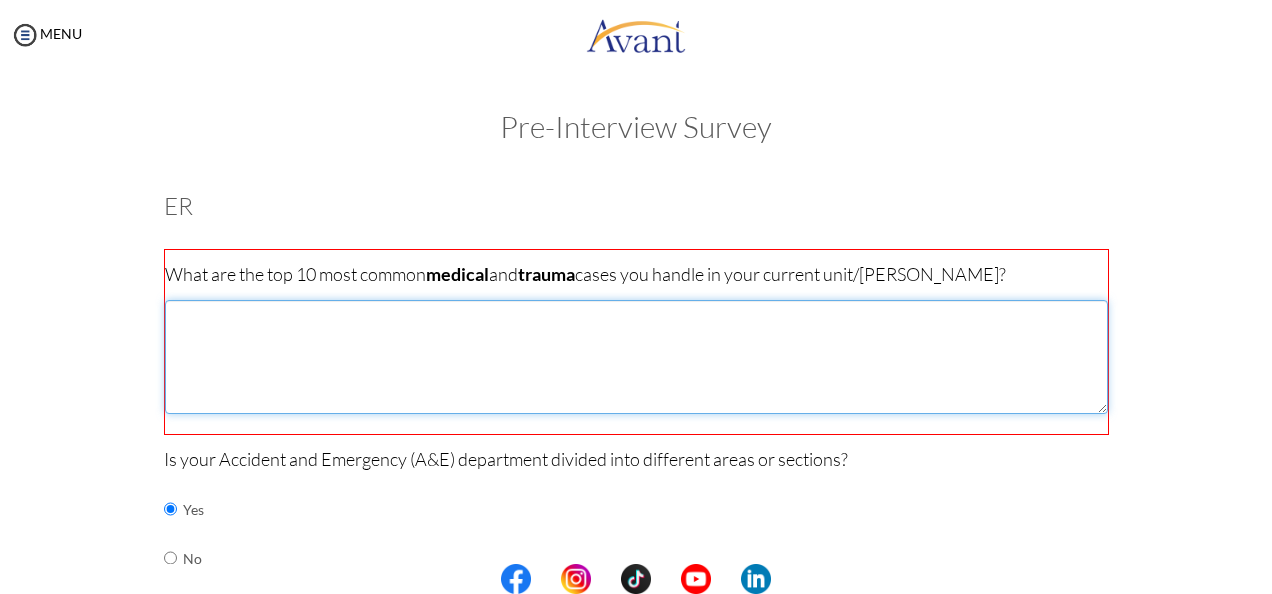 click at bounding box center [636, 357] 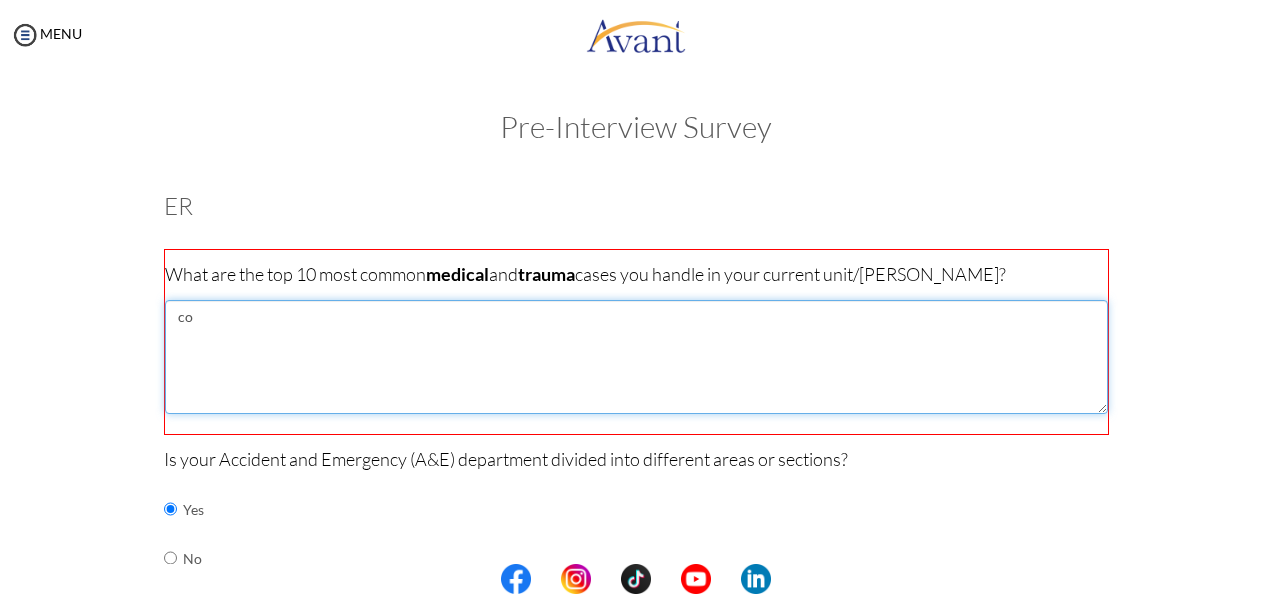 type on "c" 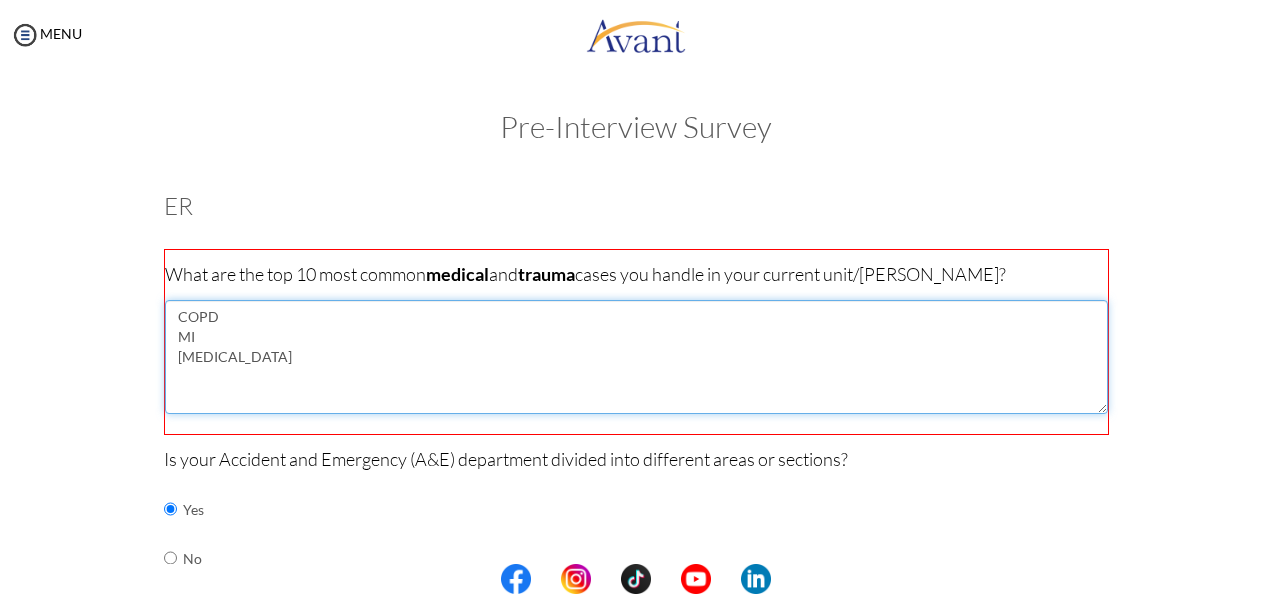 click on "COPD
MI
ASTHMA" at bounding box center (636, 357) 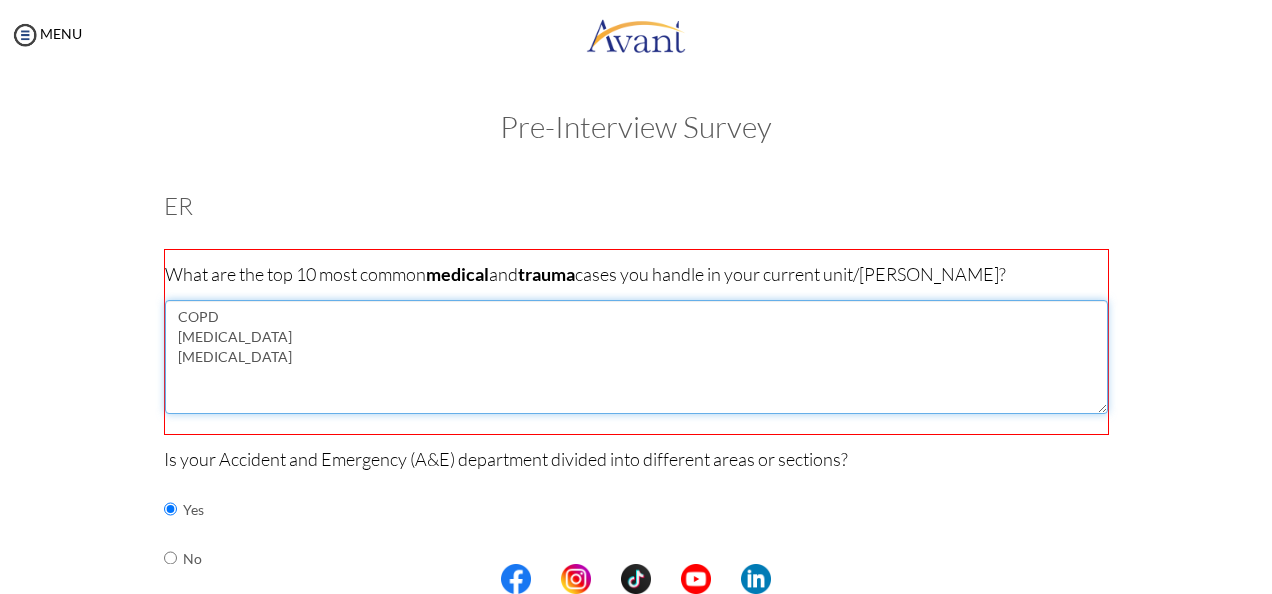 click on "COPD
STEMI
ASTHMA" at bounding box center (636, 357) 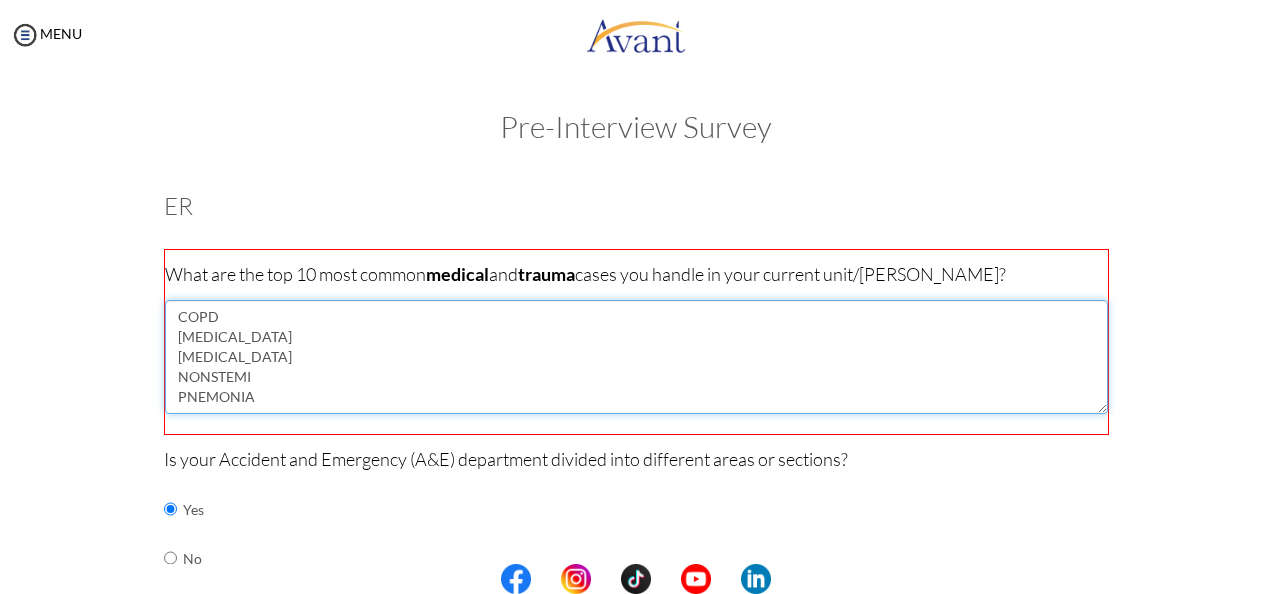 scroll, scrollTop: 12, scrollLeft: 0, axis: vertical 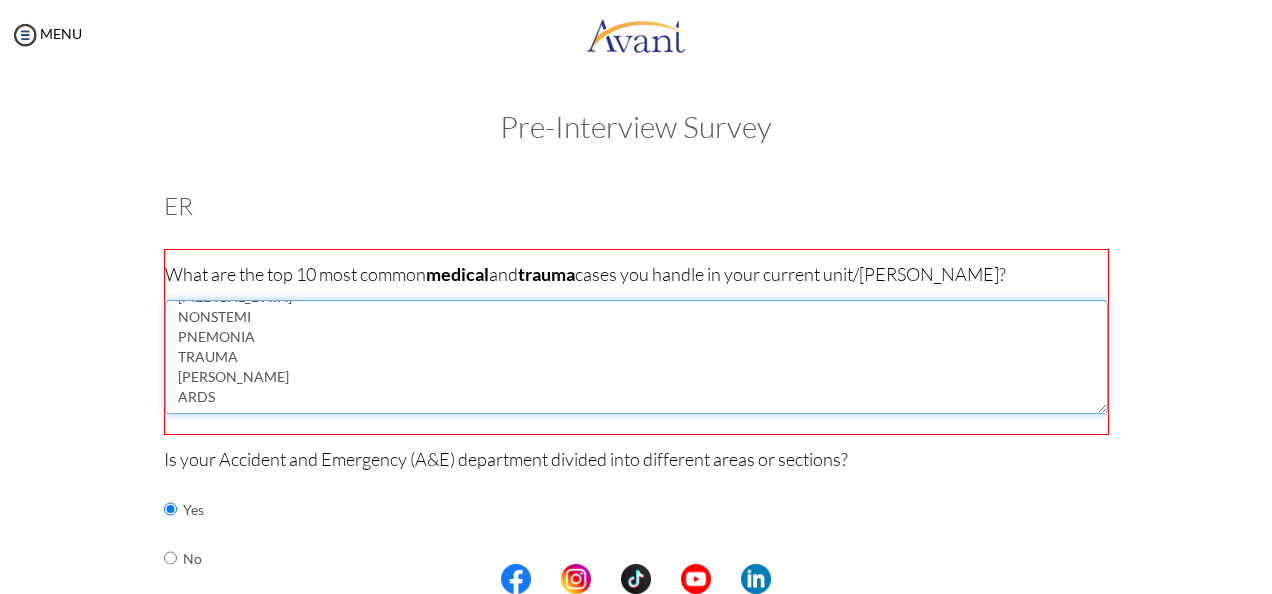 click on "COPD
STEMI
ASTHMA
NONSTEMI
PNEMONIA
TRAUMA
BURNS
AKI
ARDS" at bounding box center [636, 357] 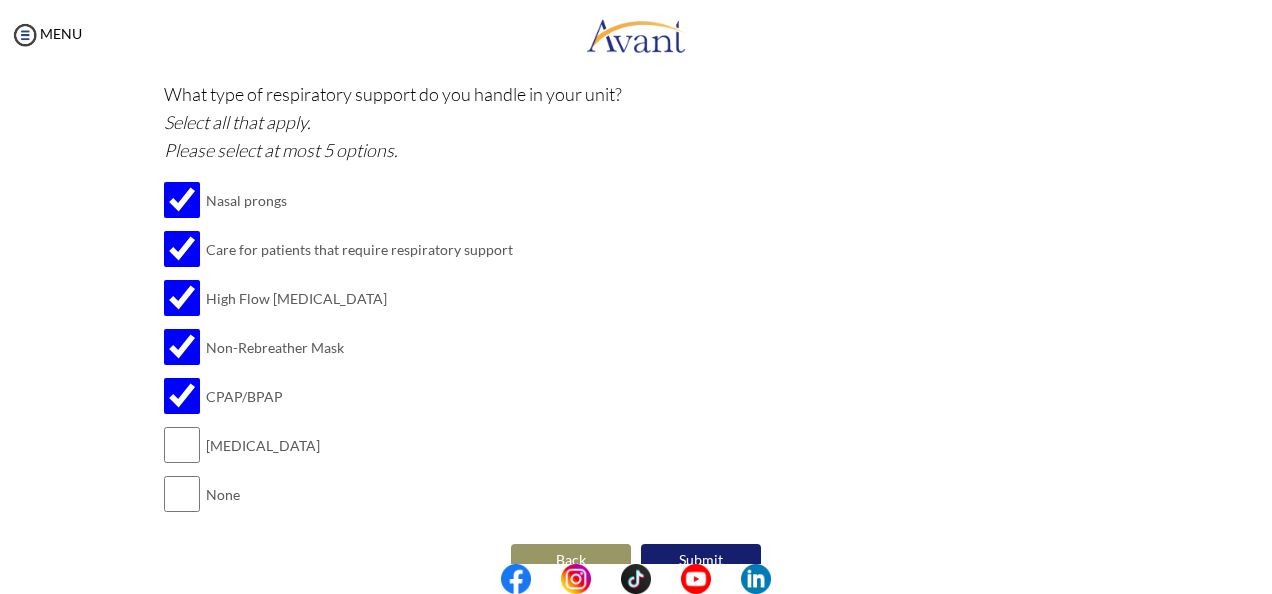 scroll, scrollTop: 2497, scrollLeft: 0, axis: vertical 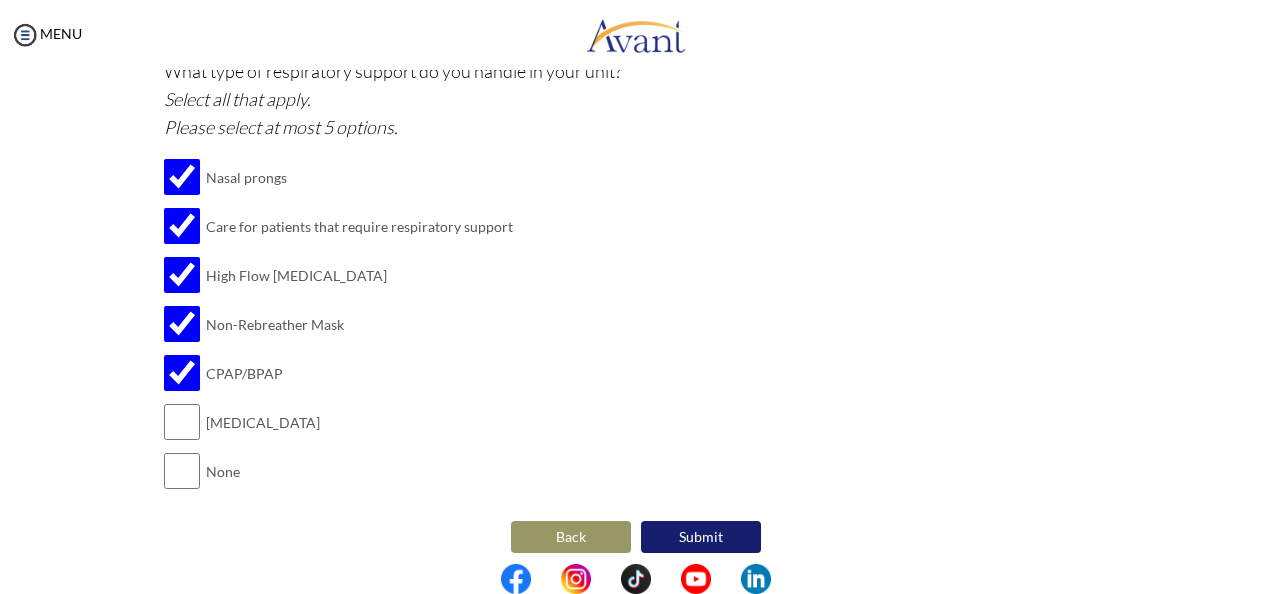 type on "COPD
STEMI
ASTHMA
NONSTEMI
PNEMONIA
TRAUMA
BURNS
AKI
ARDS
DRUG OVERDOSE" 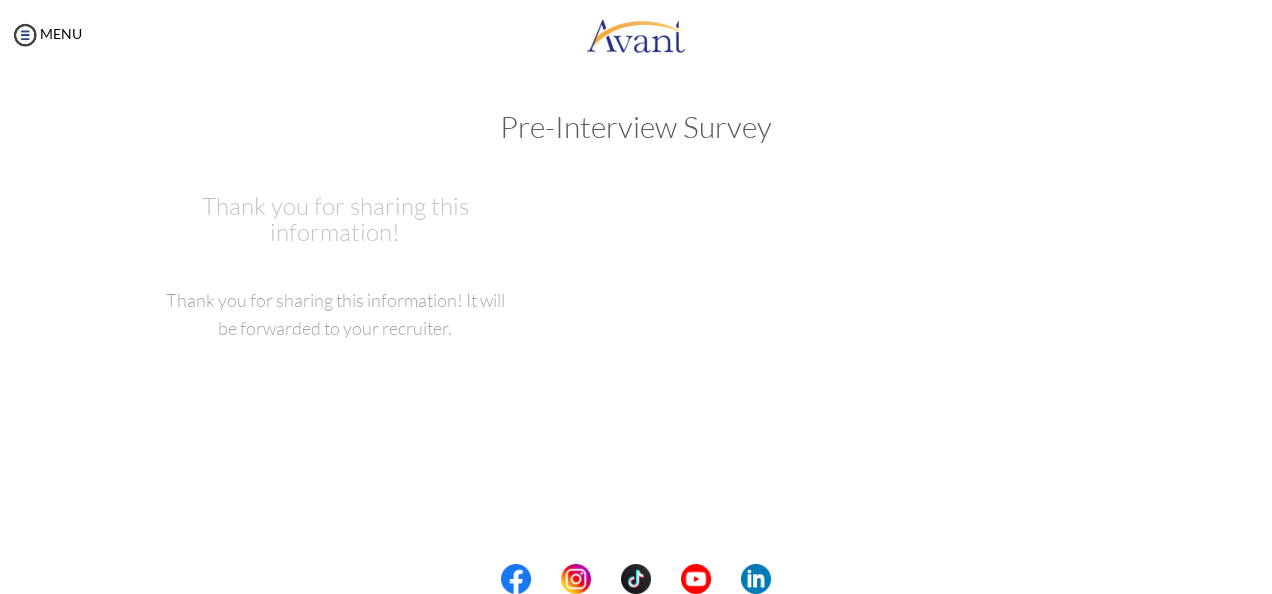 scroll, scrollTop: 0, scrollLeft: 0, axis: both 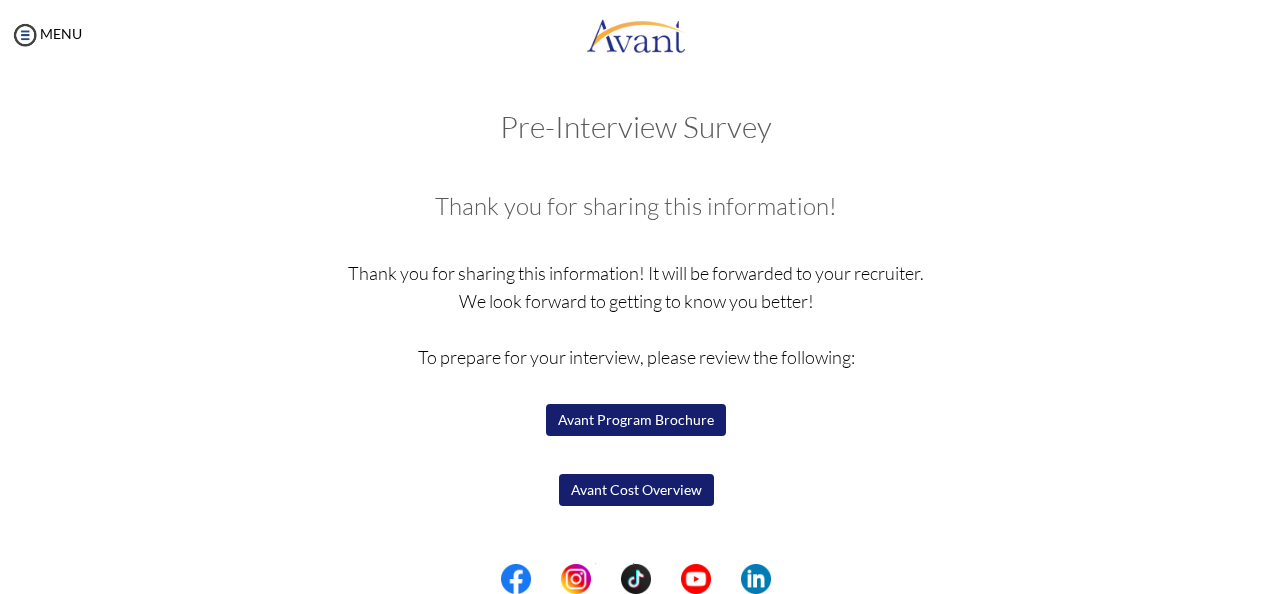 click on "Avant Program Brochure" at bounding box center [636, 420] 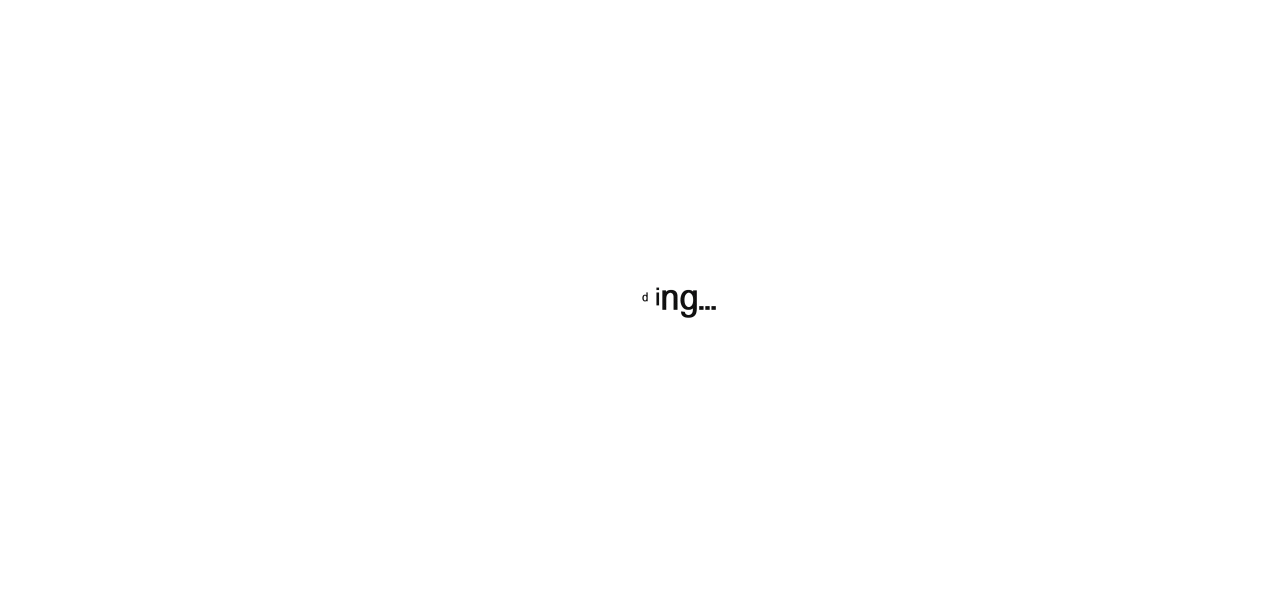 scroll, scrollTop: 0, scrollLeft: 0, axis: both 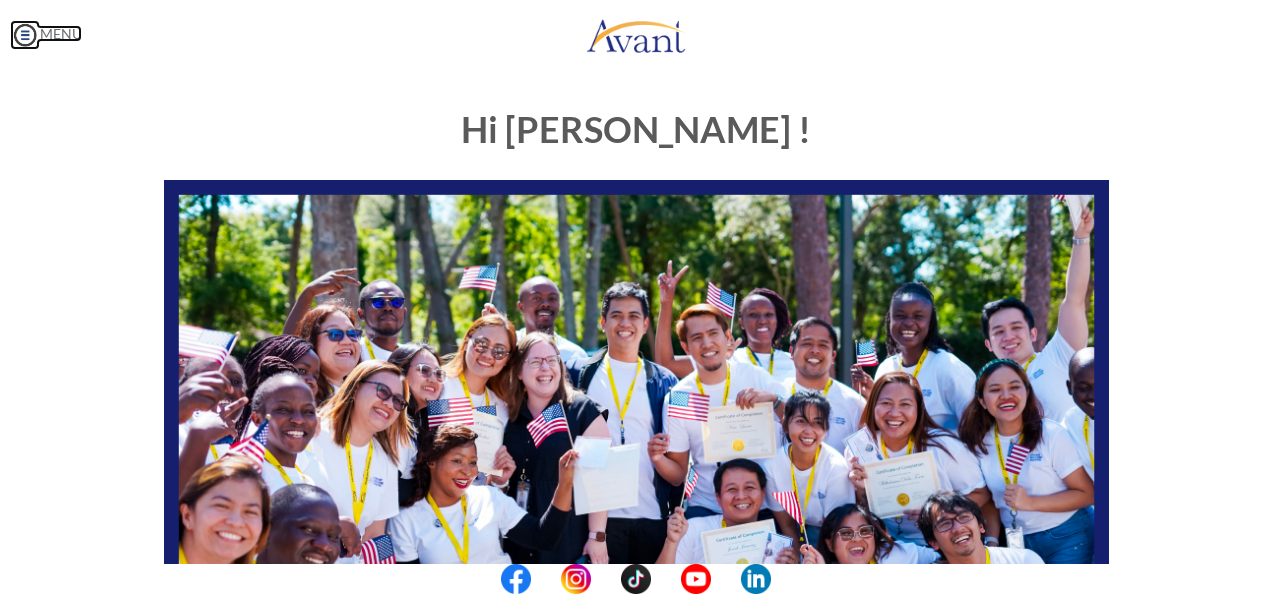 click at bounding box center (25, 35) 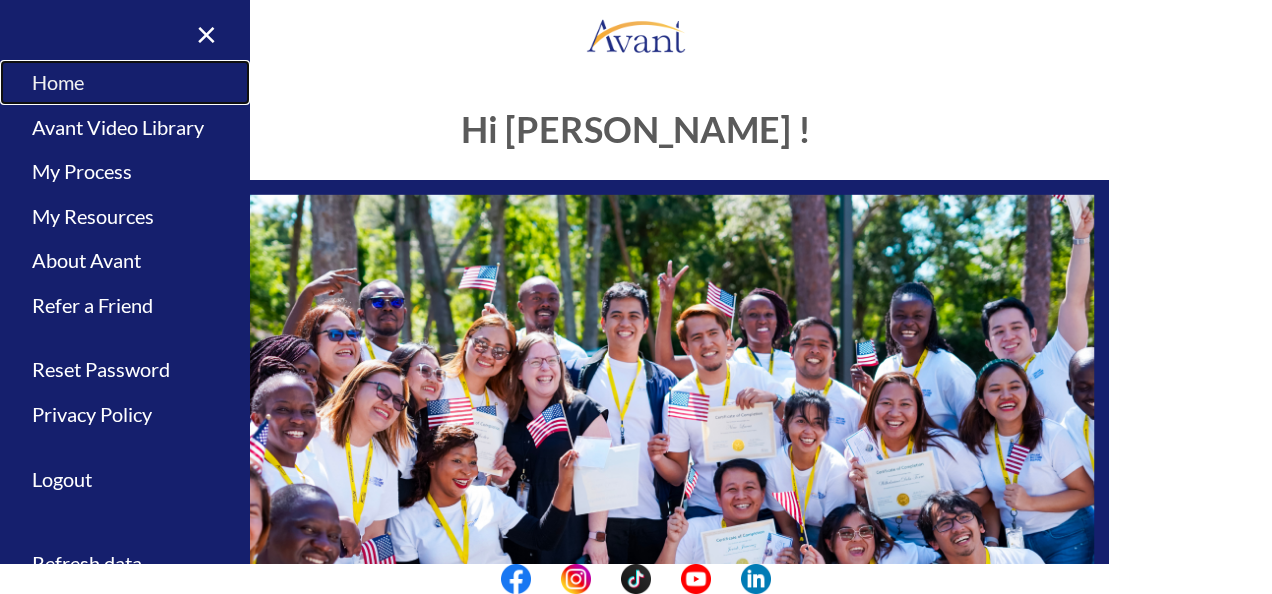 click on "Home" at bounding box center [125, 82] 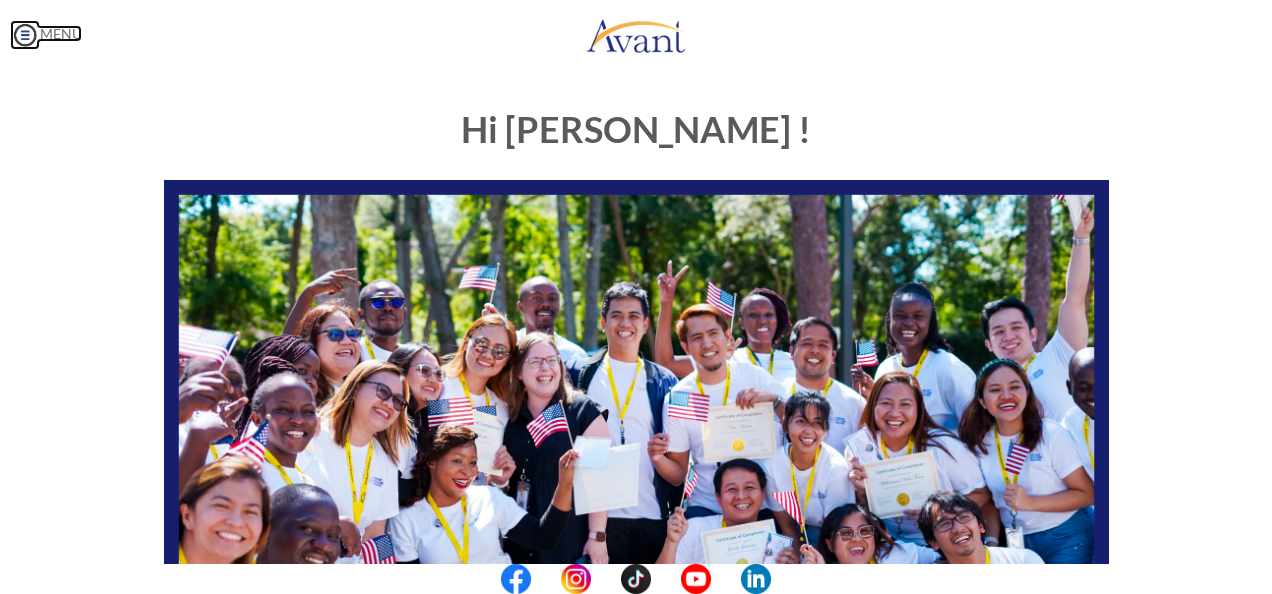 click at bounding box center (25, 35) 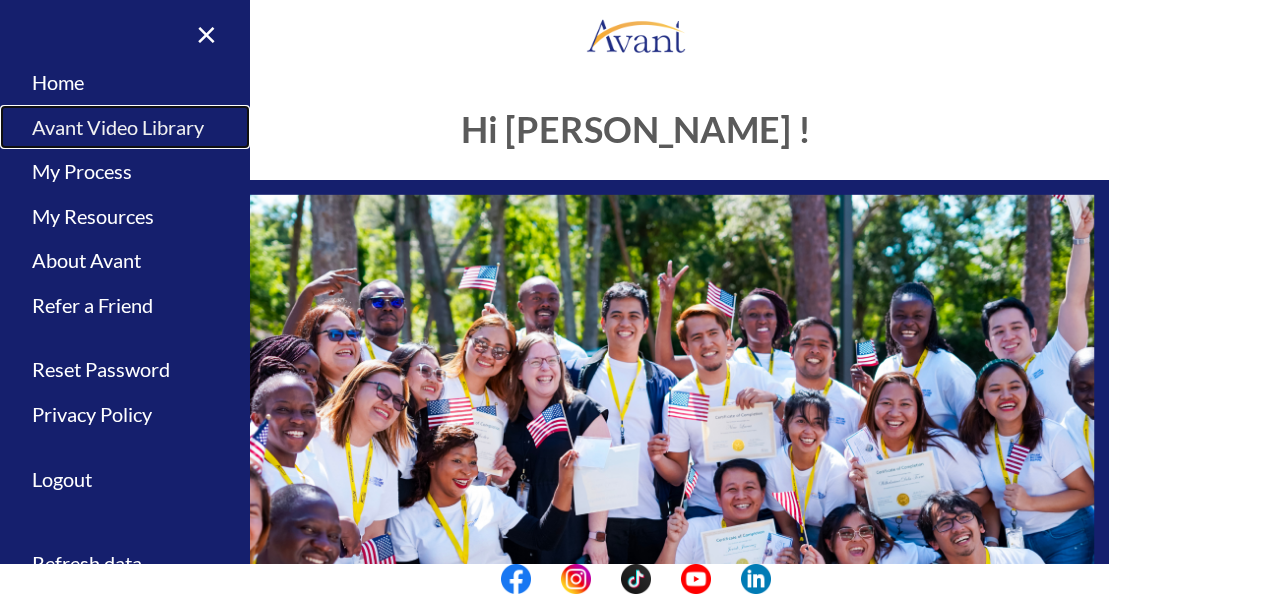 click on "Avant Video Library" at bounding box center (125, 127) 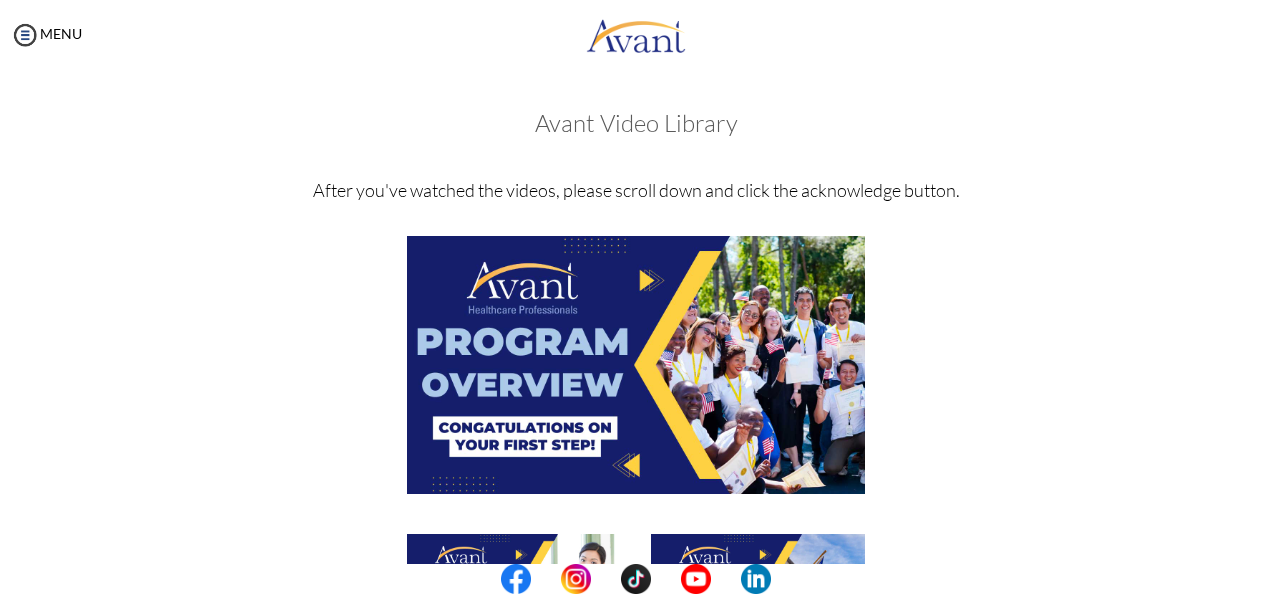 click at bounding box center [636, 579] 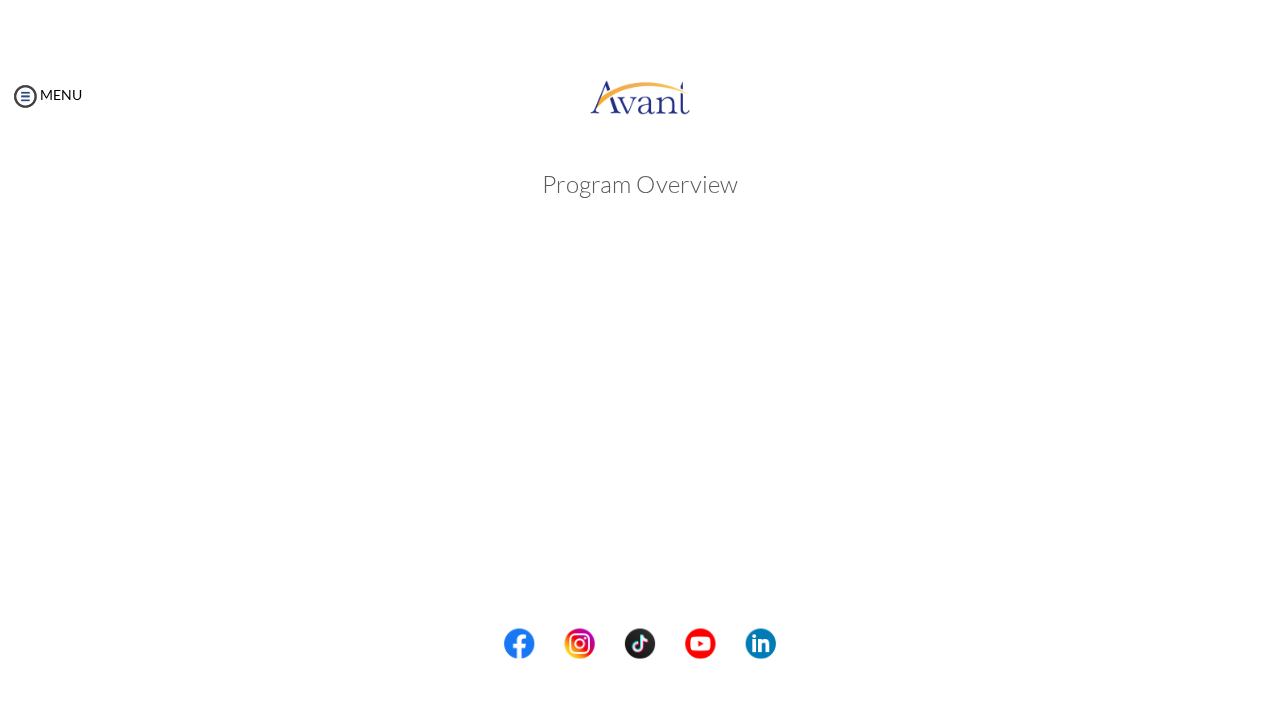 scroll, scrollTop: 389, scrollLeft: 0, axis: vertical 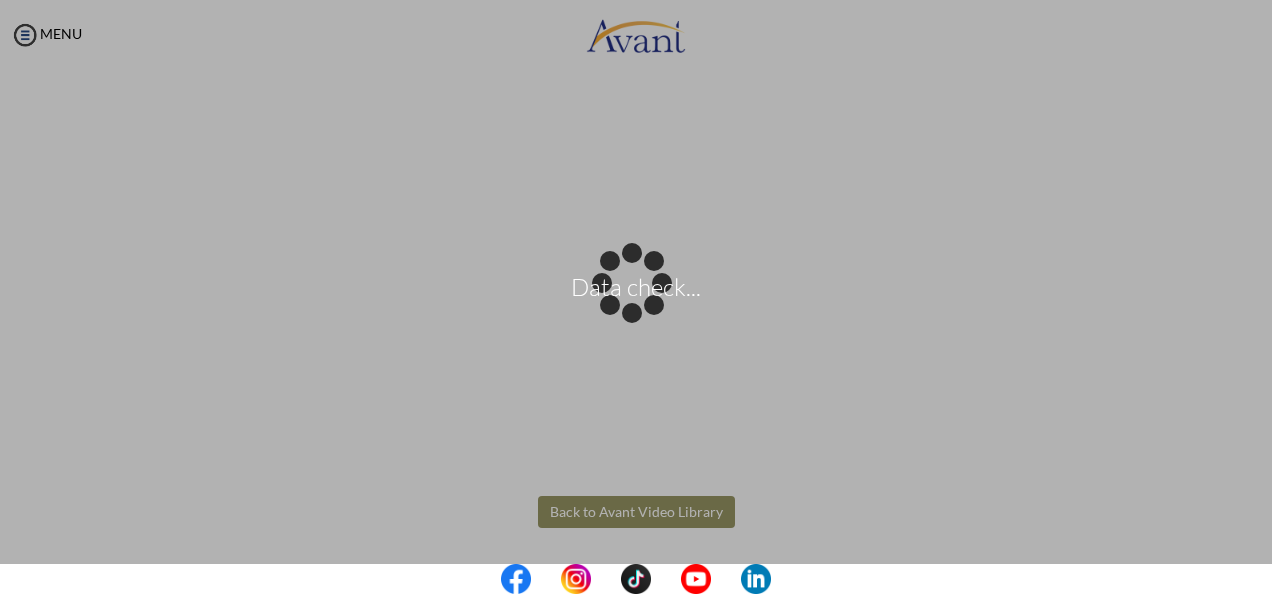click on "Data check...
Maintenance break. Please come back in 2 hours.
MENU
My Status
What is the next step?
We would like you to watch the introductory video Begin with Avant
We would like you to watch the program video Watch Program Video
We would like you to complete English exam Take Language Test
We would like you to complete clinical assessment Take Clinical Test
We would like you to complete qualification survey Take Qualification Survey
We would like you to watch expectations video Watch Expectations Video
You will be contacted by recruiter to schedule a call.
Your application is being reviewed. Please check your email regularly.
Process Overview
Check off each step as you go to track your progress!" at bounding box center (636, 297) 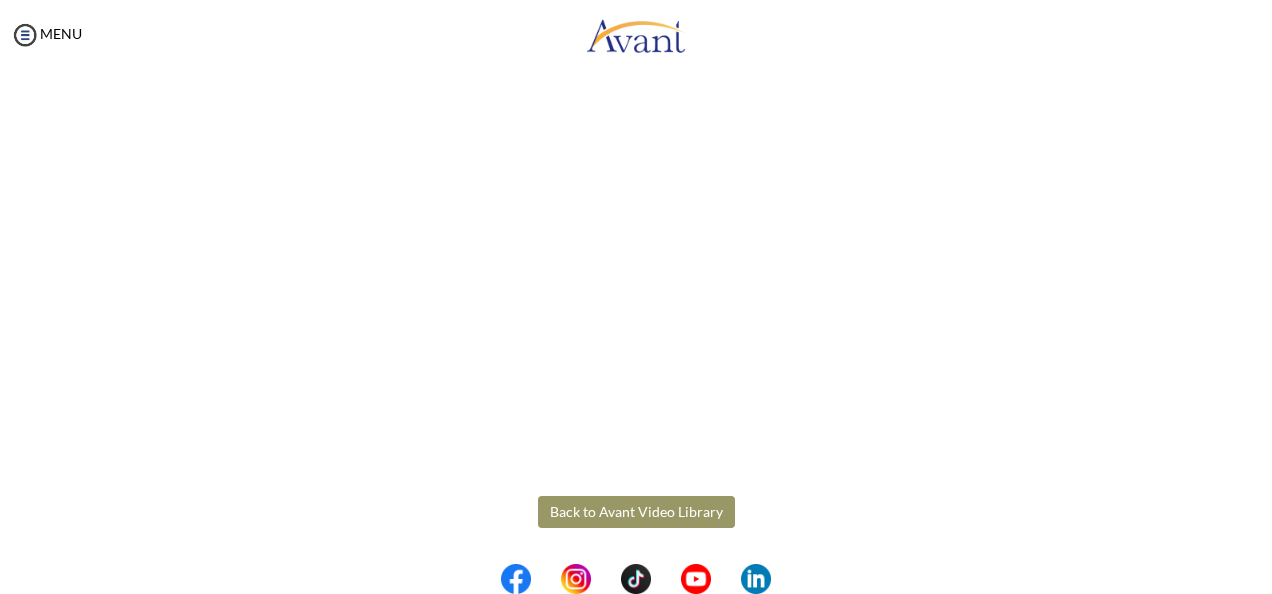 click on "Back to Avant Video Library" at bounding box center [636, 512] 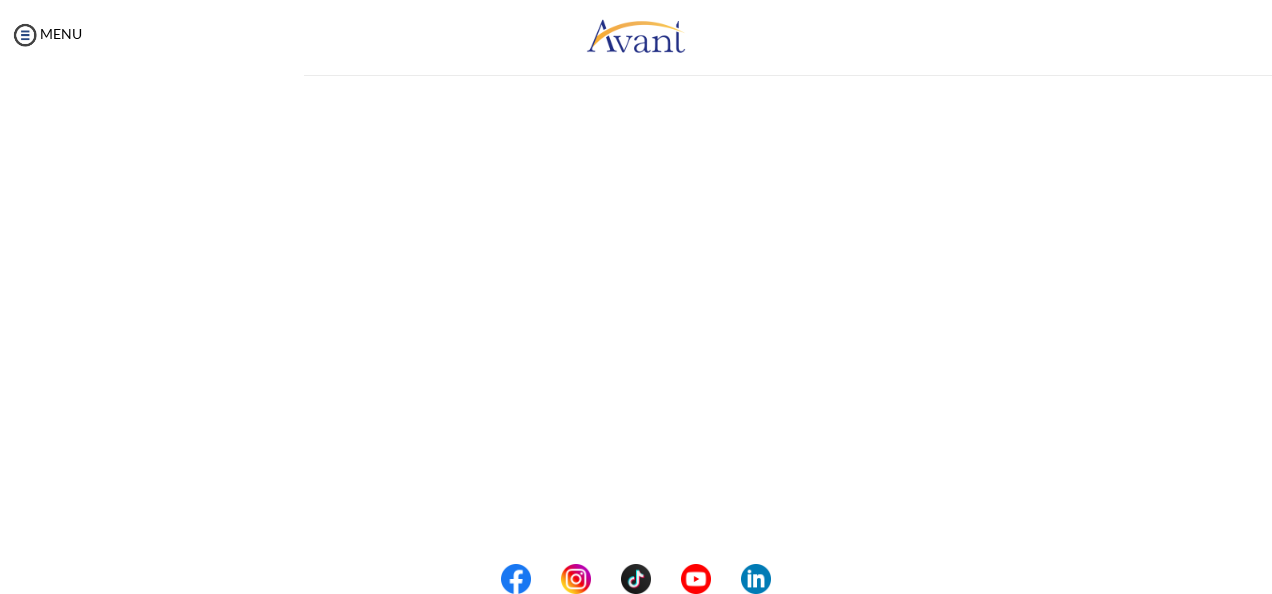 scroll, scrollTop: 0, scrollLeft: 0, axis: both 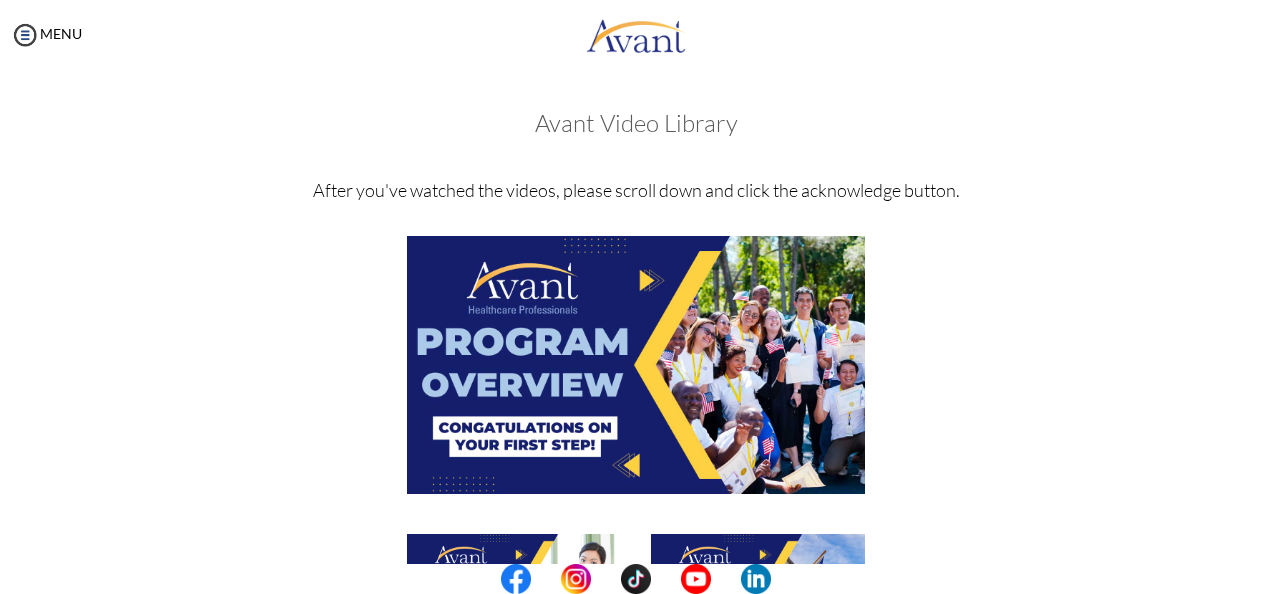 click at bounding box center (636, 579) 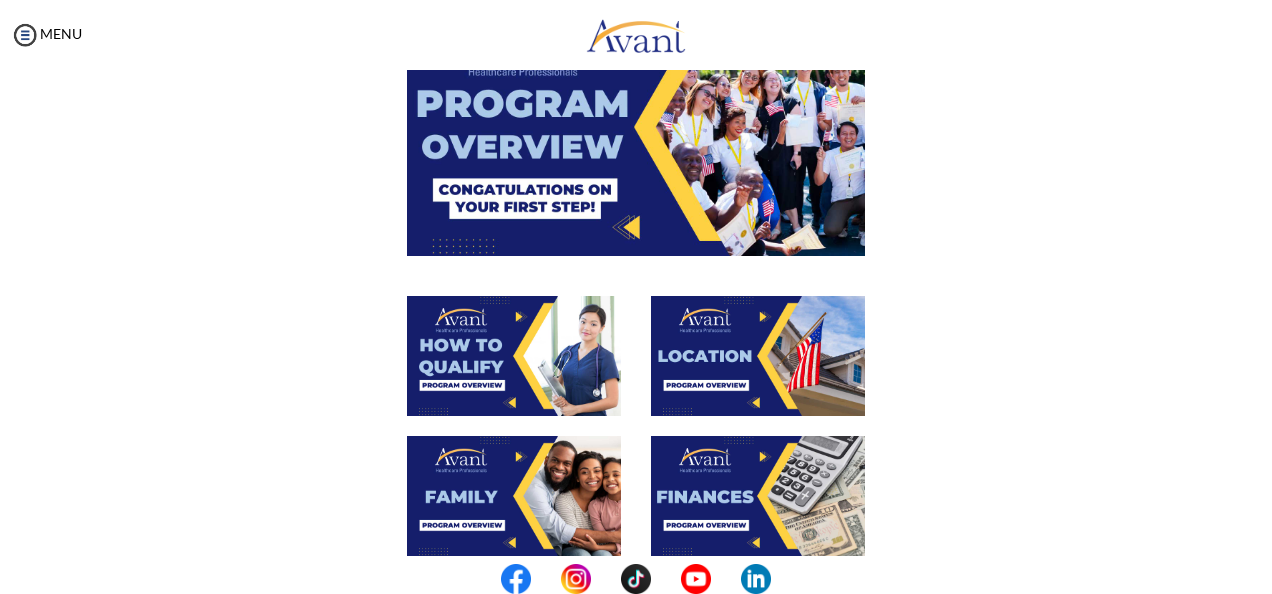 scroll, scrollTop: 240, scrollLeft: 0, axis: vertical 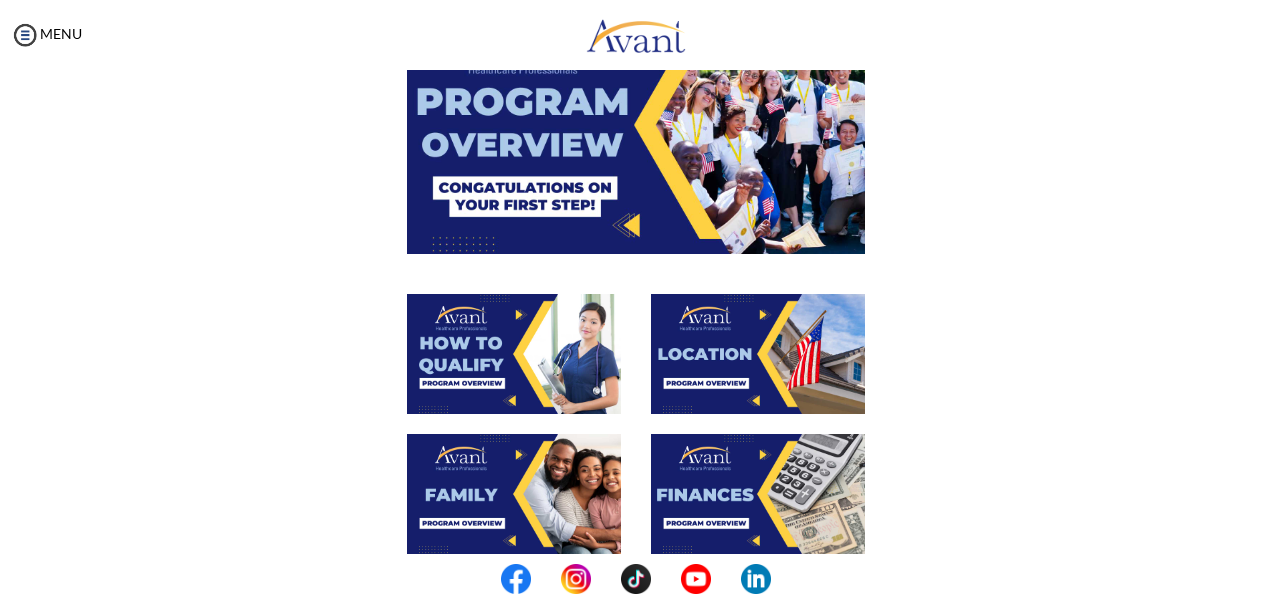 click at bounding box center (514, 354) 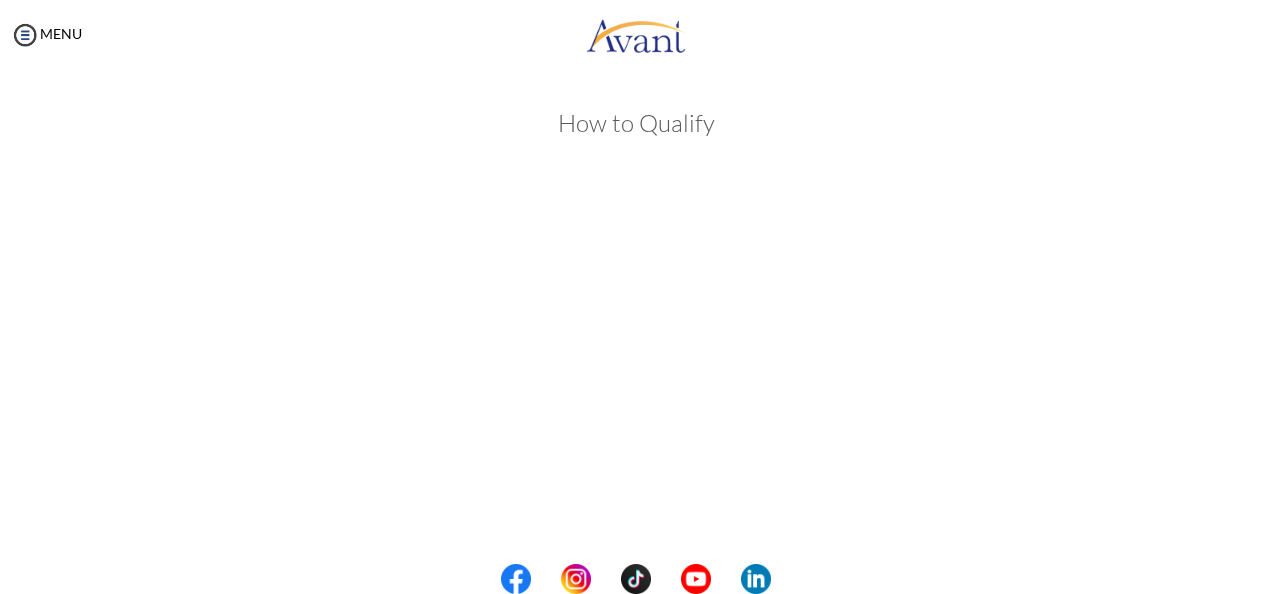 scroll, scrollTop: 389, scrollLeft: 0, axis: vertical 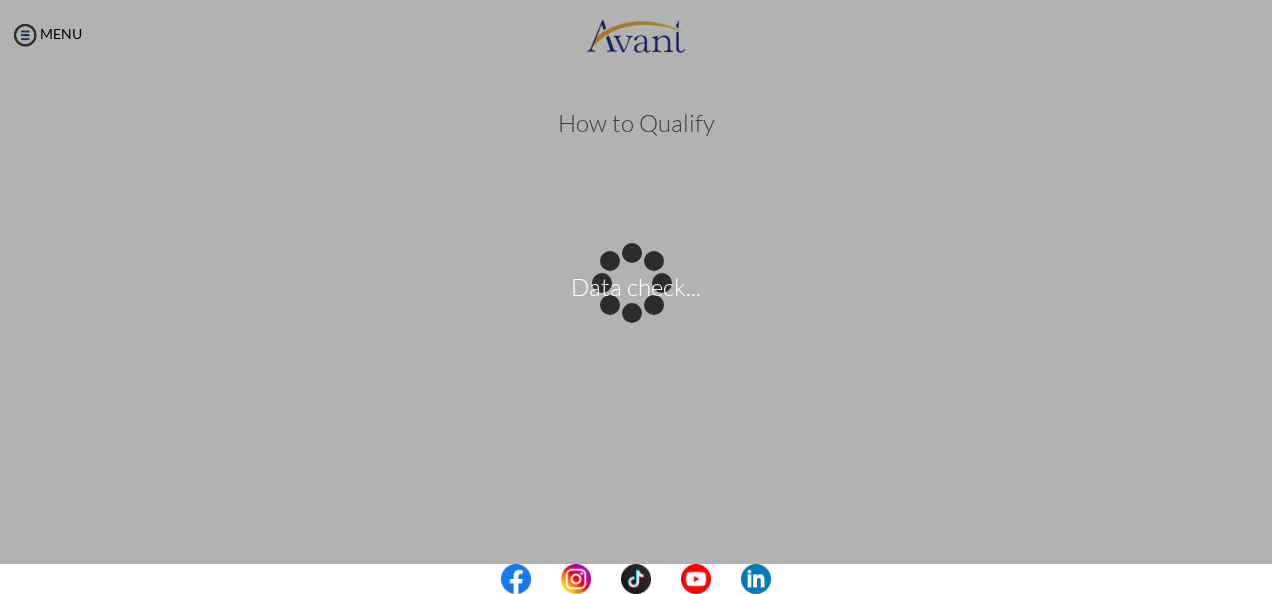 click at bounding box center [636, 579] 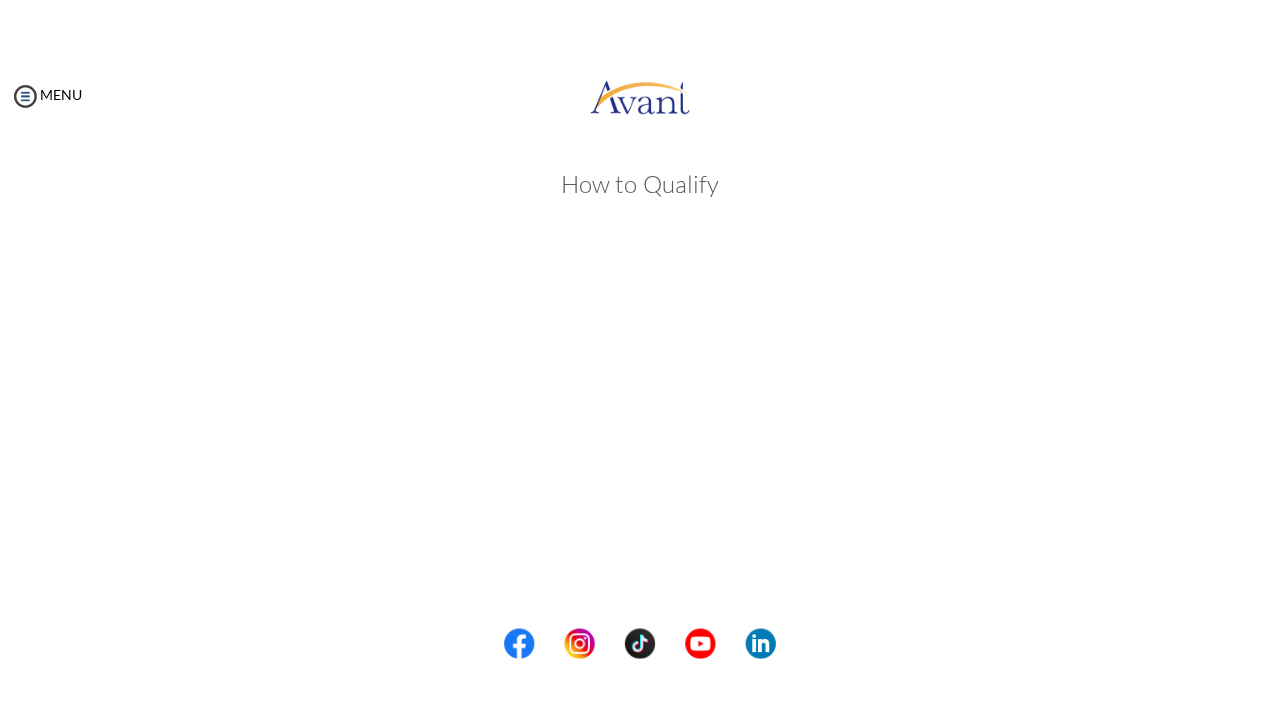 scroll, scrollTop: 389, scrollLeft: 0, axis: vertical 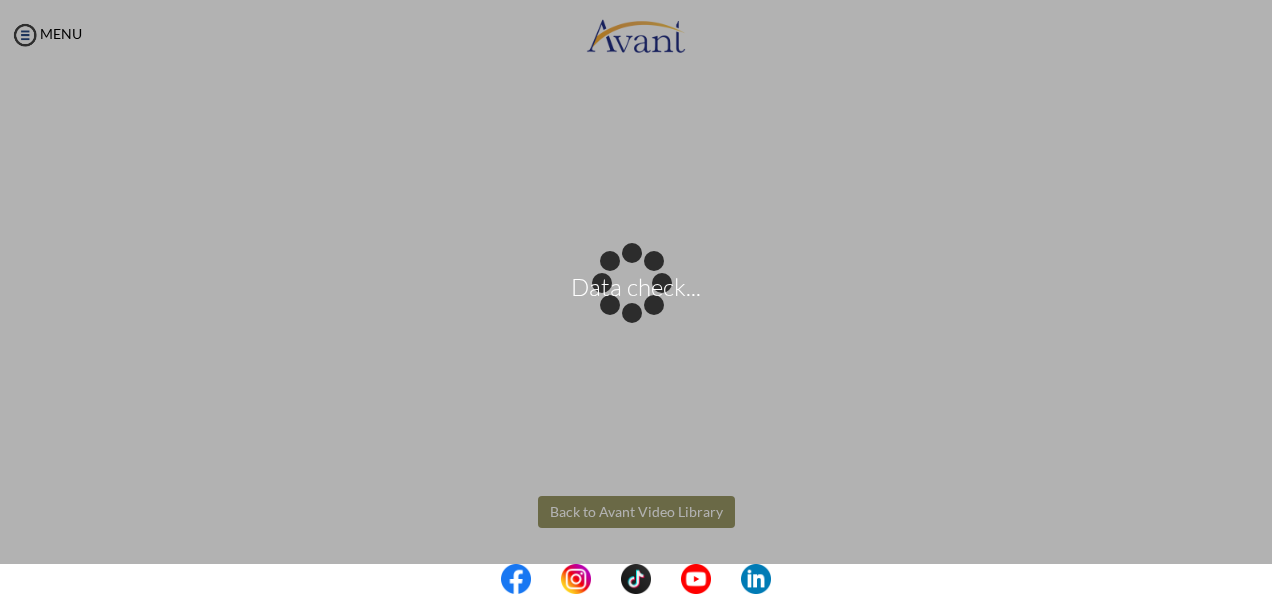 click on "Data check...
Maintenance break. Please come back in 2 hours.
MENU
My Status
What is the next step?
We would like you to watch the introductory video Begin with Avant
We would like you to watch the program video Watch Program Video
We would like you to complete English exam Take Language Test
We would like you to complete clinical assessment Take Clinical Test
We would like you to complete qualification survey Take Qualification Survey
We would like you to watch expectations video Watch Expectations Video
You will be contacted by recruiter to schedule a call.
Your application is being reviewed. Please check your email regularly.
Process Overview
Check off each step as you go to track your progress!" at bounding box center (636, 297) 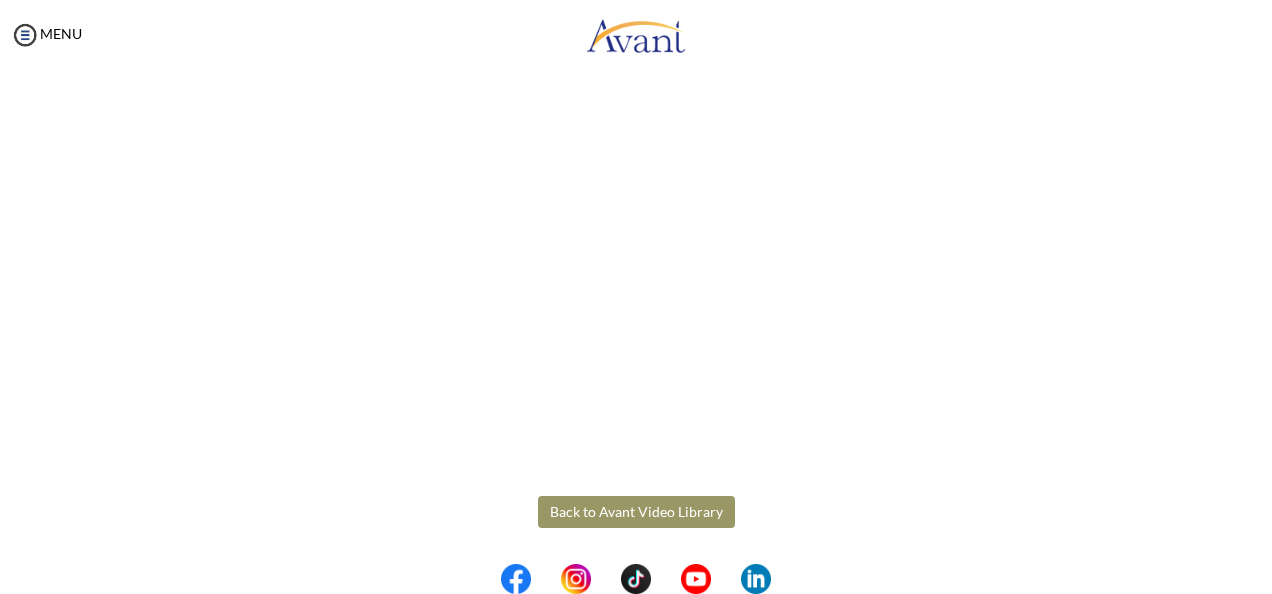 click on "Back to Avant Video Library" at bounding box center (636, 512) 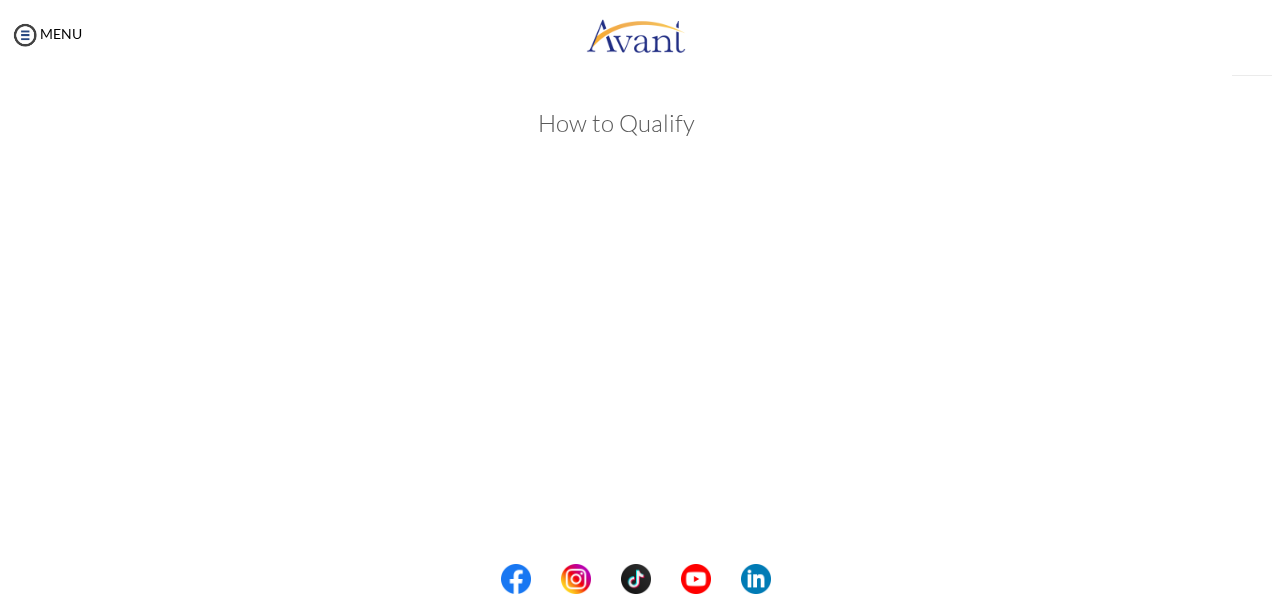scroll, scrollTop: 389, scrollLeft: 0, axis: vertical 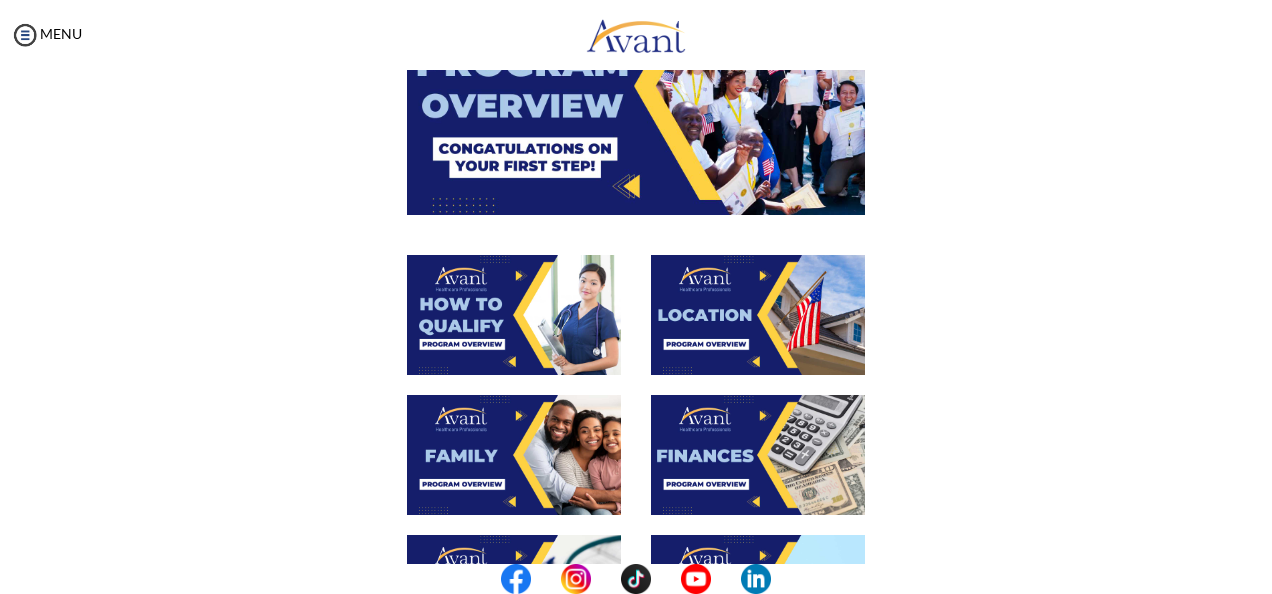 click at bounding box center (514, 455) 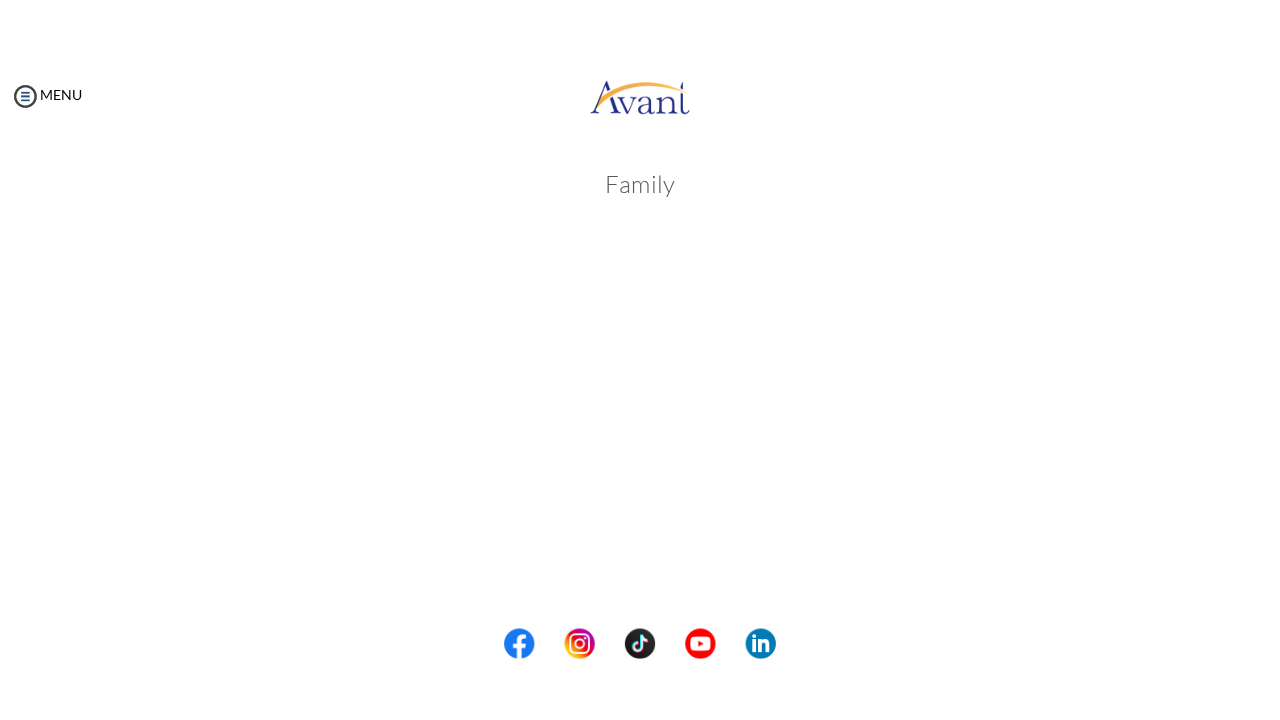 scroll, scrollTop: 519, scrollLeft: 0, axis: vertical 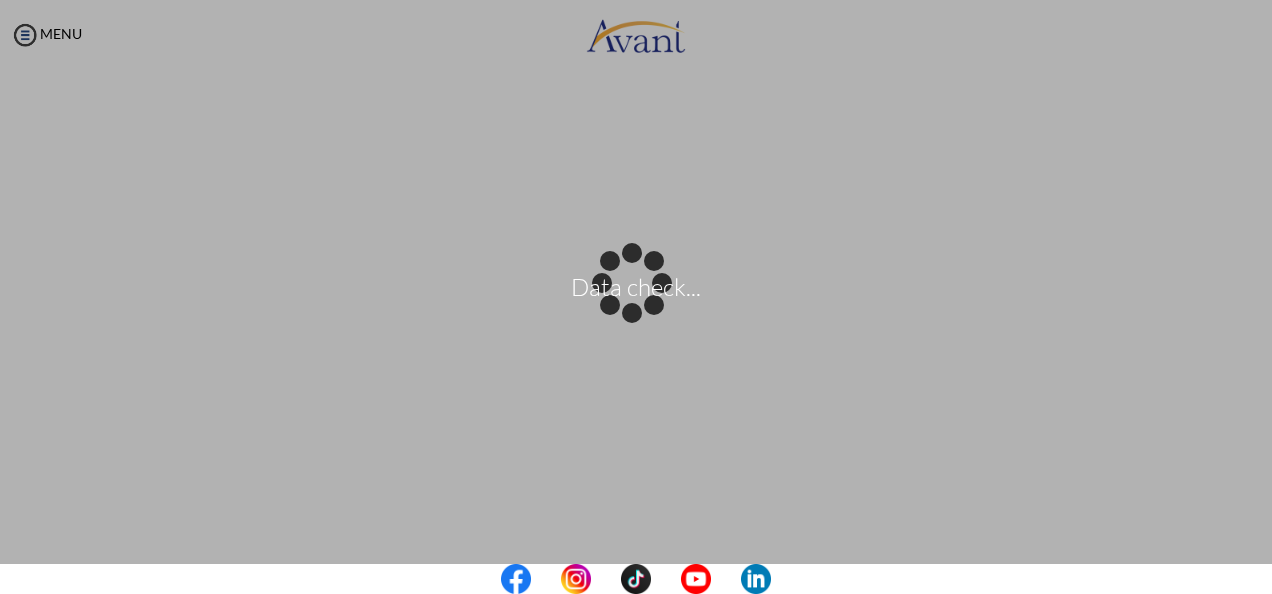 click at bounding box center (636, 579) 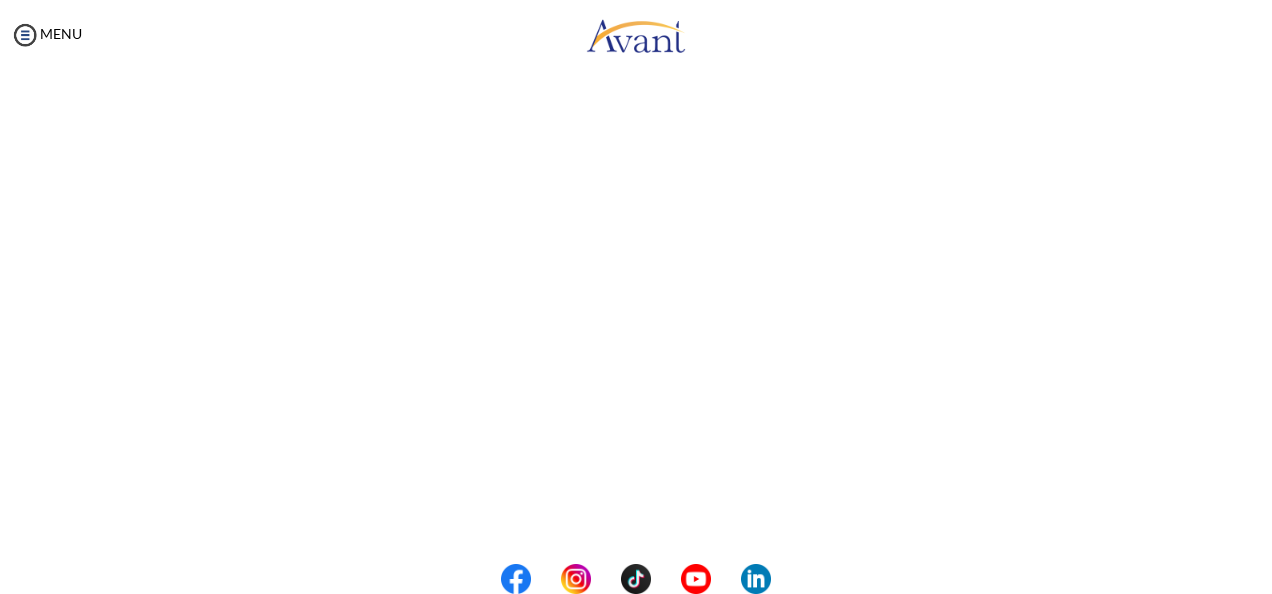 click on "My Status
What is the next step?
We would like you to watch the introductory video Begin with Avant
We would like you to watch the program video Watch Program Video
We would like you to complete English exam Take Language Test
We would like you to complete clinical assessment Take Clinical Test
We would like you to complete qualification survey Take Qualification Survey
We would like you to watch expectations video Watch Expectations Video
You will be contacted by recruiter to schedule a call.
Your application is being reviewed. Please check your email regularly.
Process Overview
Check off each step as you go to track your progress!
Application review
1 Watch the Avant Video Library ▢ Avant Video Library
Interview
1 Complete the Pre-Interview Survey ▢
2 ▢" at bounding box center [636, 367] 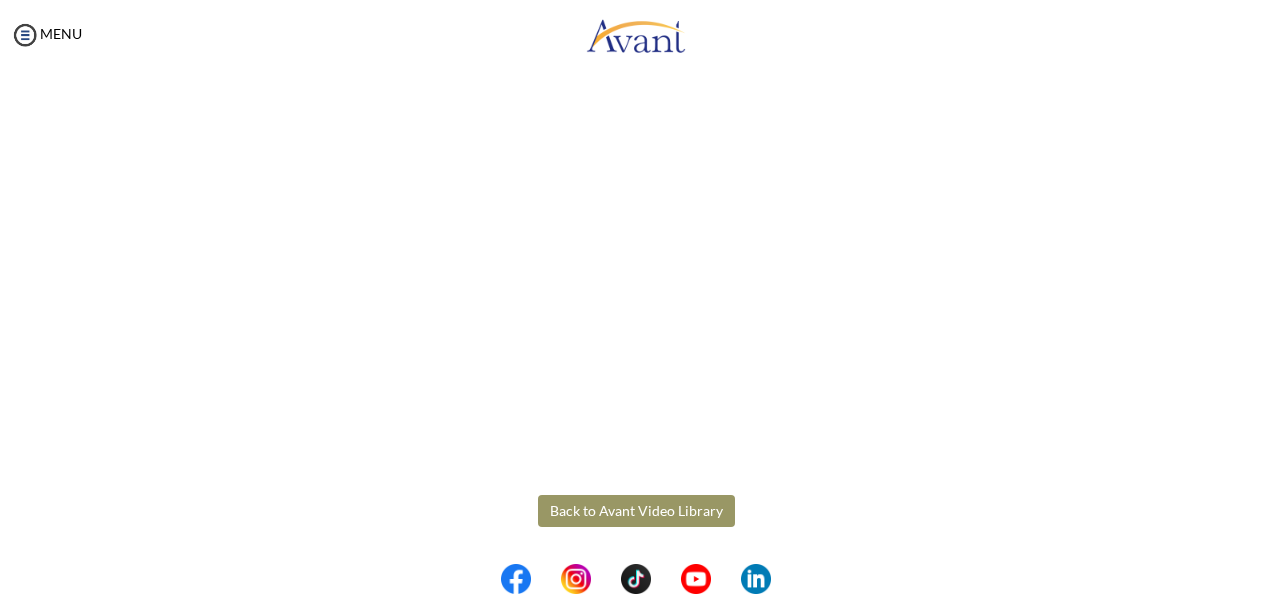 click on "Back to Avant Video Library" at bounding box center (636, 511) 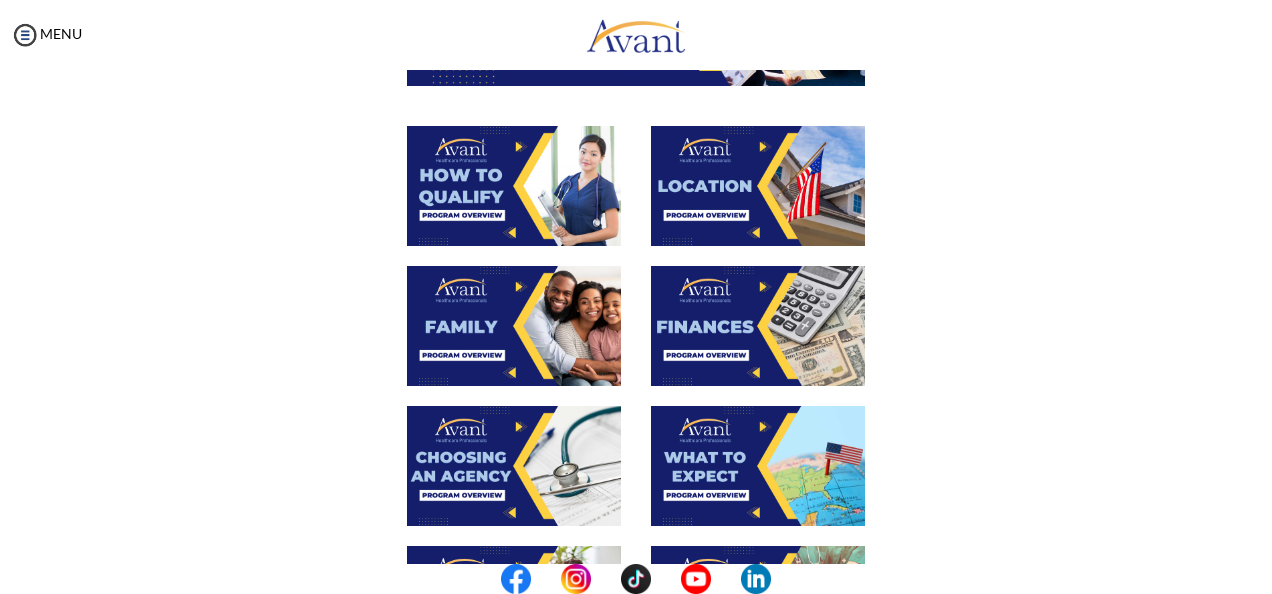 scroll, scrollTop: 410, scrollLeft: 0, axis: vertical 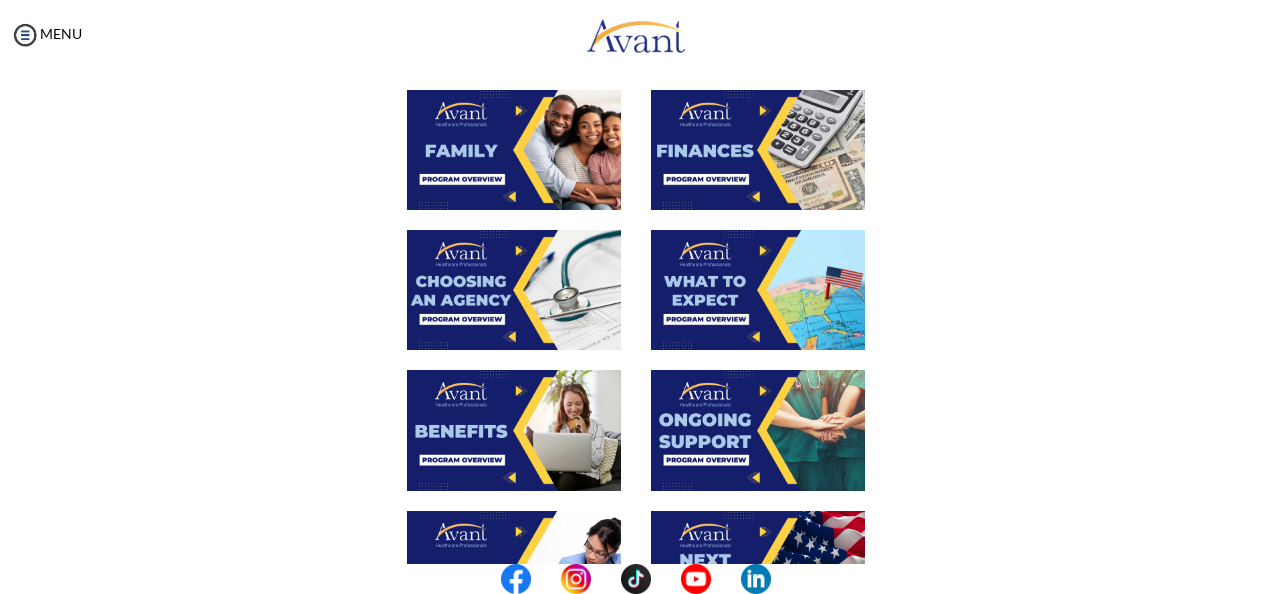 click at bounding box center (514, 290) 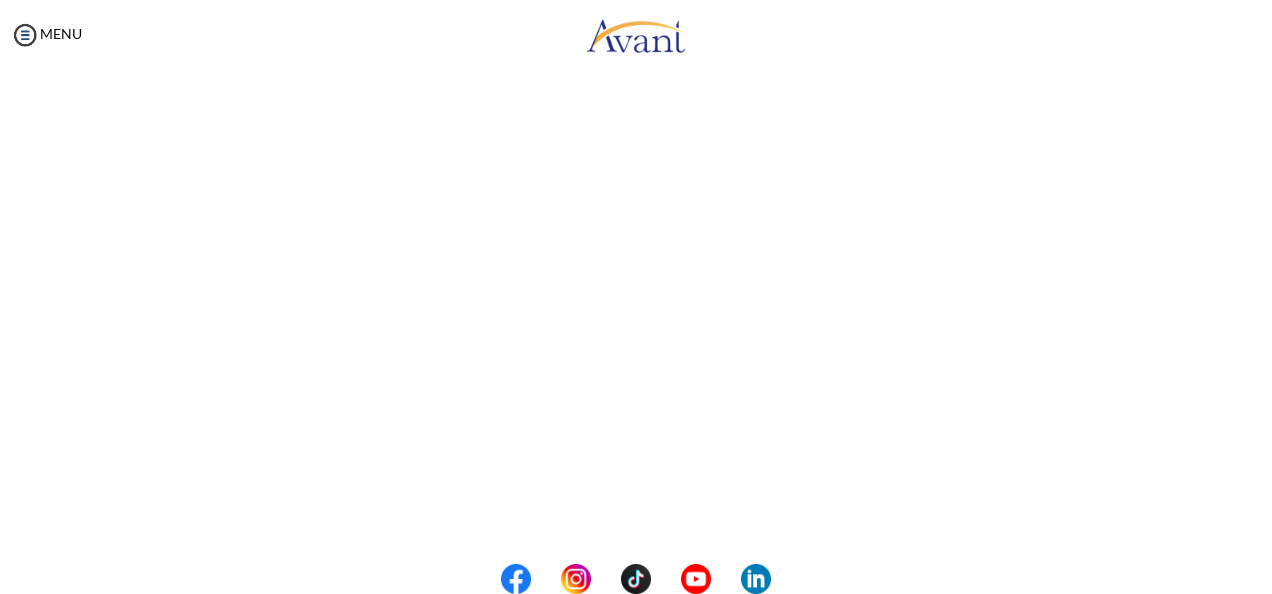 scroll, scrollTop: 276, scrollLeft: 0, axis: vertical 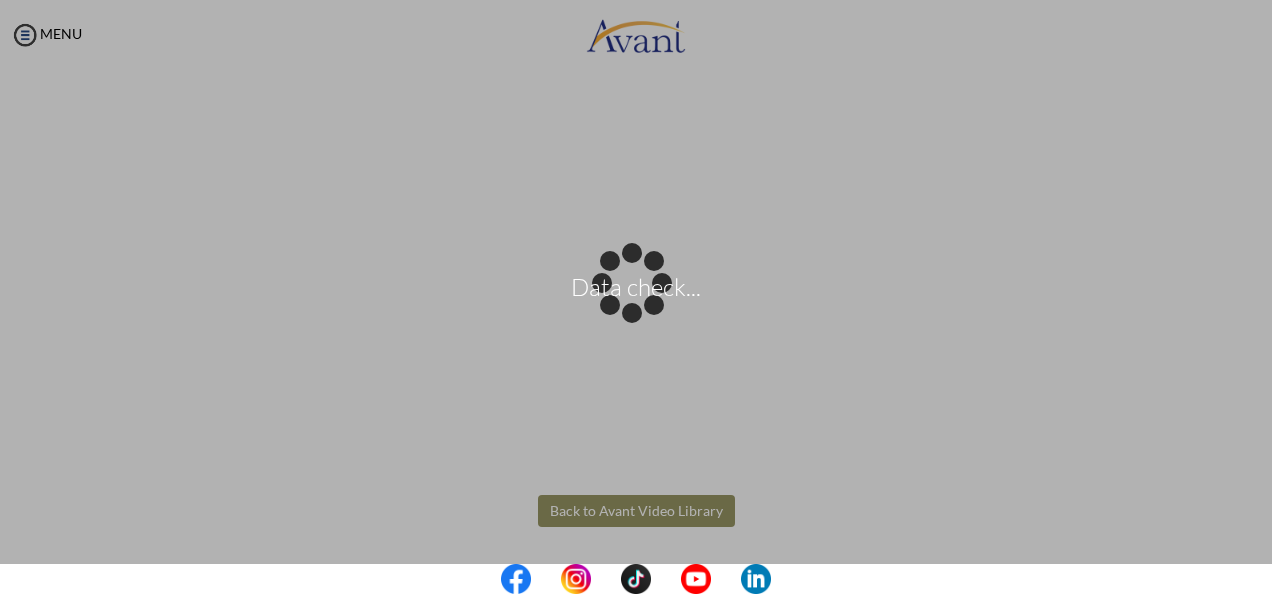 click on "Data check...
Maintenance break. Please come back in 2 hours.
MENU
My Status
What is the next step?
We would like you to watch the introductory video Begin with Avant
We would like you to watch the program video Watch Program Video
We would like you to complete English exam Take Language Test
We would like you to complete clinical assessment Take Clinical Test
We would like you to complete qualification survey Take Qualification Survey
We would like you to watch expectations video Watch Expectations Video
You will be contacted by recruiter to schedule a call.
Your application is being reviewed. Please check your email regularly.
Process Overview
Check off each step as you go to track your progress!" at bounding box center (636, 297) 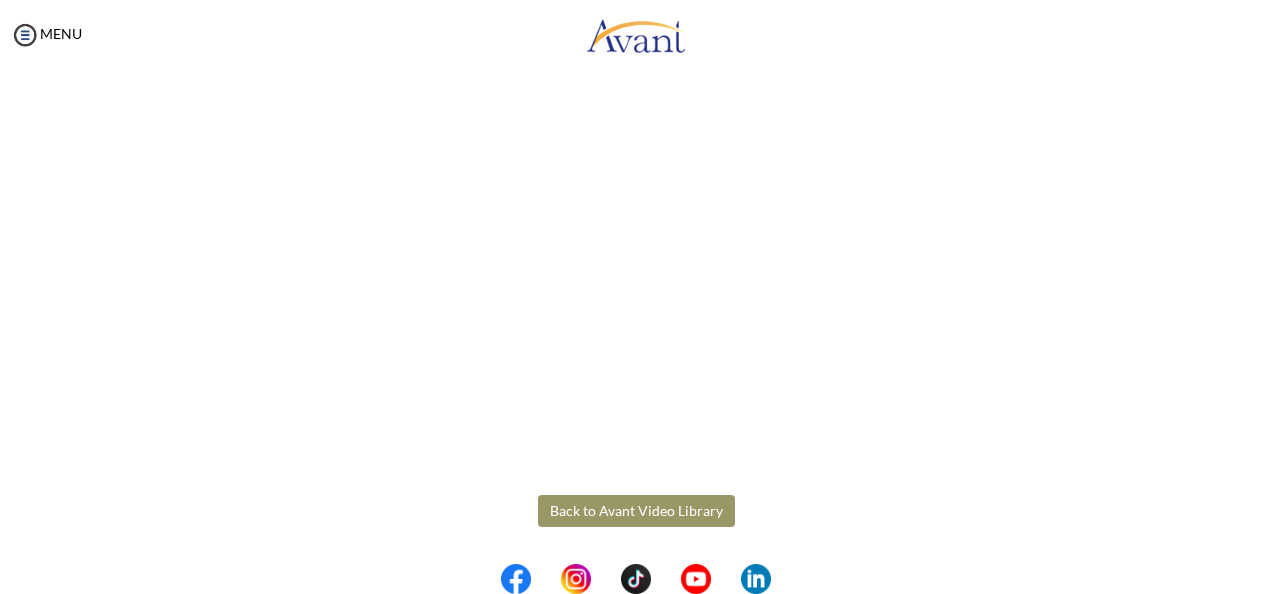 click on "Back to Avant Video Library" at bounding box center (636, 511) 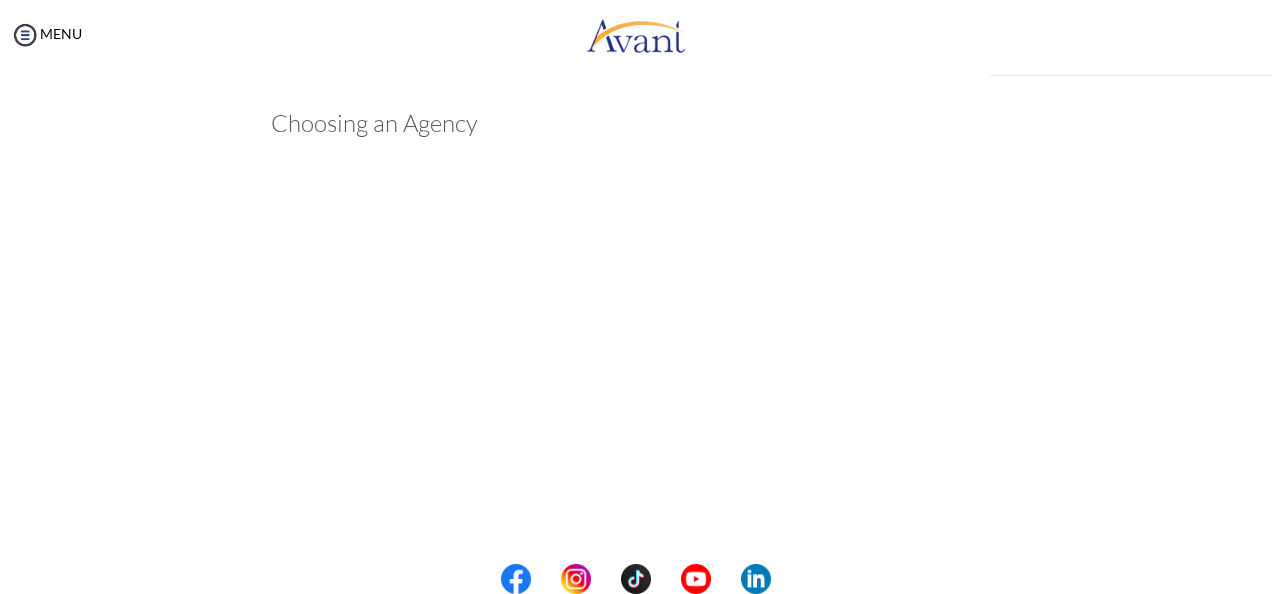 scroll, scrollTop: 603, scrollLeft: 0, axis: vertical 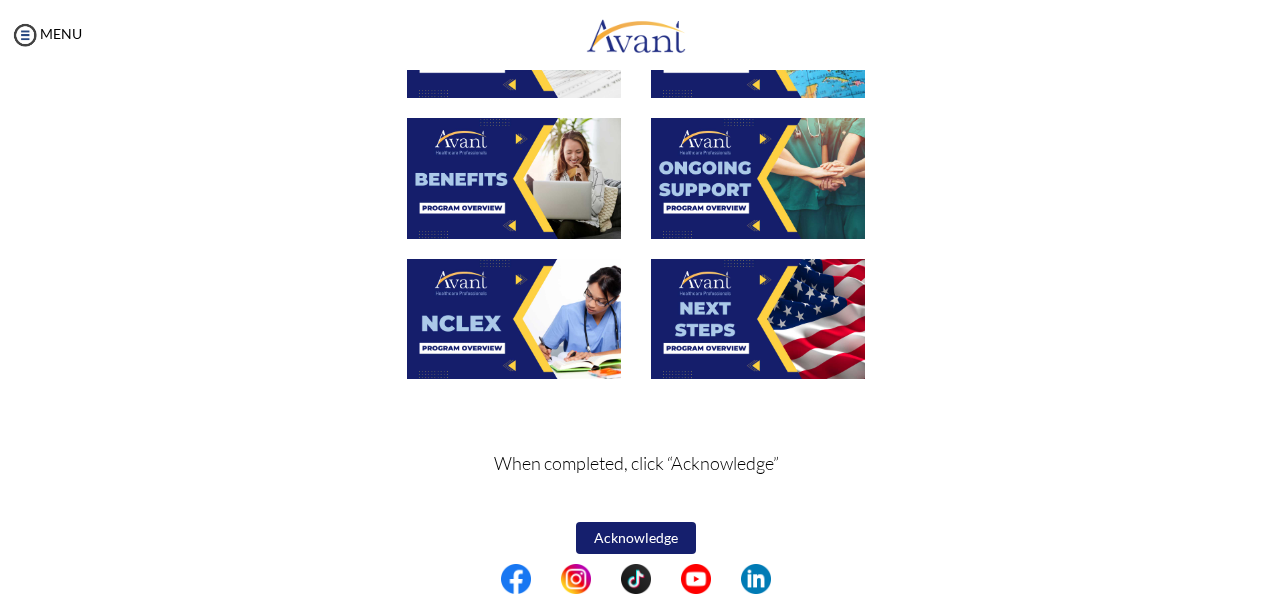 click at bounding box center (758, 319) 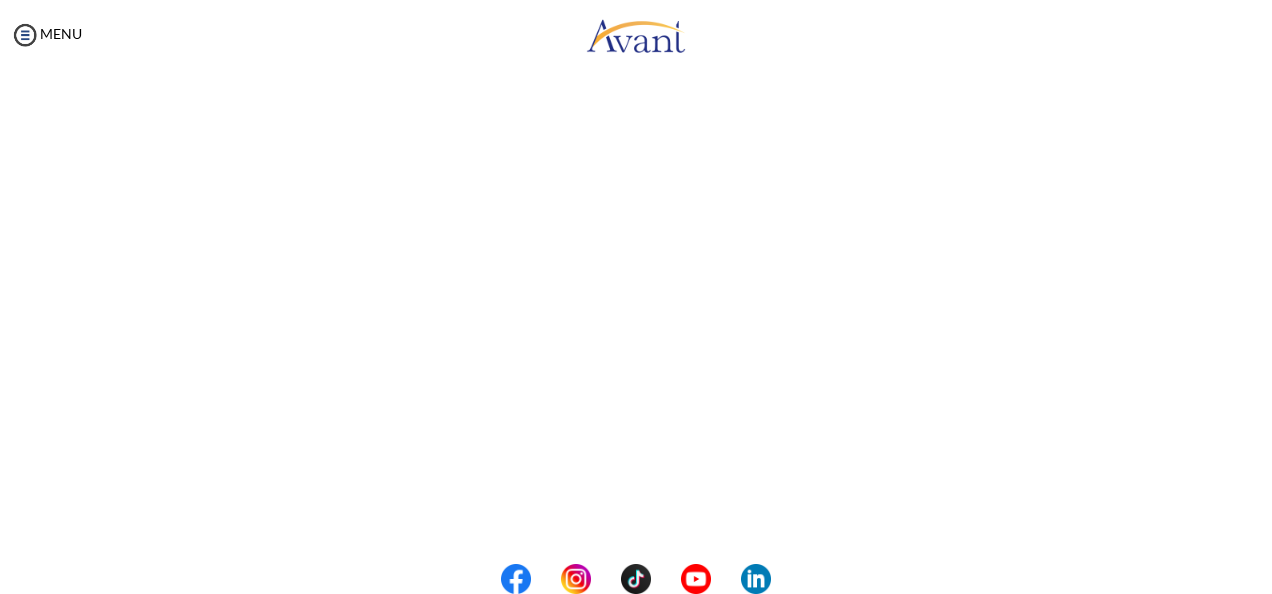 scroll, scrollTop: 0, scrollLeft: 0, axis: both 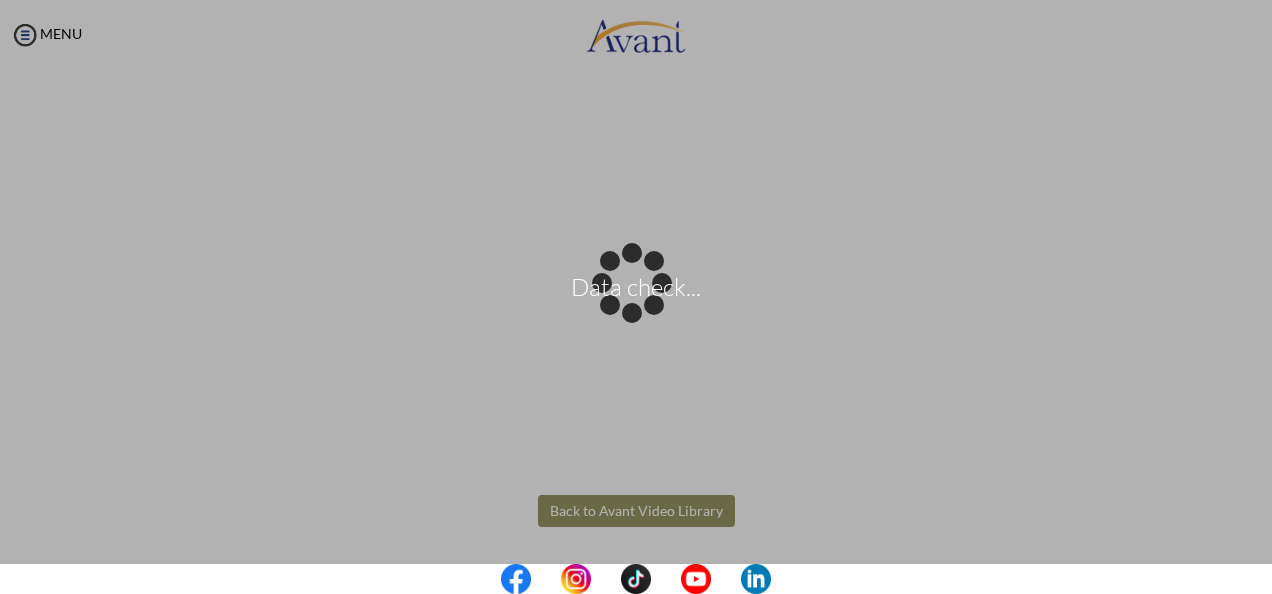 click on "Data check...
Maintenance break. Please come back in 2 hours.
MENU
My Status
What is the next step?
We would like you to watch the introductory video Begin with Avant
We would like you to watch the program video Watch Program Video
We would like you to complete English exam Take Language Test
We would like you to complete clinical assessment Take Clinical Test
We would like you to complete qualification survey Take Qualification Survey
We would like you to watch expectations video Watch Expectations Video
You will be contacted by recruiter to schedule a call.
Your application is being reviewed. Please check your email regularly.
Process Overview
Check off each step as you go to track your progress!" at bounding box center [636, 297] 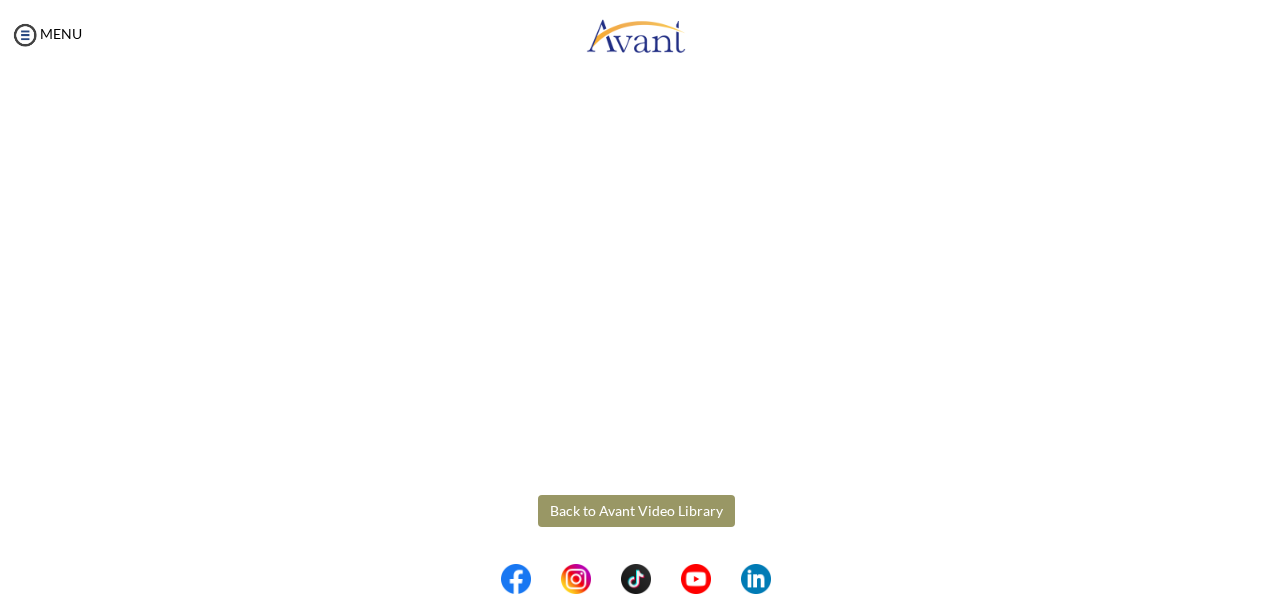 click on "Back to Avant Video Library" at bounding box center (636, 511) 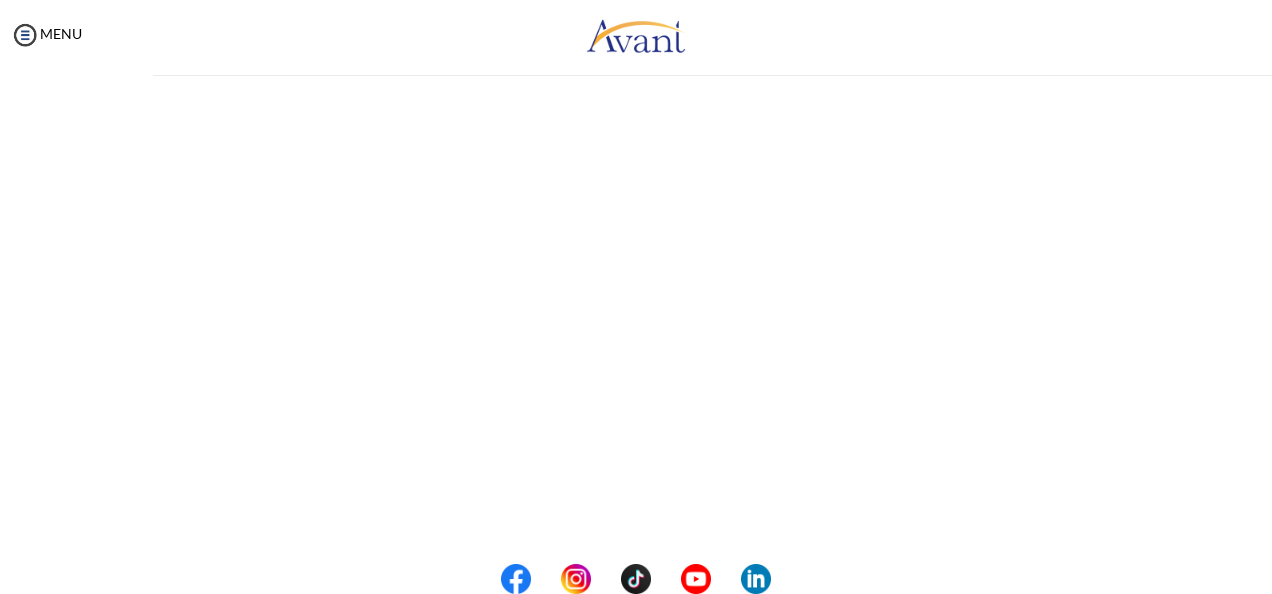 scroll, scrollTop: 0, scrollLeft: 0, axis: both 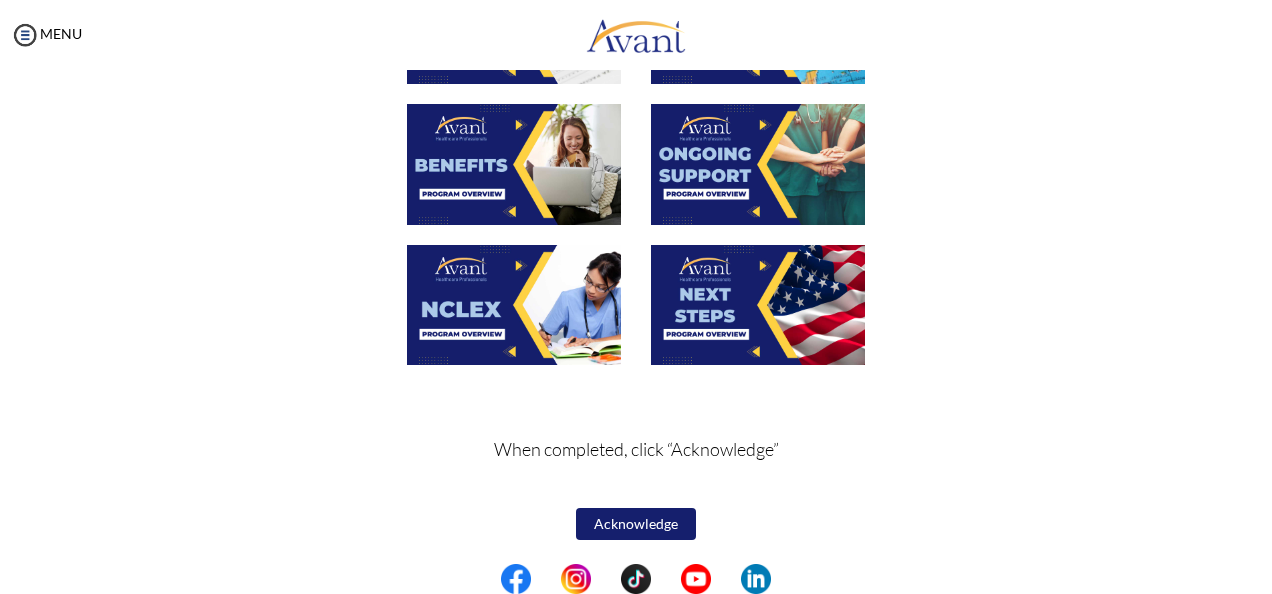 click on "Acknowledge" at bounding box center [636, 524] 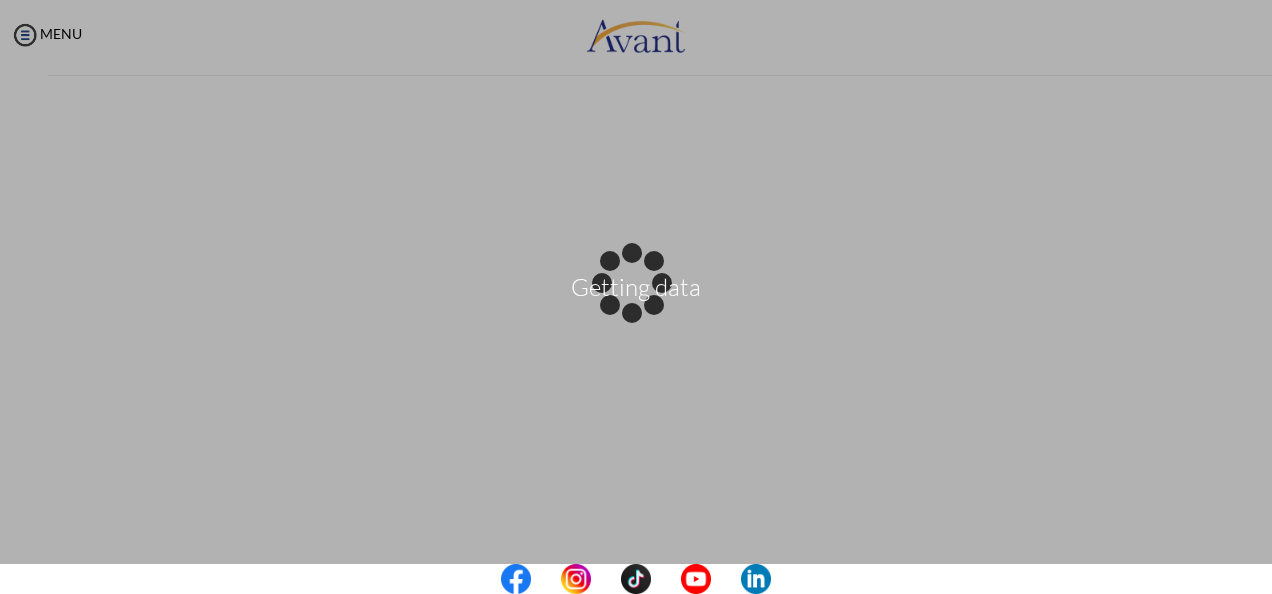 scroll, scrollTop: 0, scrollLeft: 0, axis: both 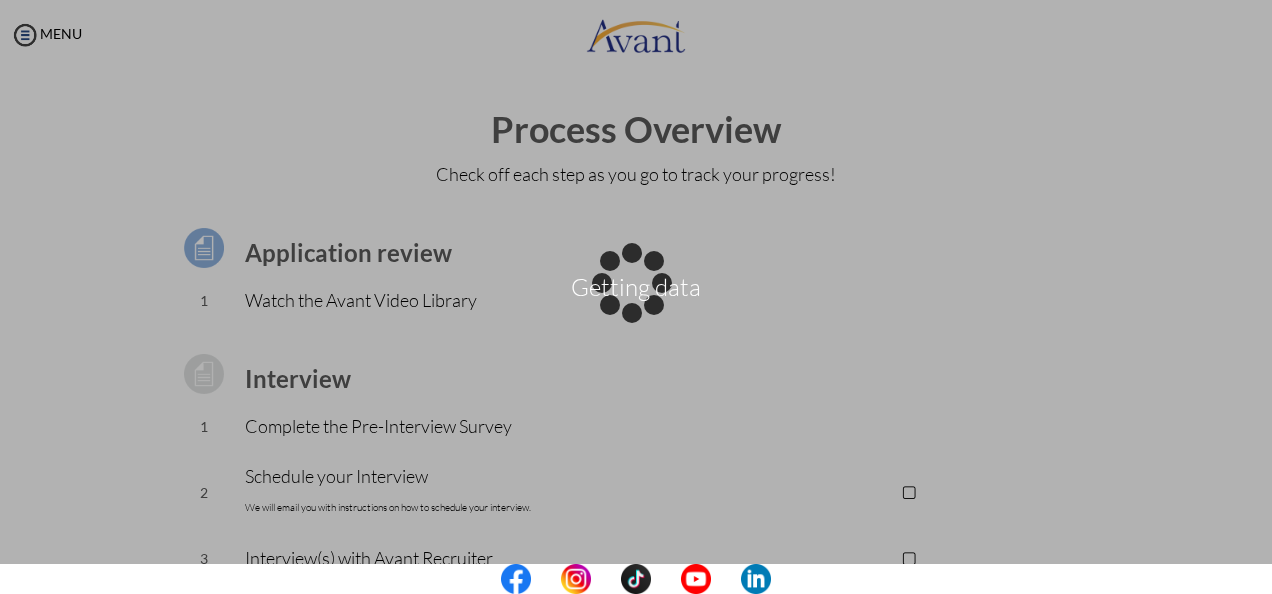 click on "Getting data" at bounding box center (636, 297) 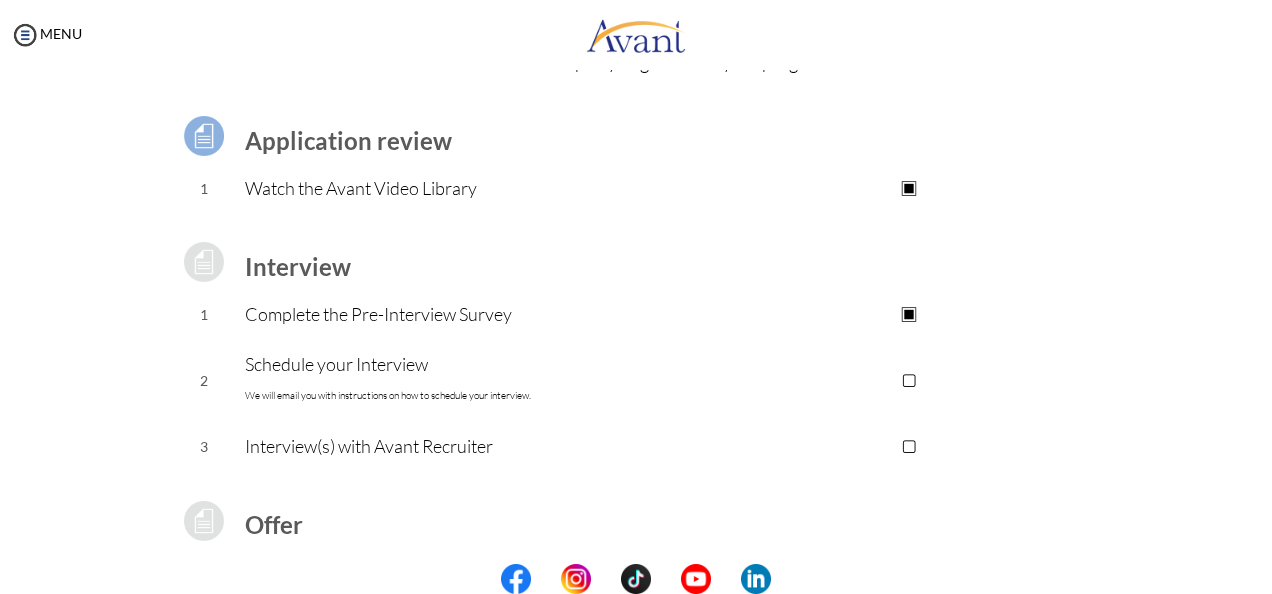 scroll, scrollTop: 112, scrollLeft: 0, axis: vertical 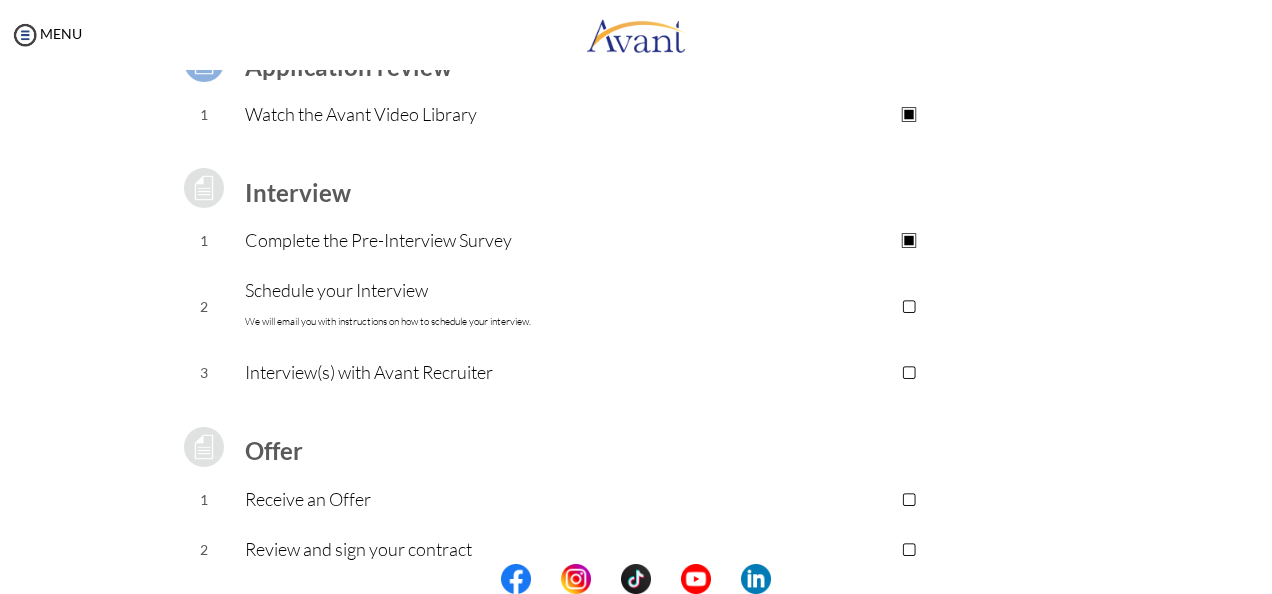 click on "▢" at bounding box center [908, 306] 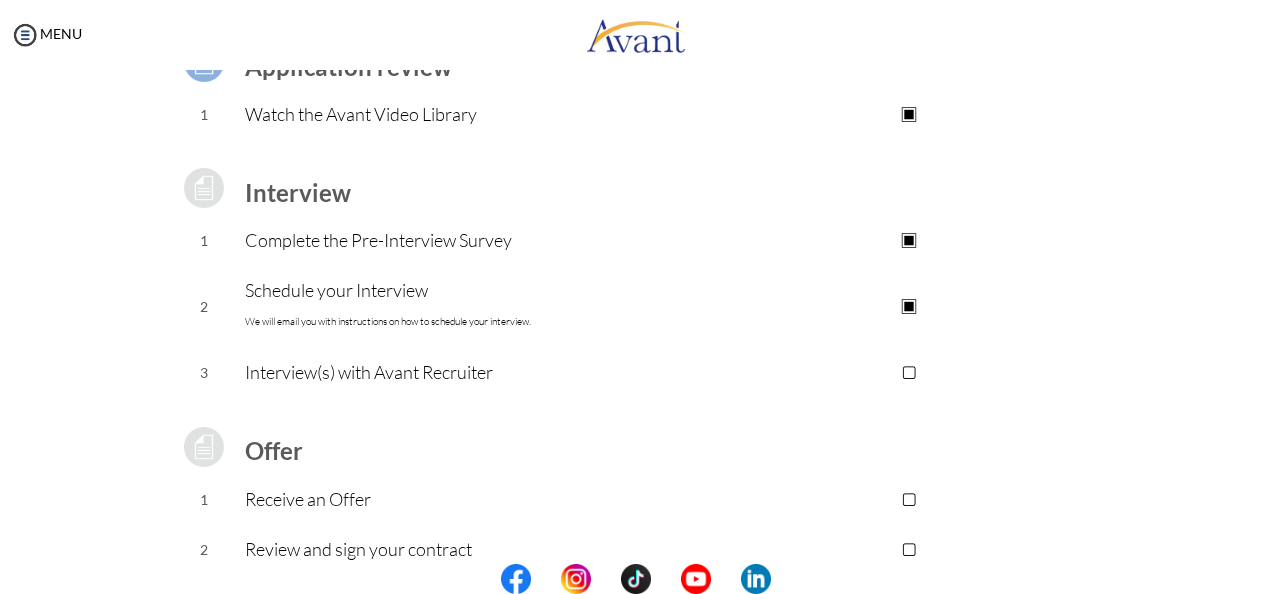 click on "▢" at bounding box center [908, 372] 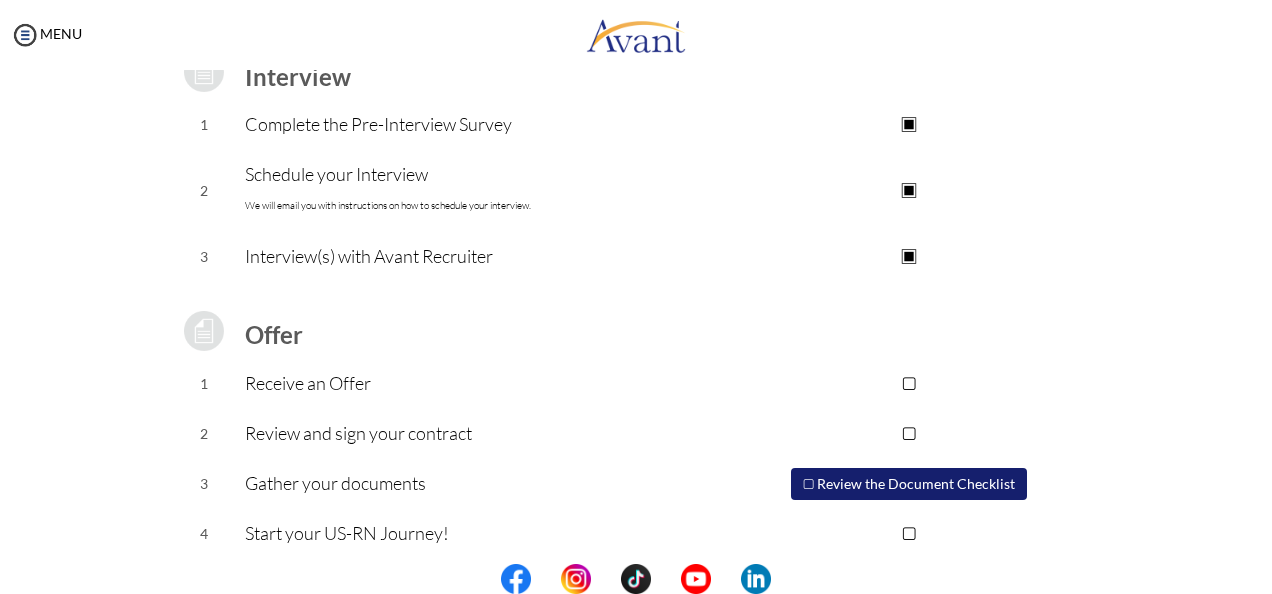 scroll, scrollTop: 315, scrollLeft: 0, axis: vertical 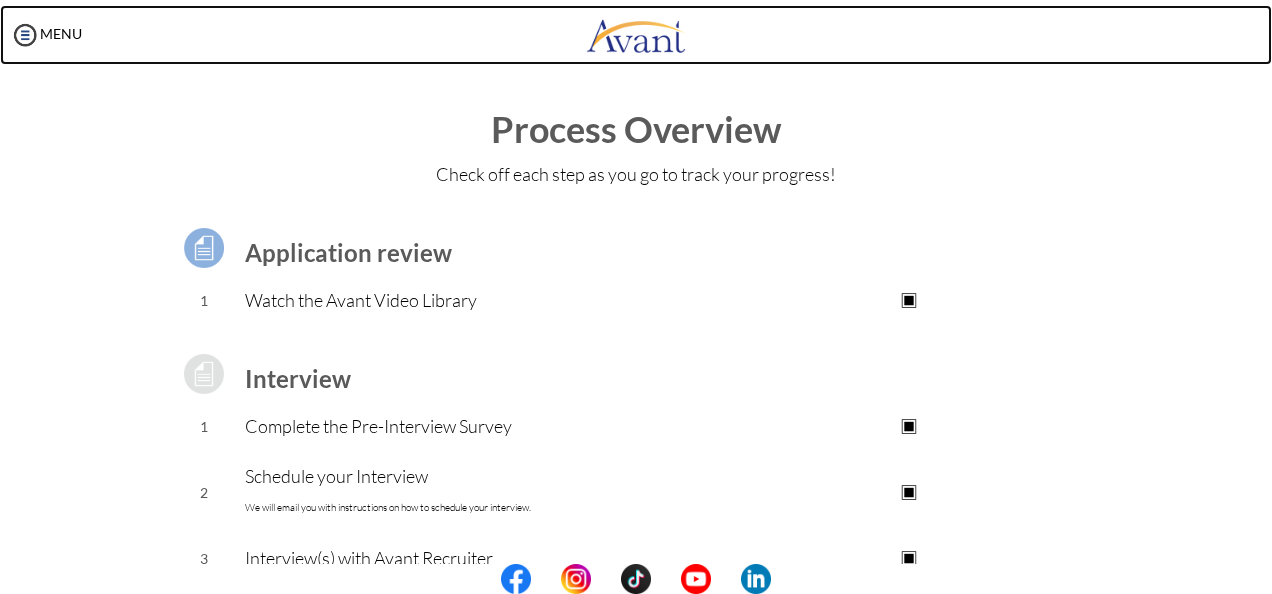 click at bounding box center (636, 35) 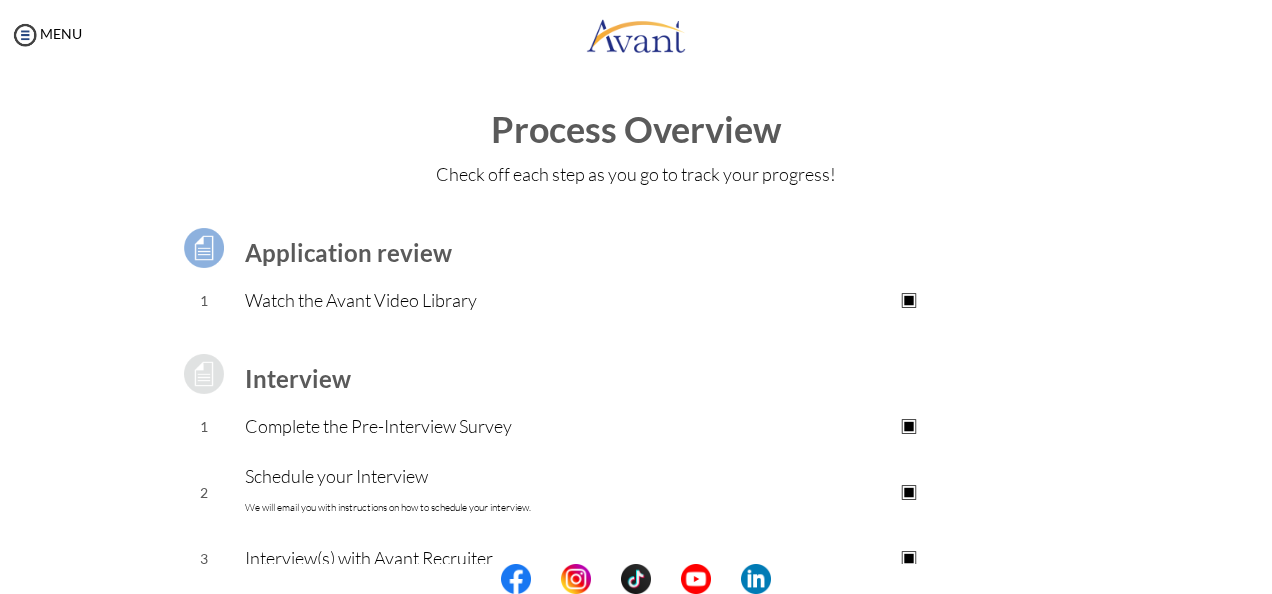 click at bounding box center (636, 579) 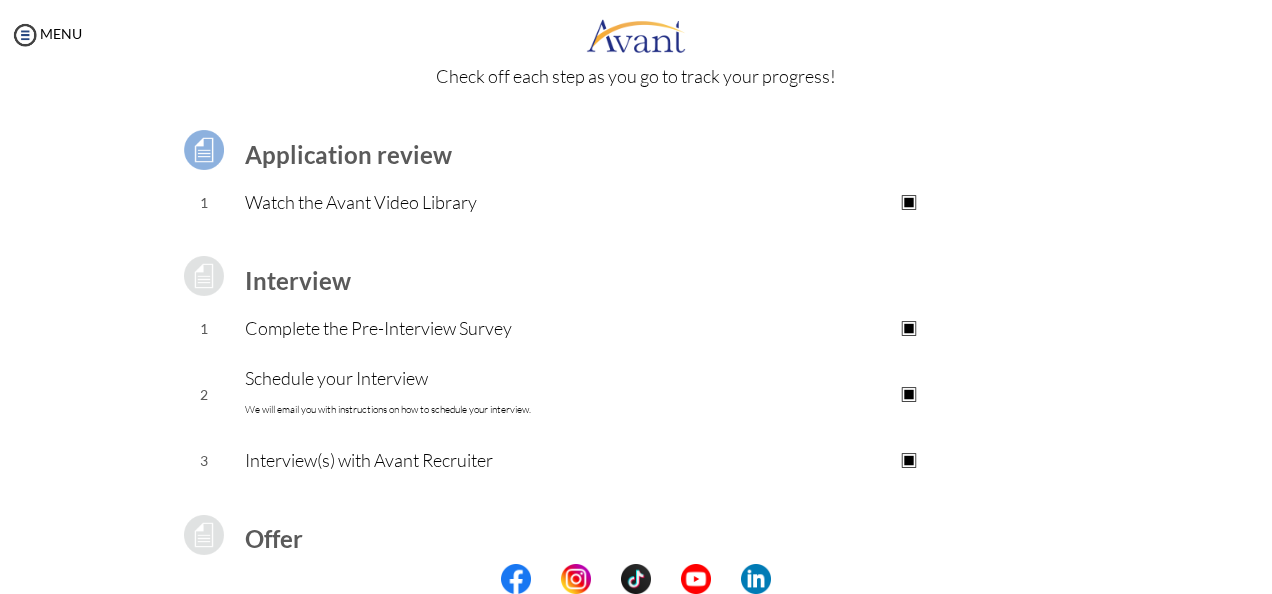 scroll, scrollTop: 0, scrollLeft: 0, axis: both 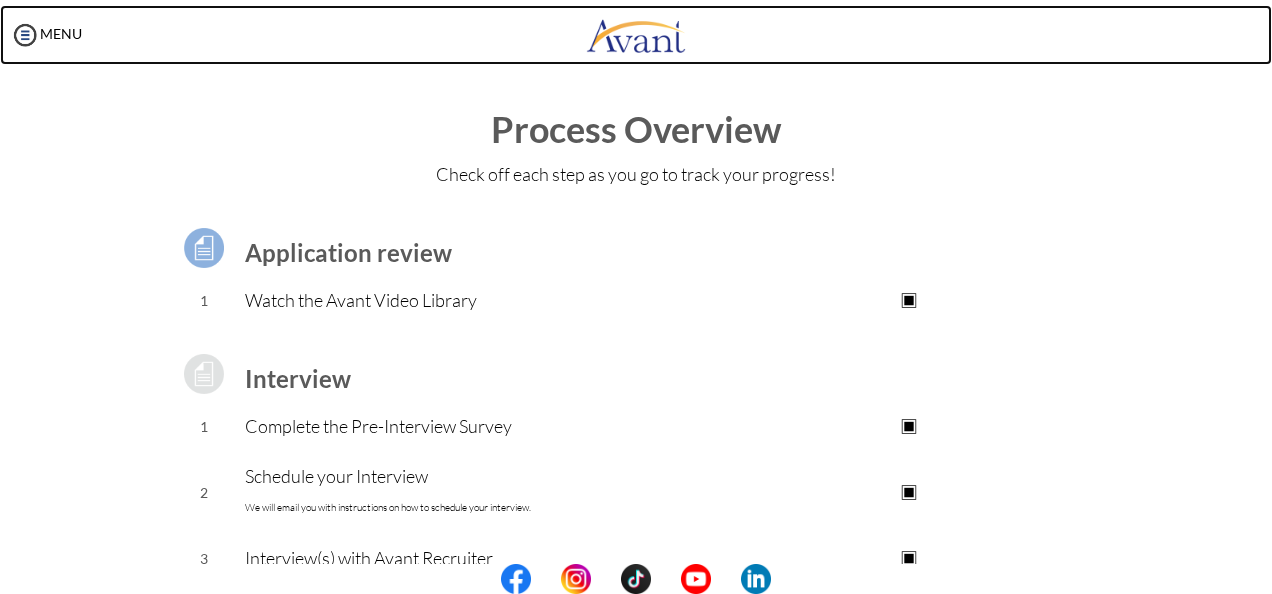click at bounding box center [636, 35] 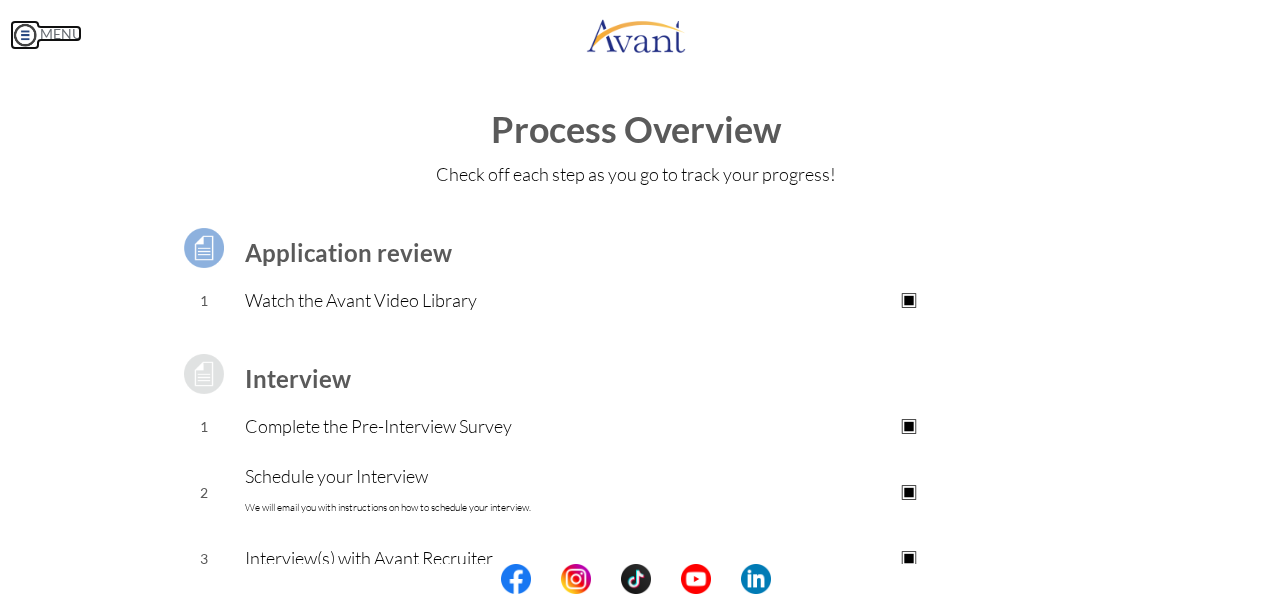 click on "MENU" at bounding box center (46, 33) 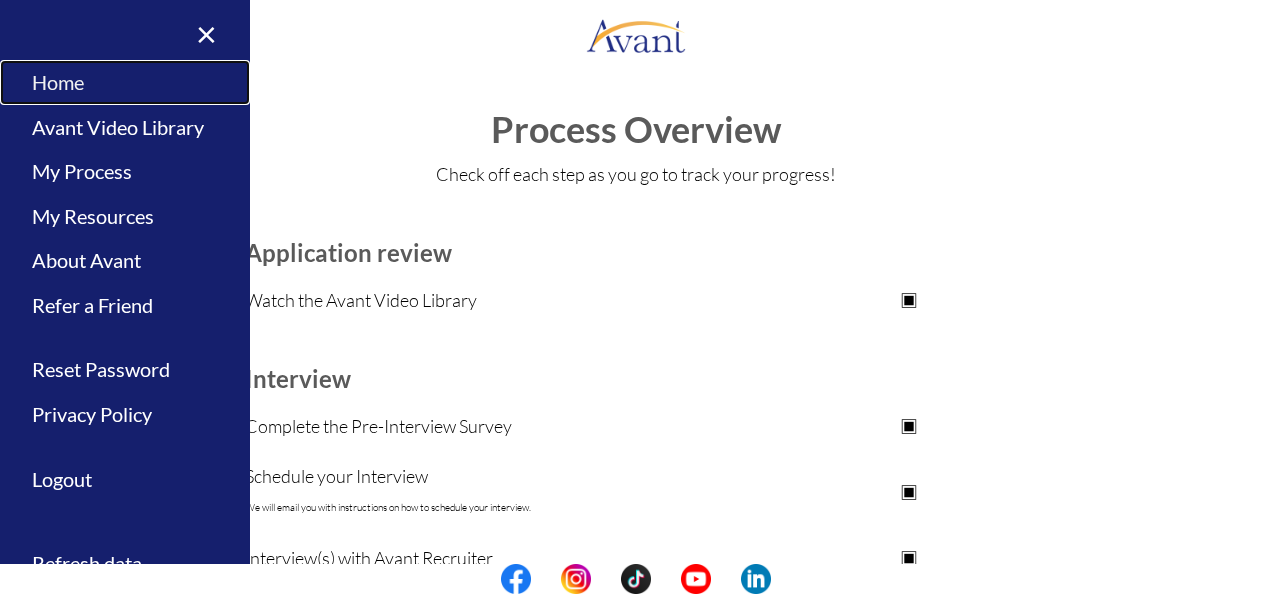 click on "Home" at bounding box center [125, 82] 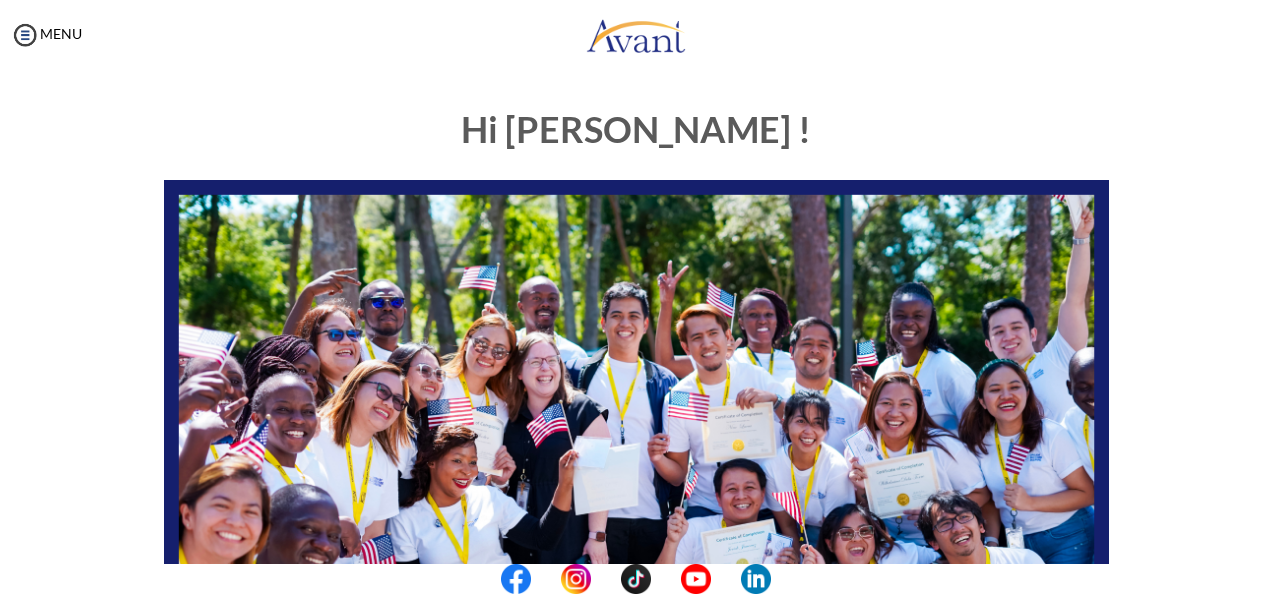 scroll, scrollTop: 467, scrollLeft: 0, axis: vertical 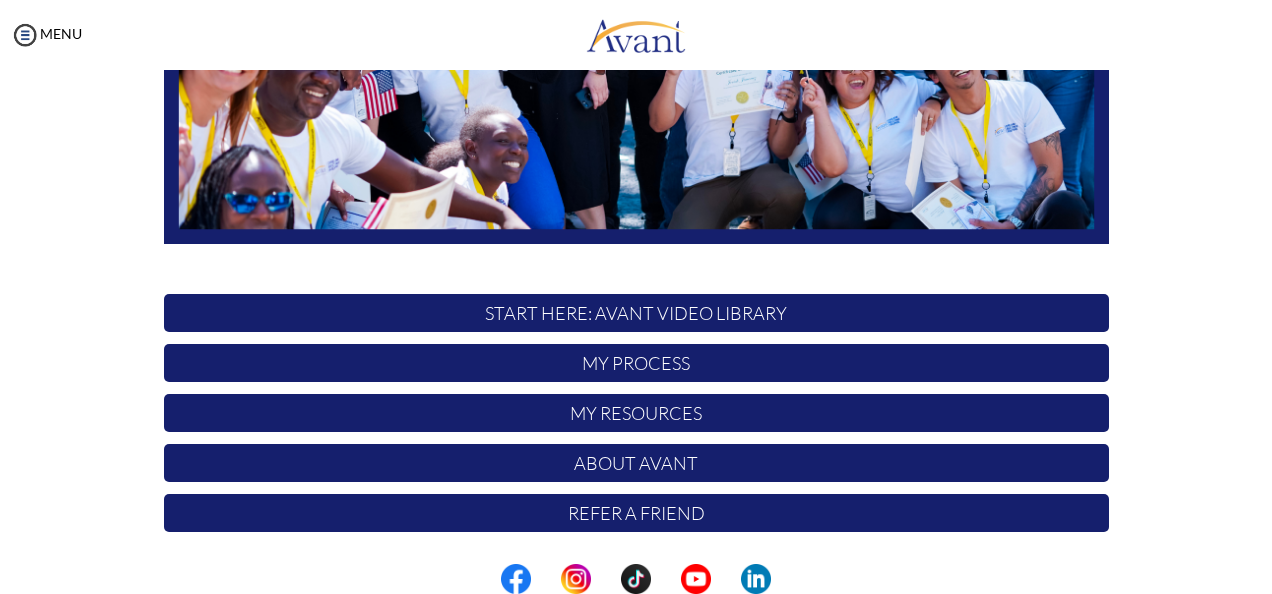 click at bounding box center [636, 579] 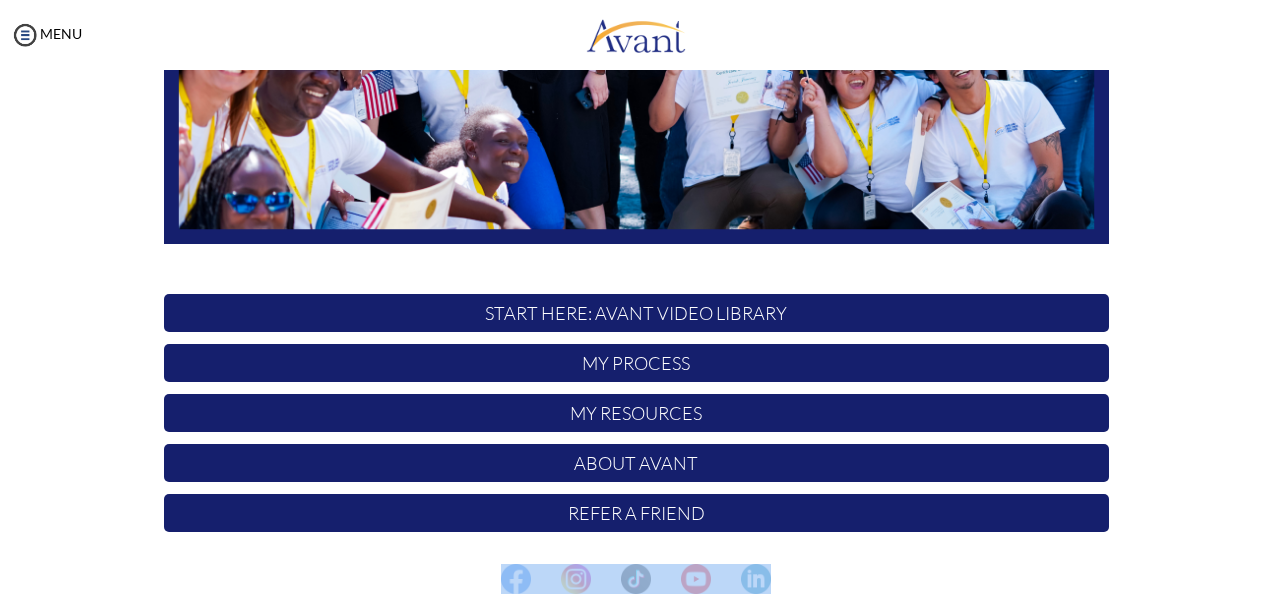click at bounding box center (636, 579) 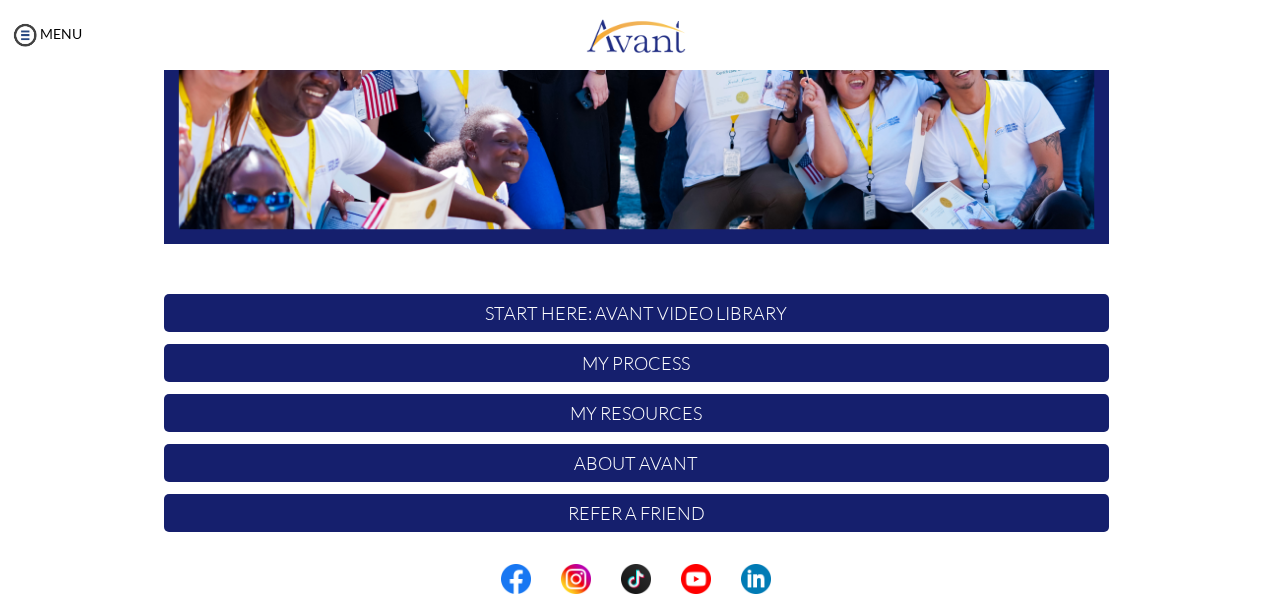 click on "Hi [PERSON_NAME] !
START HERE: Avant Video Library
My Process
My Resources
About Avant
Refer a Friend" at bounding box center (636, 133) 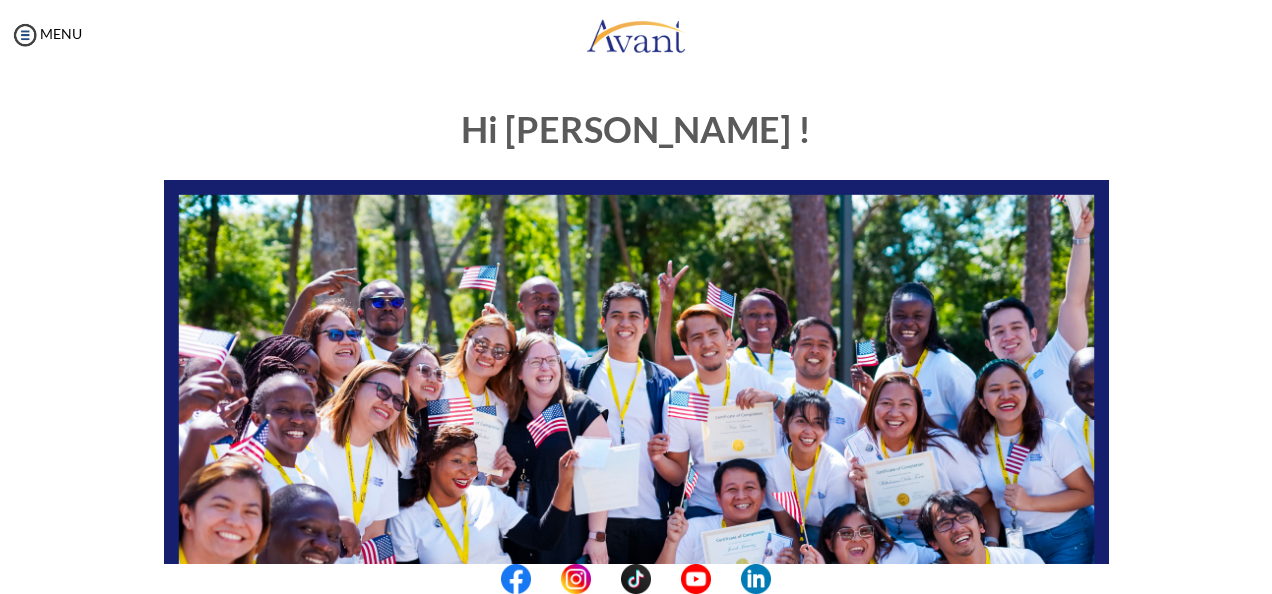 scroll, scrollTop: 467, scrollLeft: 0, axis: vertical 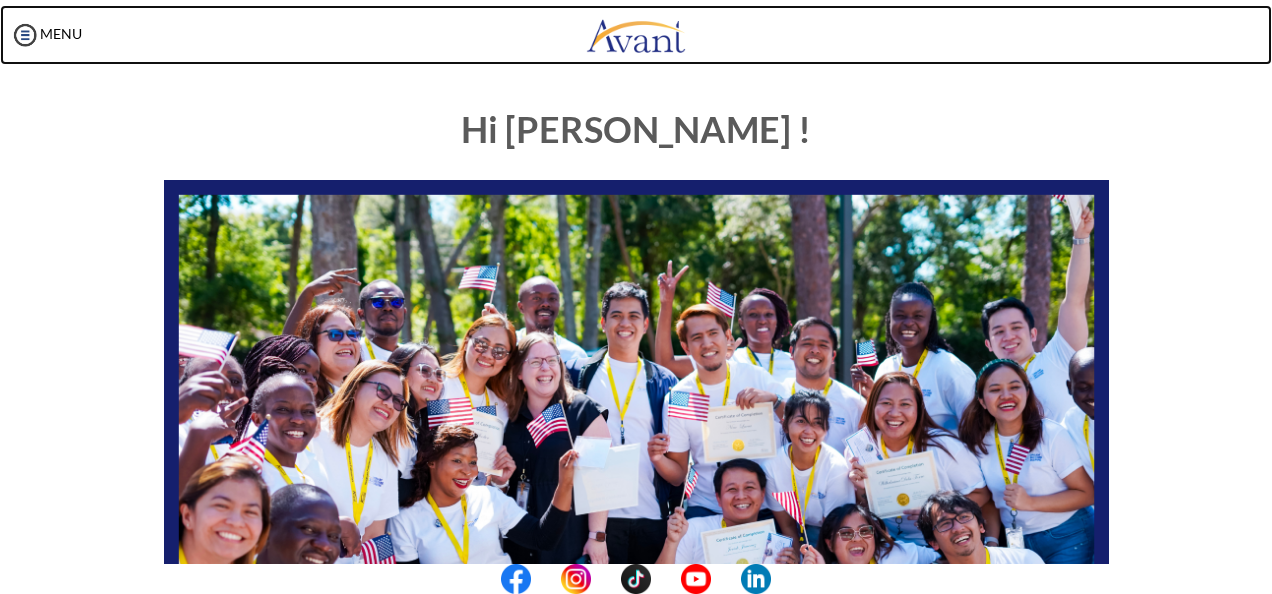 click at bounding box center (636, 35) 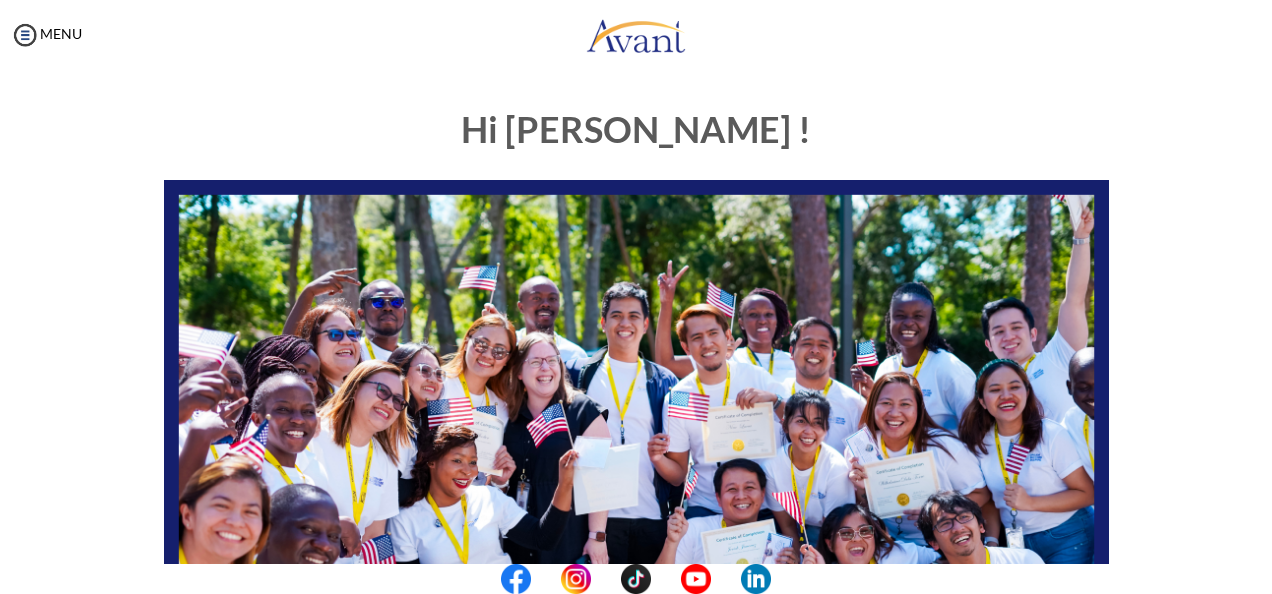click on "My Status
What is the next step?
We would like you to watch the introductory video Begin with Avant
We would like you to watch the program video Watch Program Video
We would like you to complete English exam Take Language Test
We would like you to complete clinical assessment Take Clinical Test
We would like you to complete qualification survey Take Qualification Survey
We would like you to watch expectations video Watch Expectations Video
You will be contacted by recruiter to schedule a call.
Your application is being reviewed. Please check your email regularly.
Process Overview
Check off each step as you go to track your progress!
Application review
1 Watch the Avant Video Library ▢ Avant Video Library
Interview
1 Complete the Pre-Interview Survey ▢
2 ▢" at bounding box center (636, 367) 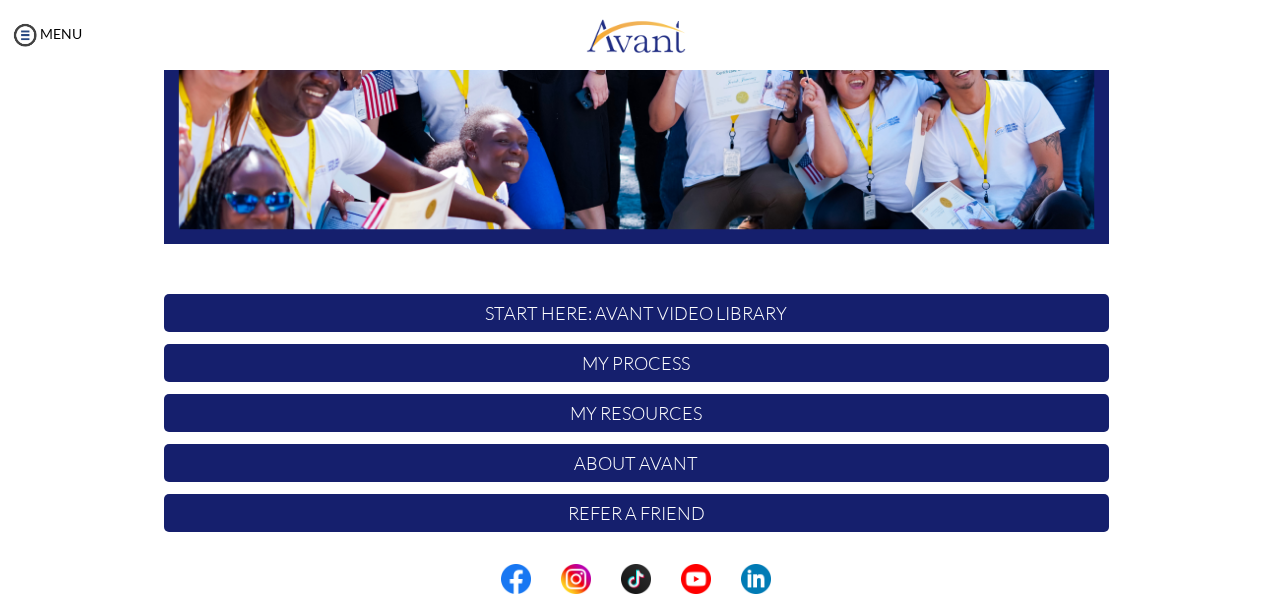 click on "Hi [PERSON_NAME] !
START HERE: Avant Video Library
My Process
My Resources
About Avant
Refer a Friend" at bounding box center [636, 133] 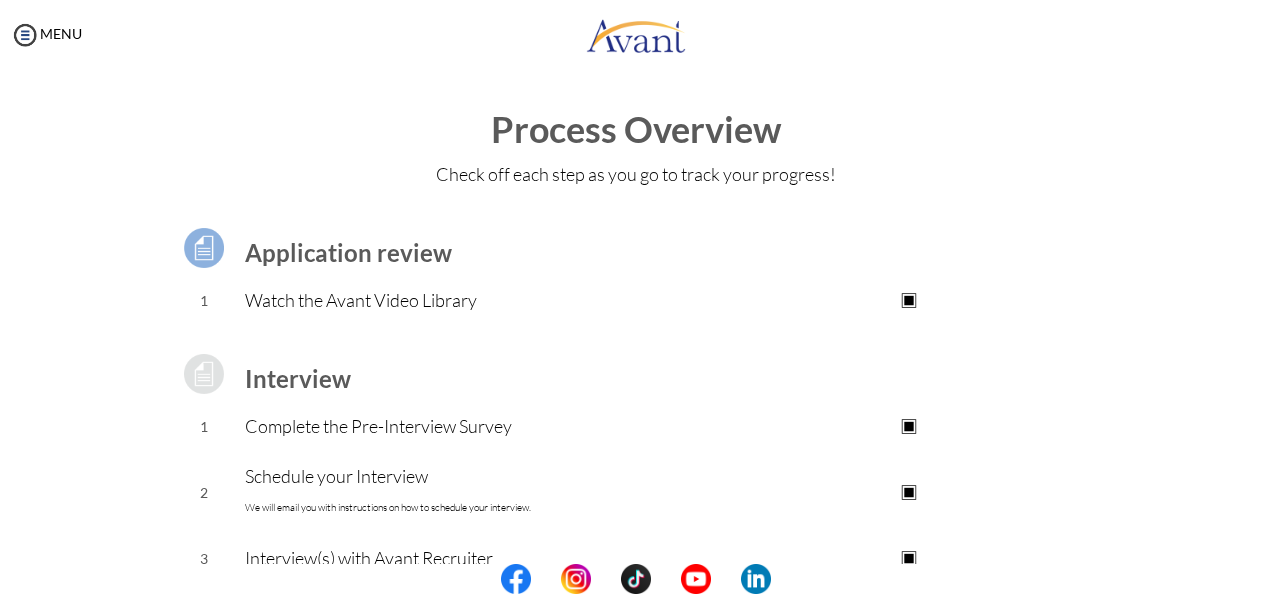 click at bounding box center (636, 579) 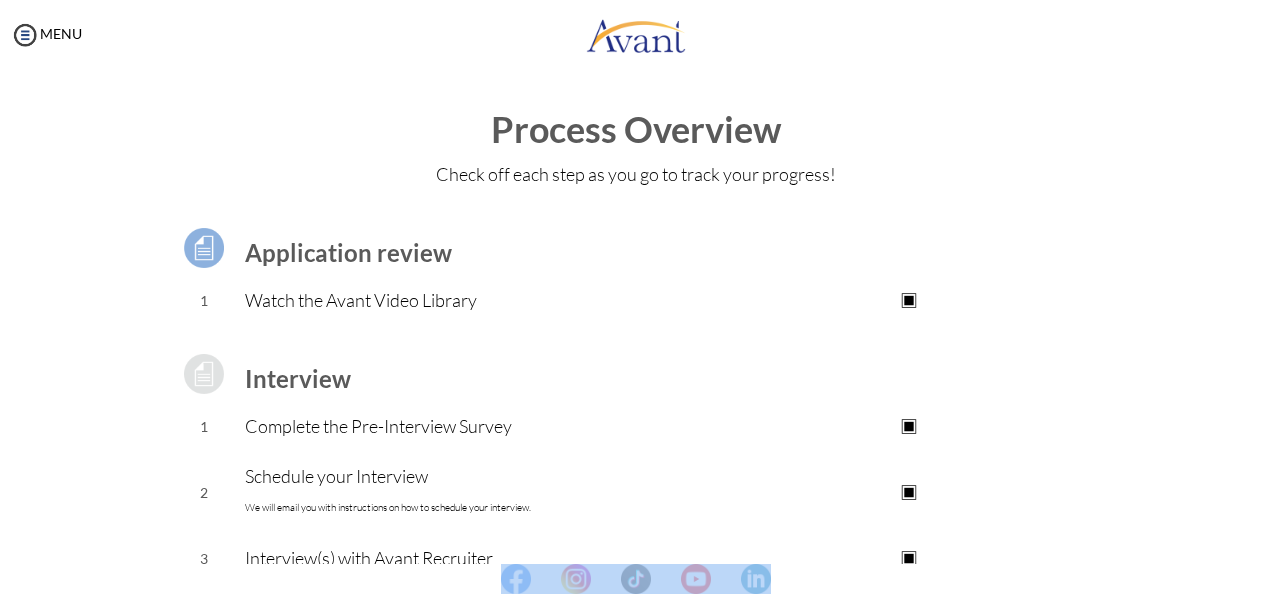 click at bounding box center (636, 579) 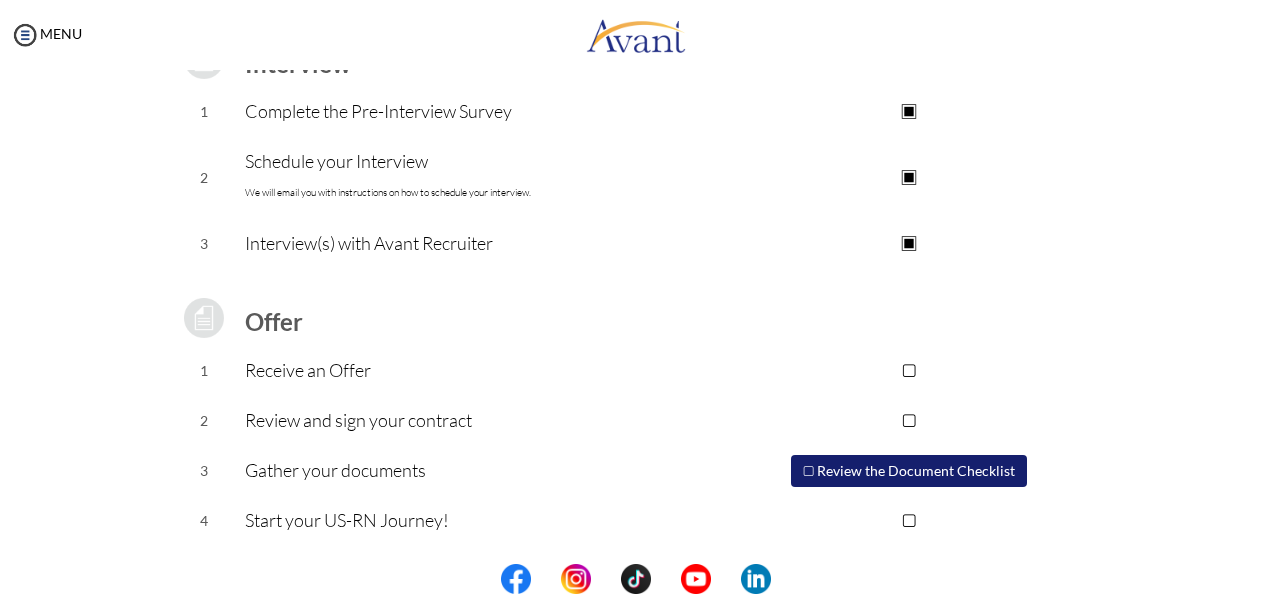 click on "Complete the Pre-Interview Survey" at bounding box center (477, 111) 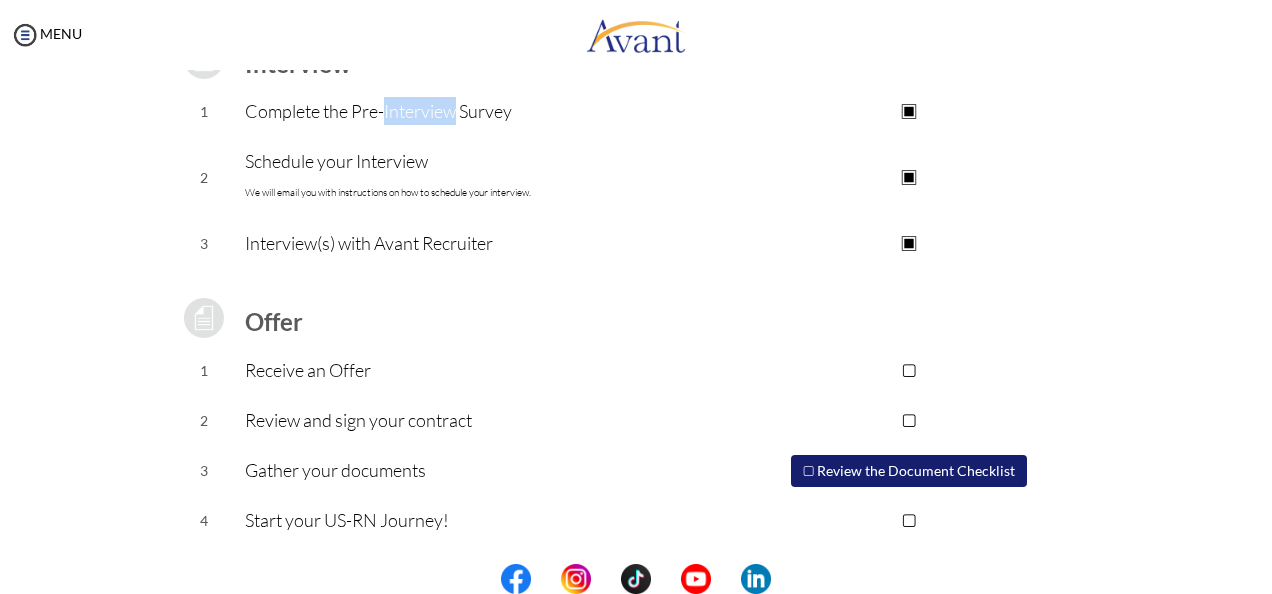 click on "Complete the Pre-Interview Survey" at bounding box center [477, 111] 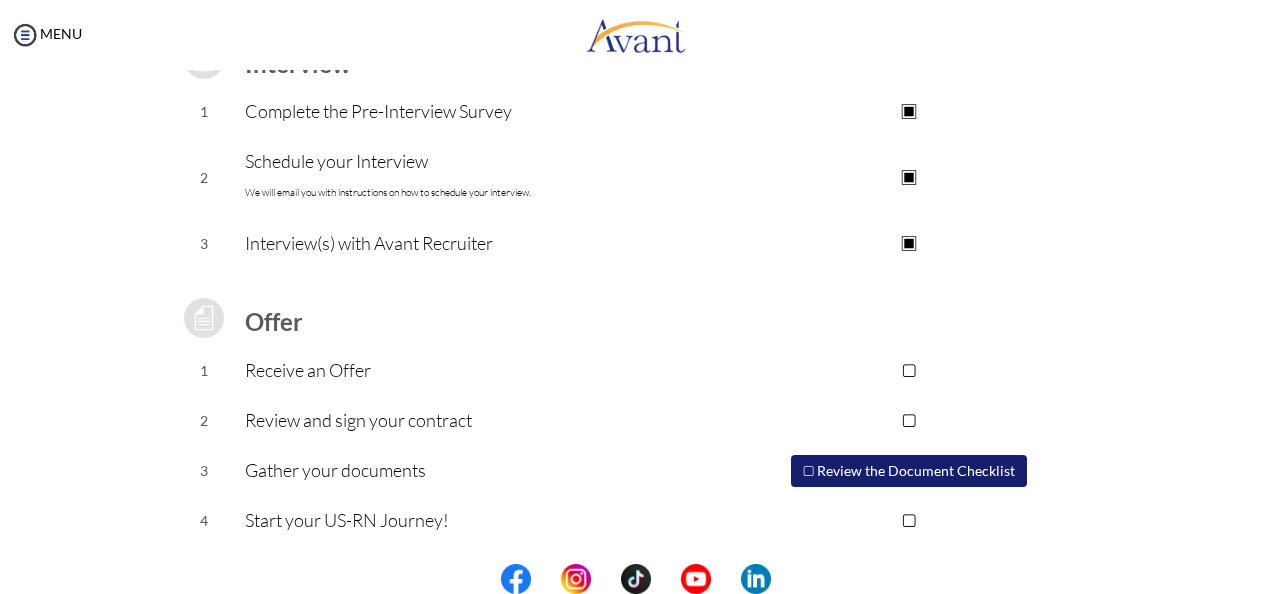 click on "Application review
1 Watch the Avant Video Library ▣ Avant Video Library
Interview
1 Complete the Pre-Interview Survey ▣ Take the Pre-Interview Survey
2 Schedule your Interview We will email you with instructions on how to schedule your interview. ▣
3 Interview(s) with Avant Recruiter ▣
Offer
1 Receive an Offer ▢
2 Review and sign your contract ▢
3 Gather your documents ▢ Review the Document Checklist
4 Start your US-RN Journey! ▢" at bounding box center [636, 215] 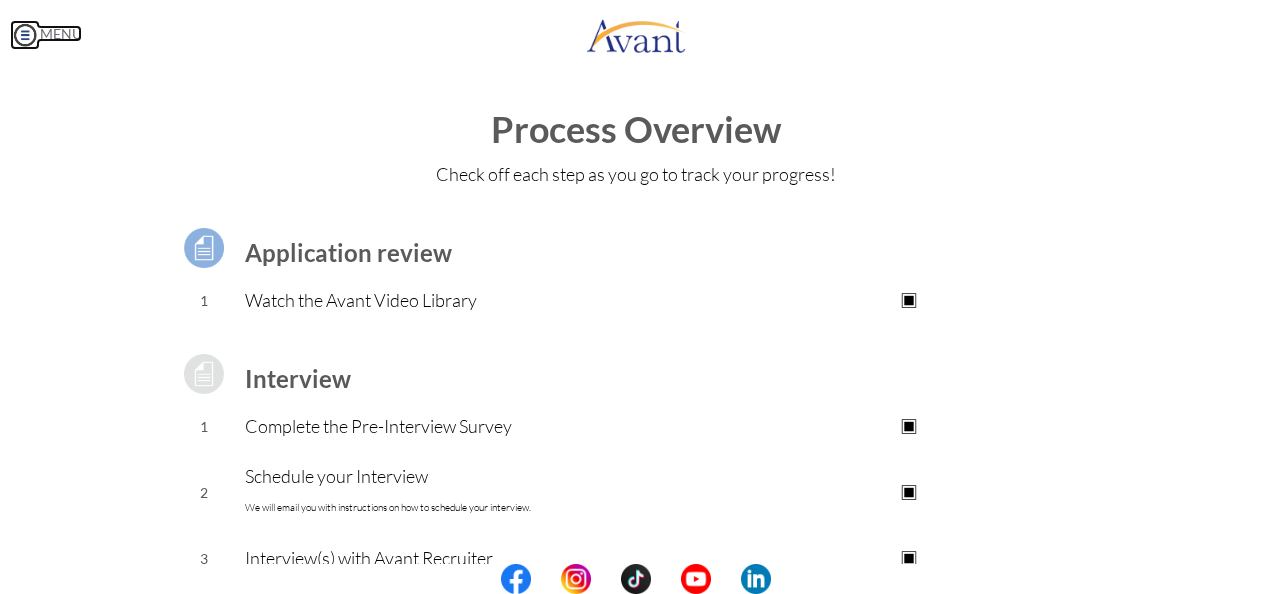 click at bounding box center (25, 35) 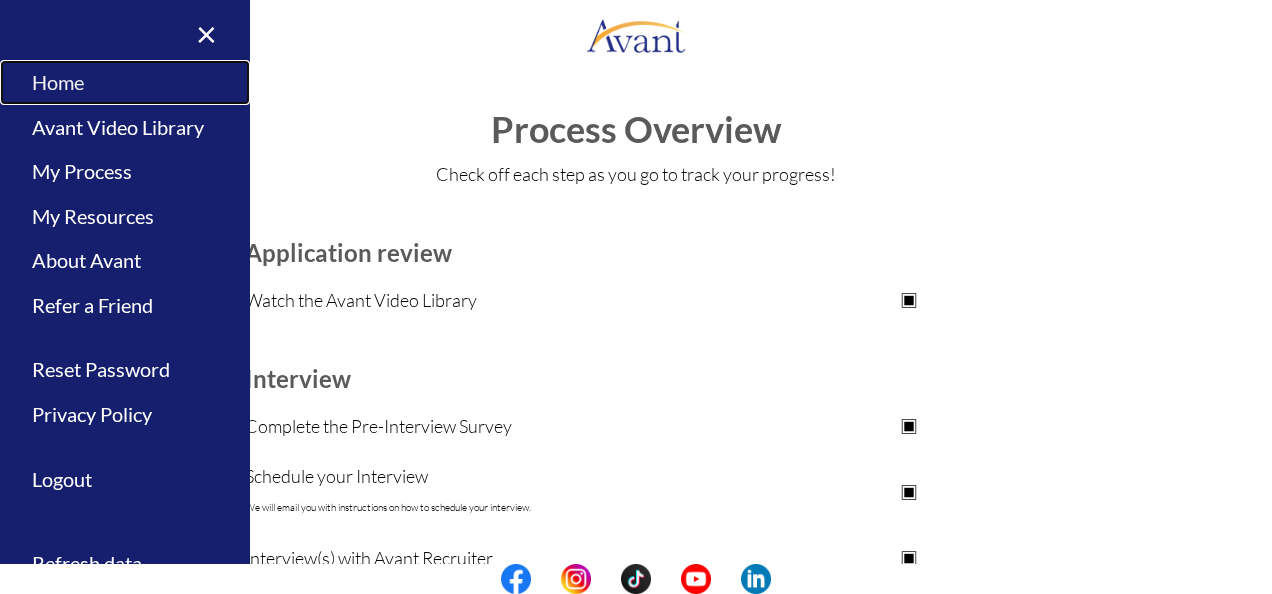 click on "Home" at bounding box center [125, 82] 